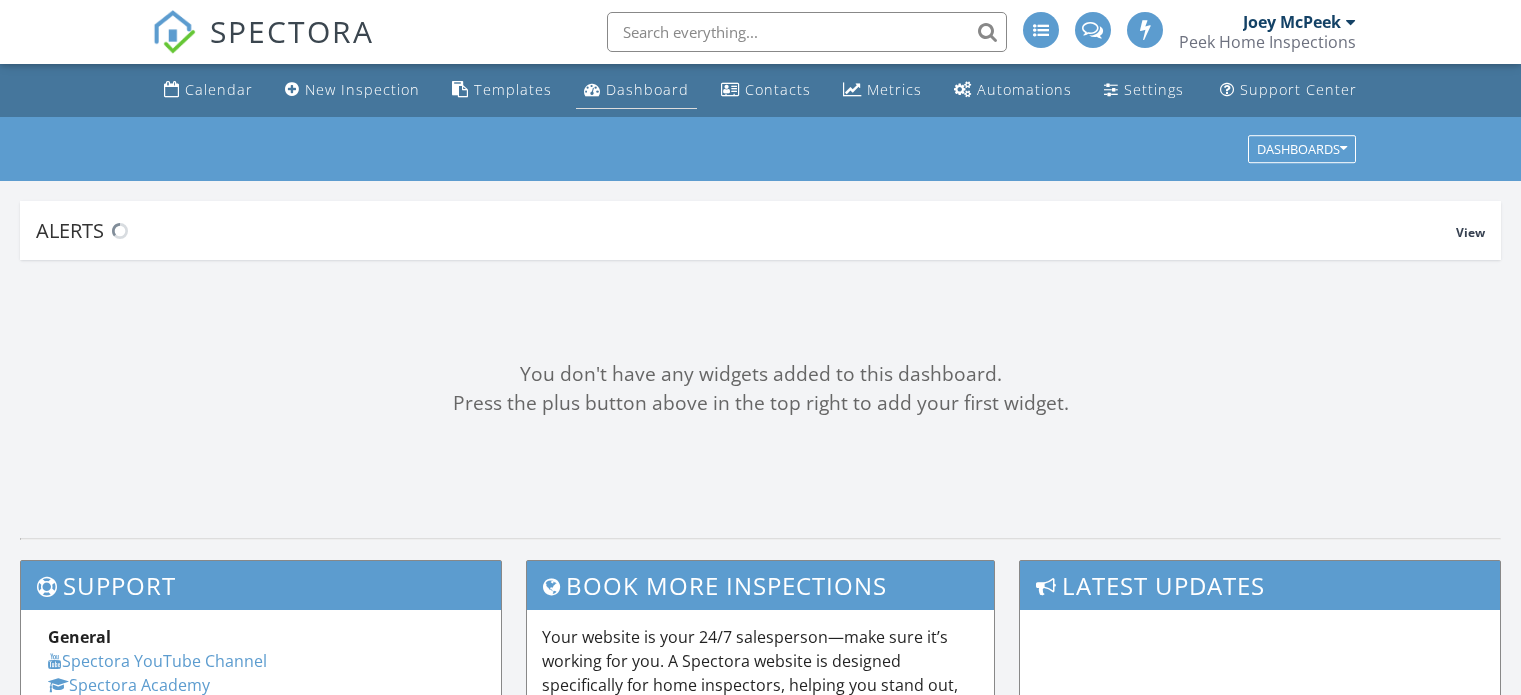 scroll, scrollTop: 0, scrollLeft: 0, axis: both 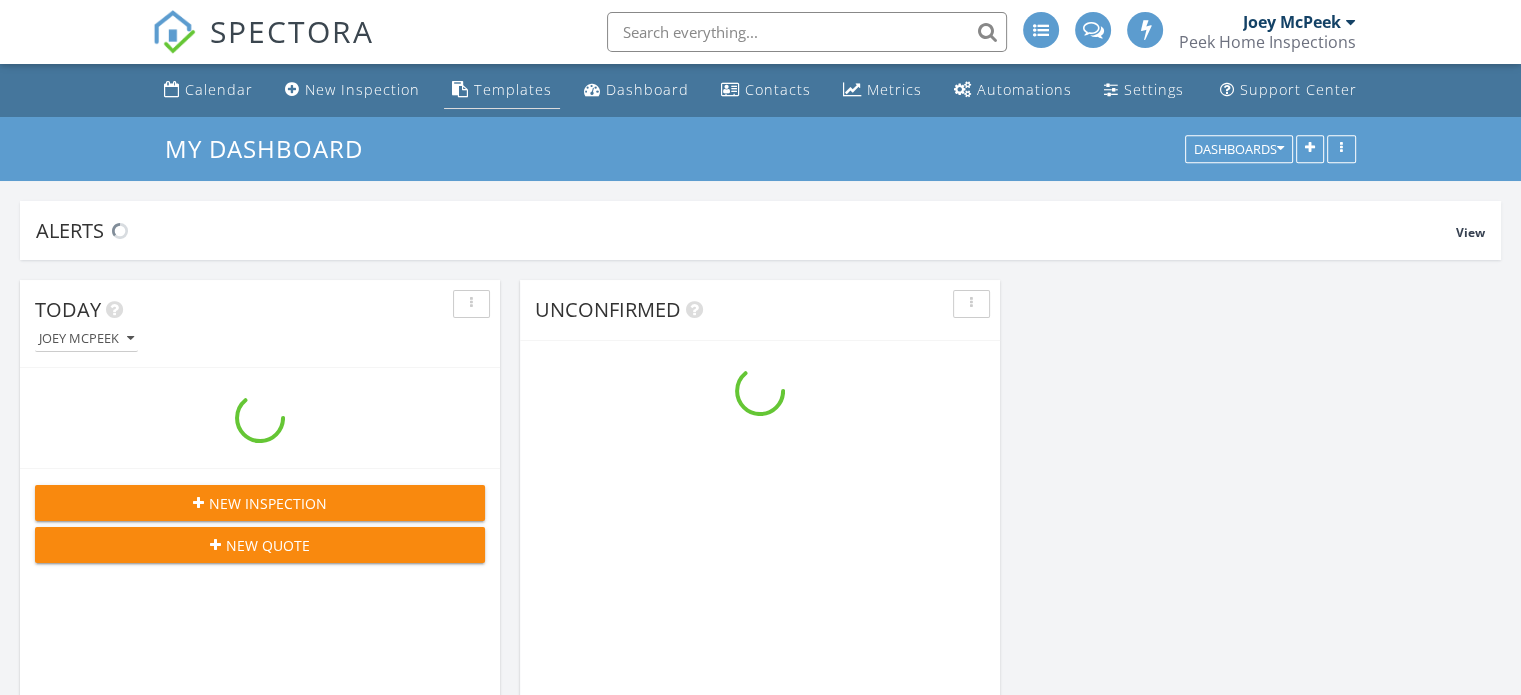 click on "Templates" at bounding box center [502, 90] 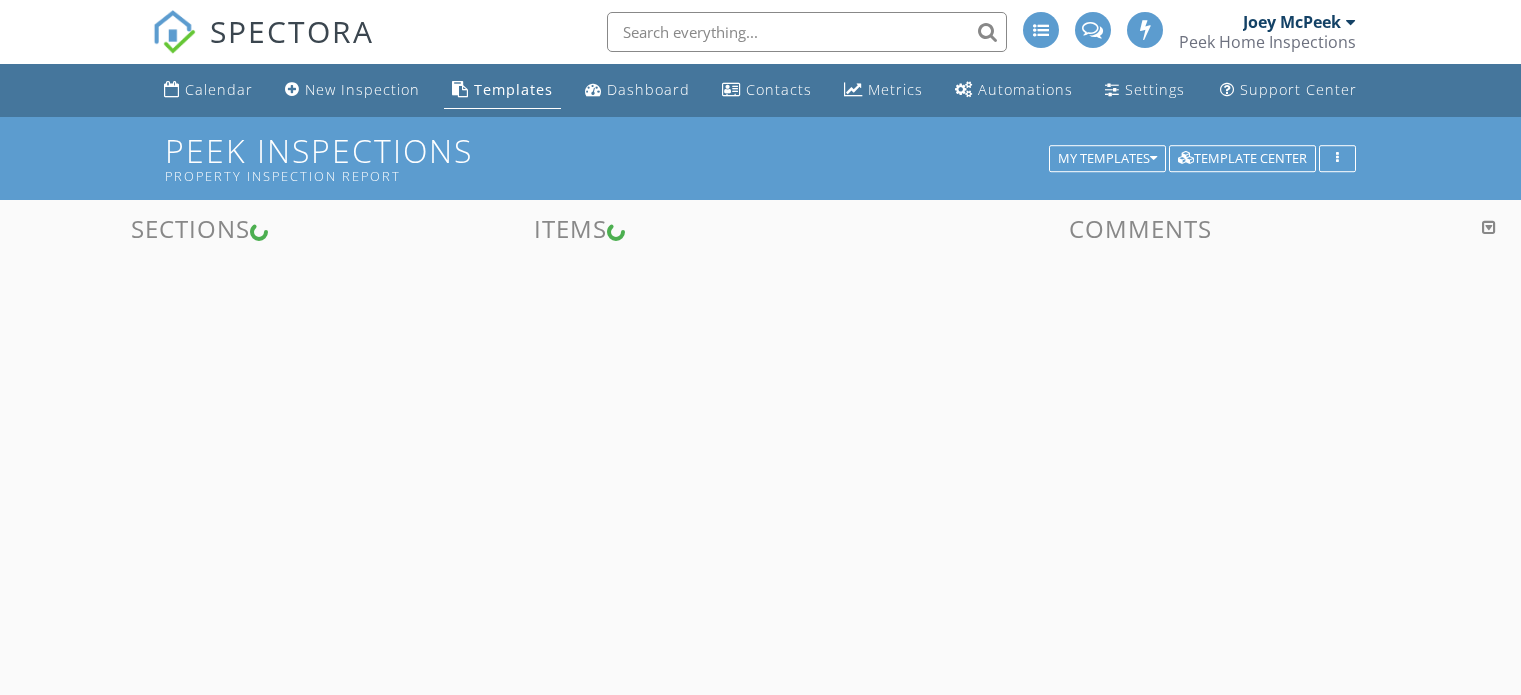 scroll, scrollTop: 0, scrollLeft: 0, axis: both 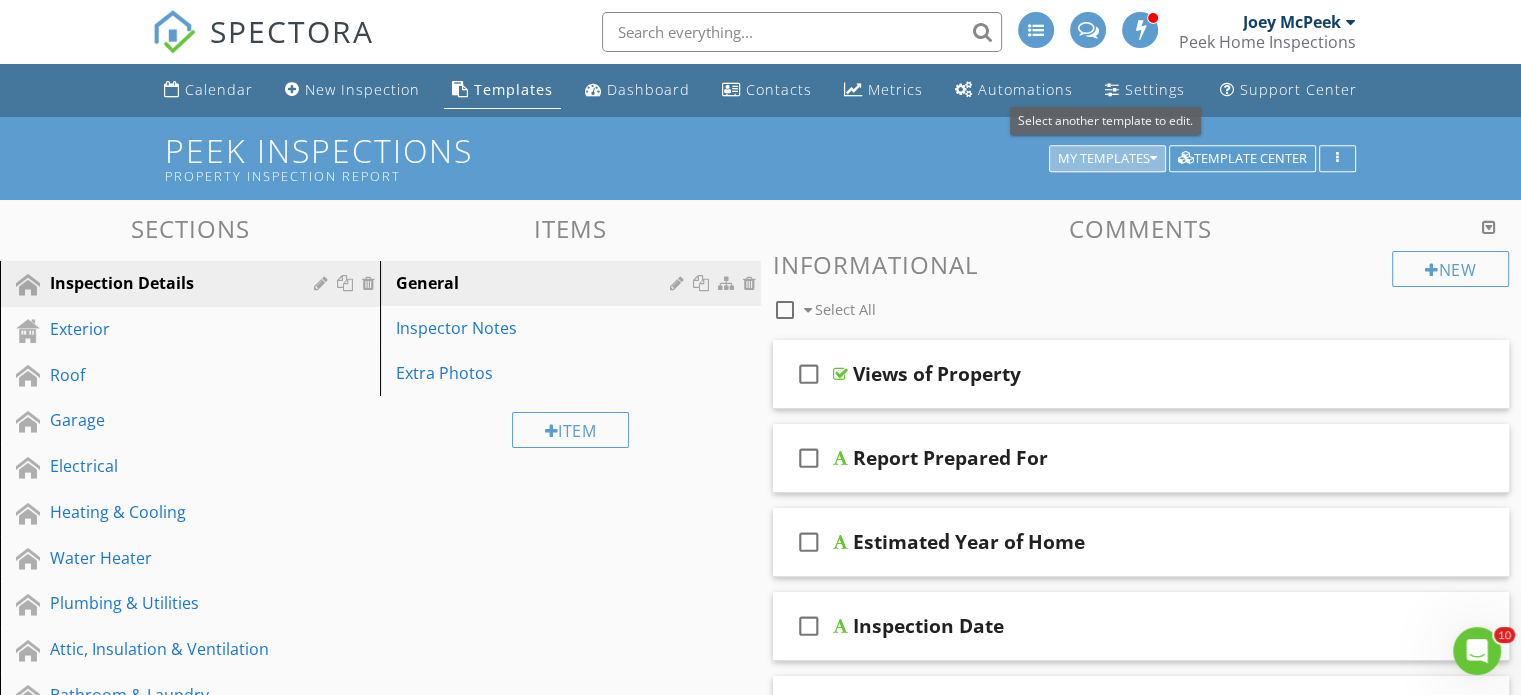 click on "My Templates" at bounding box center (1107, 159) 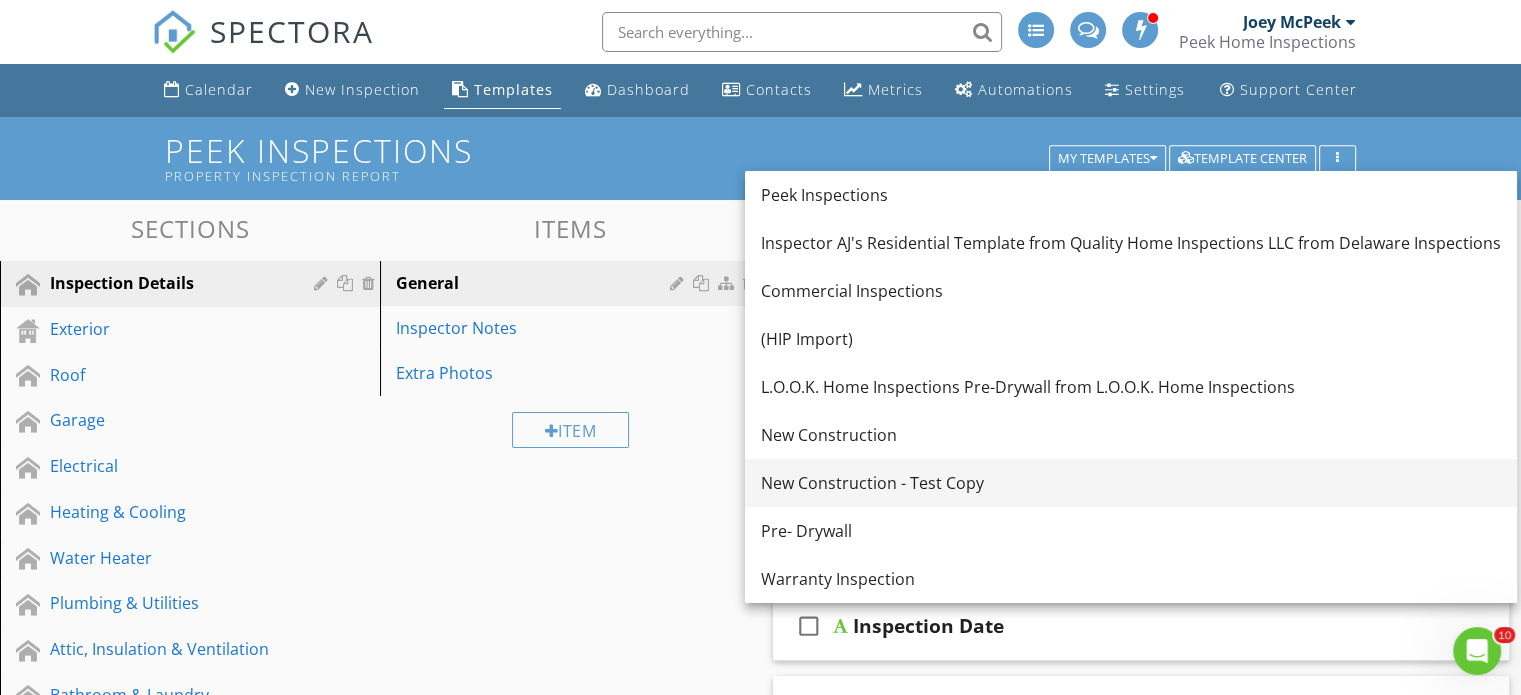 click on "New Construction - Test Copy" at bounding box center [1131, 483] 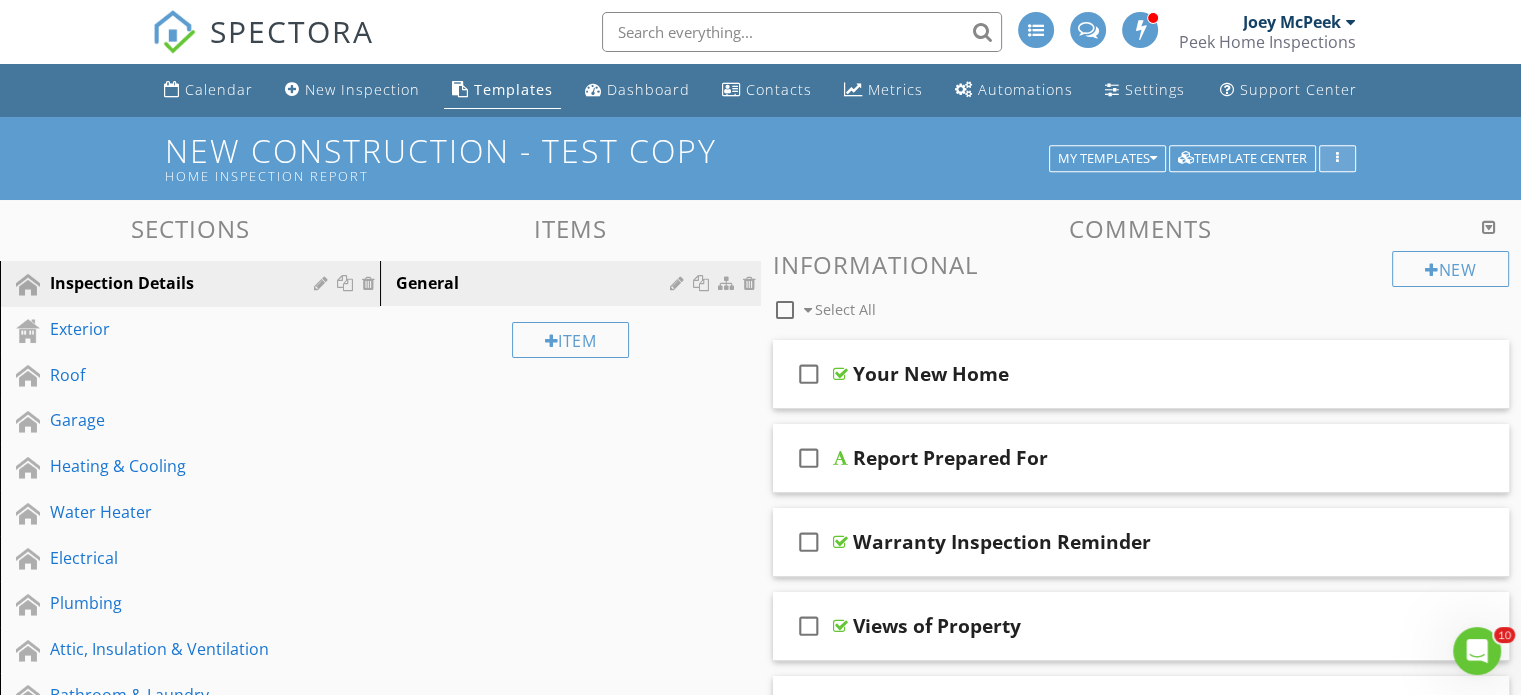 click at bounding box center (1337, 159) 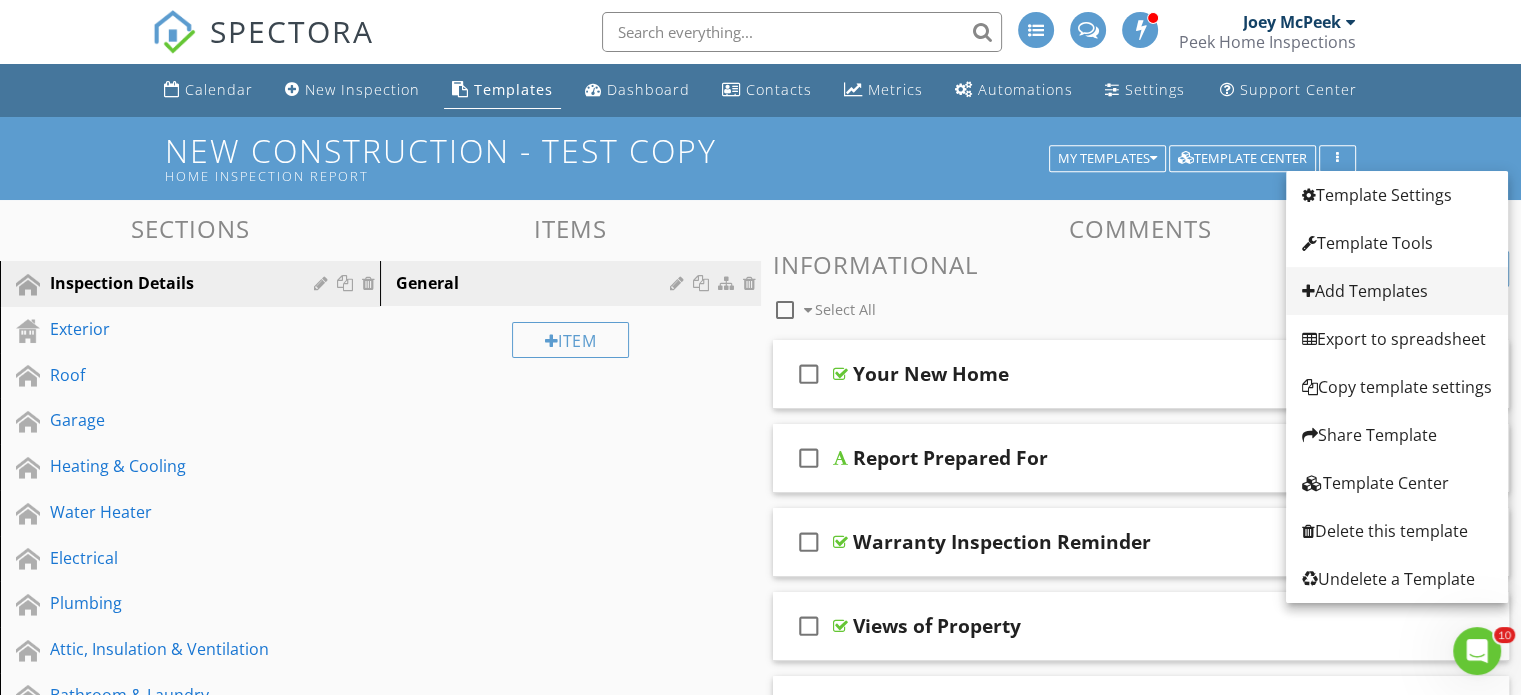 click on "Add Templates" at bounding box center [1397, 291] 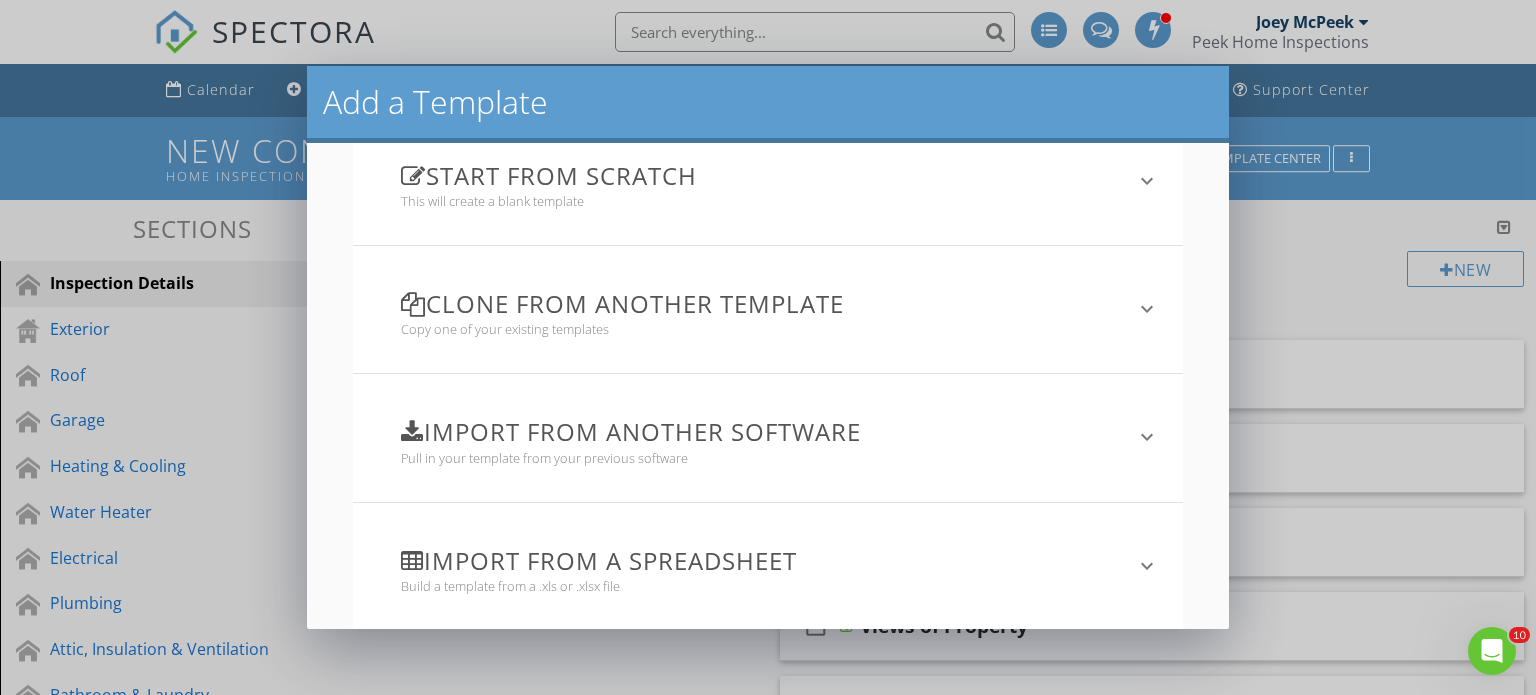scroll, scrollTop: 200, scrollLeft: 0, axis: vertical 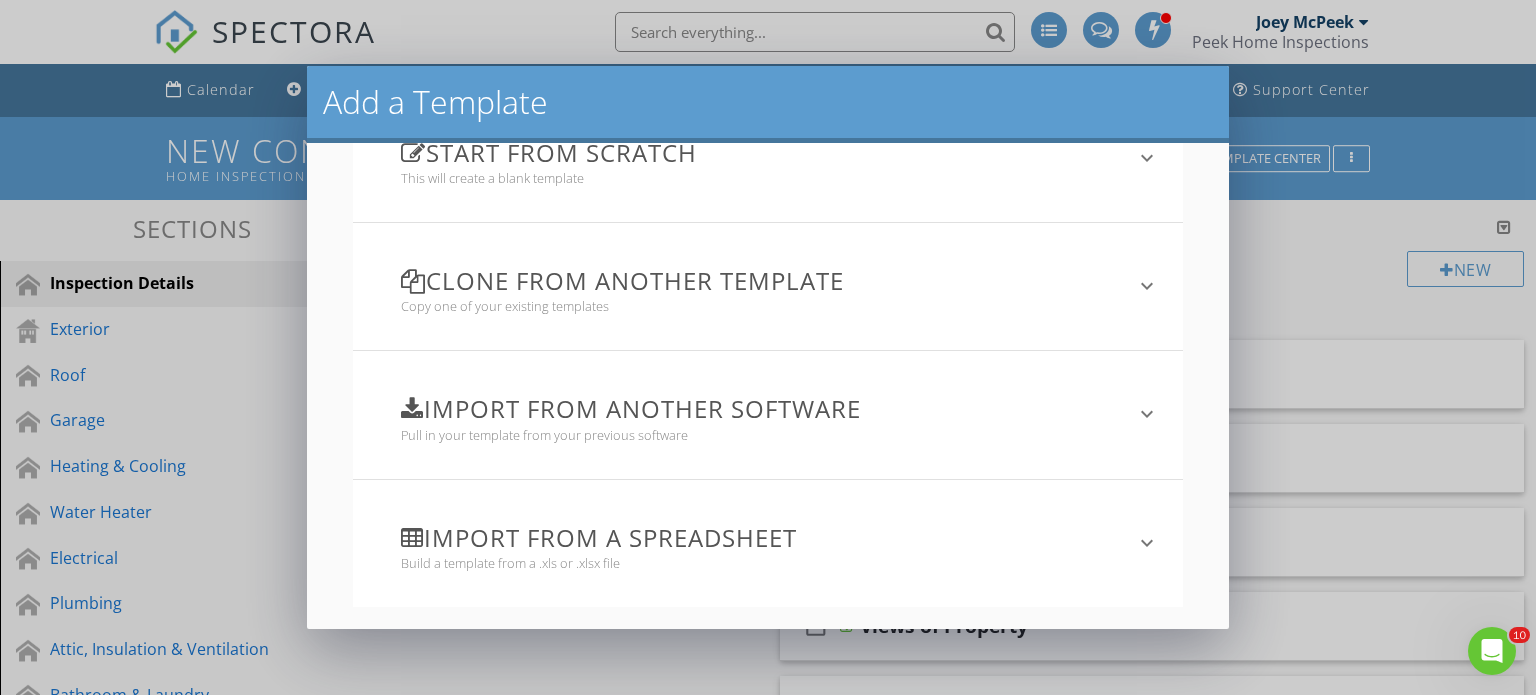 click on "Import from a spreadsheet" at bounding box center [756, 537] 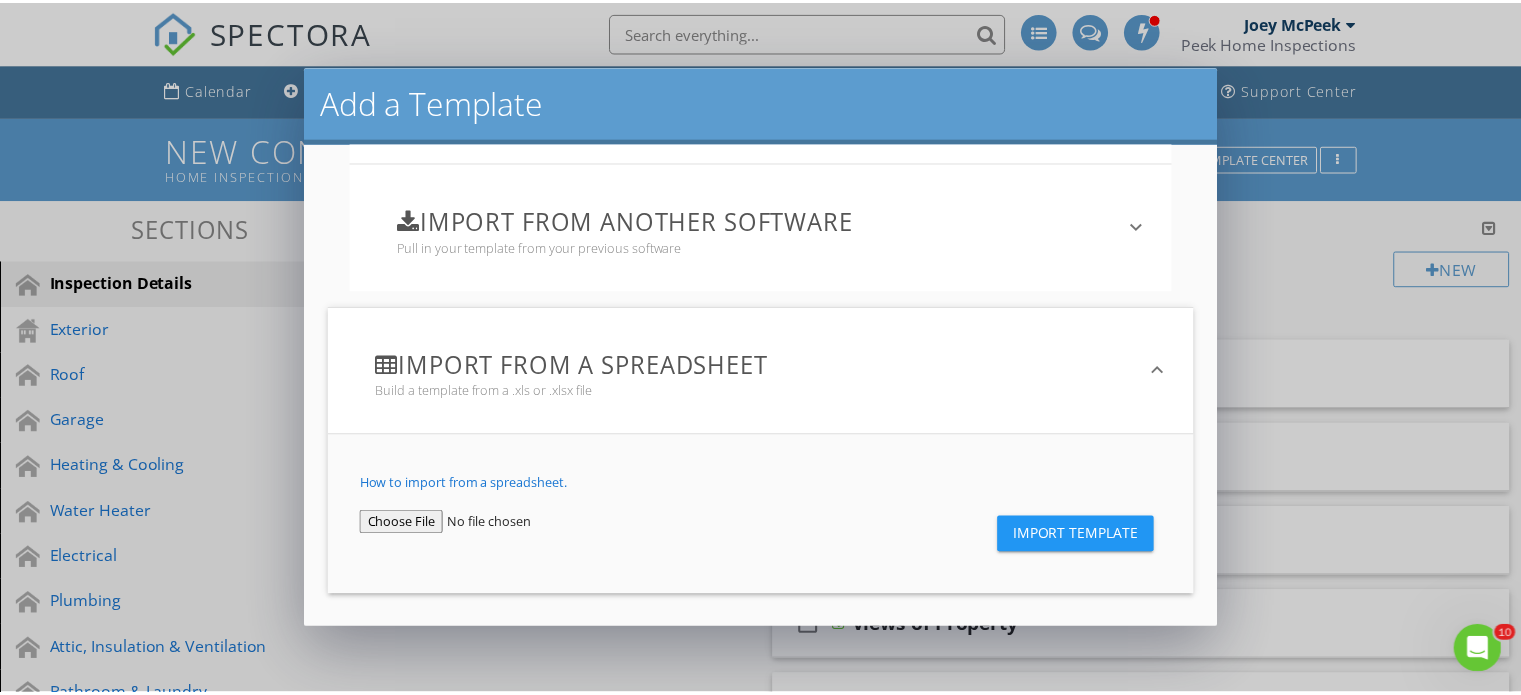 scroll, scrollTop: 392, scrollLeft: 0, axis: vertical 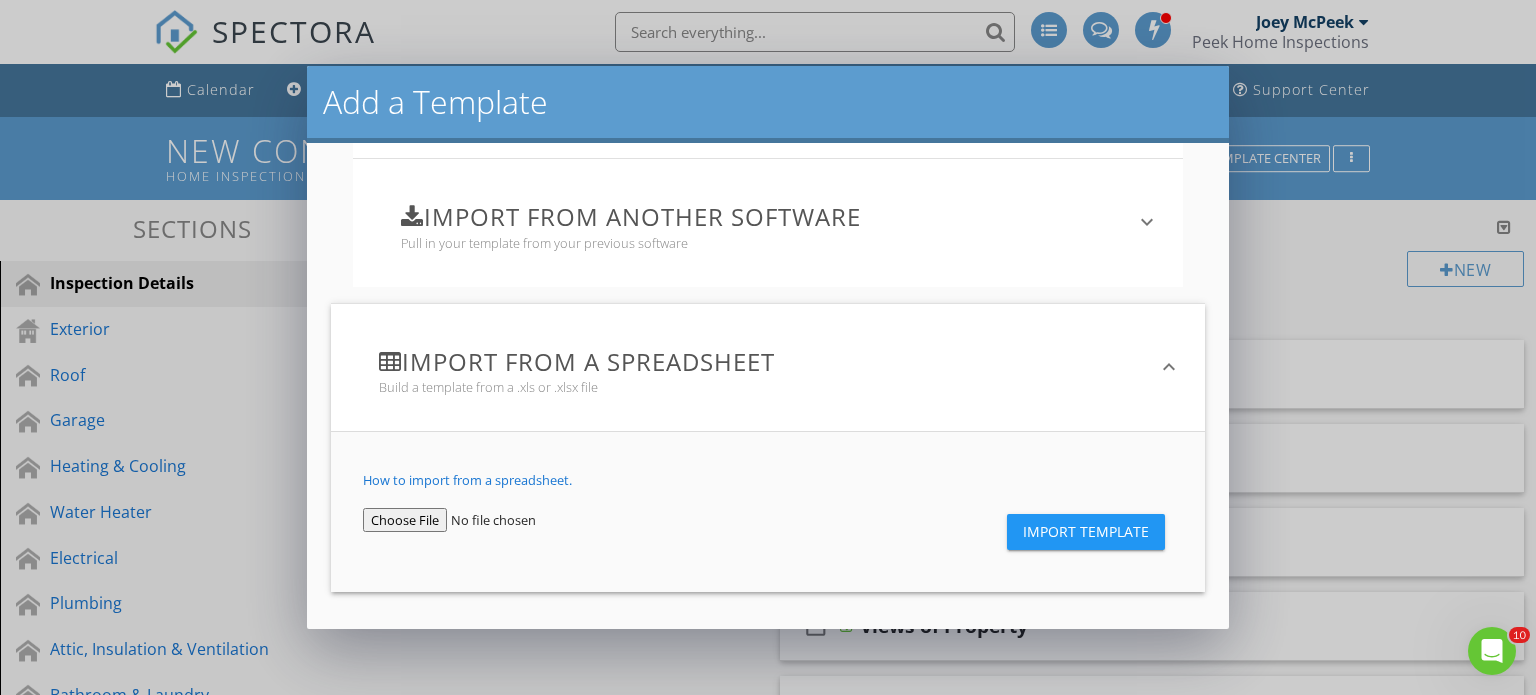 click at bounding box center [482, 520] 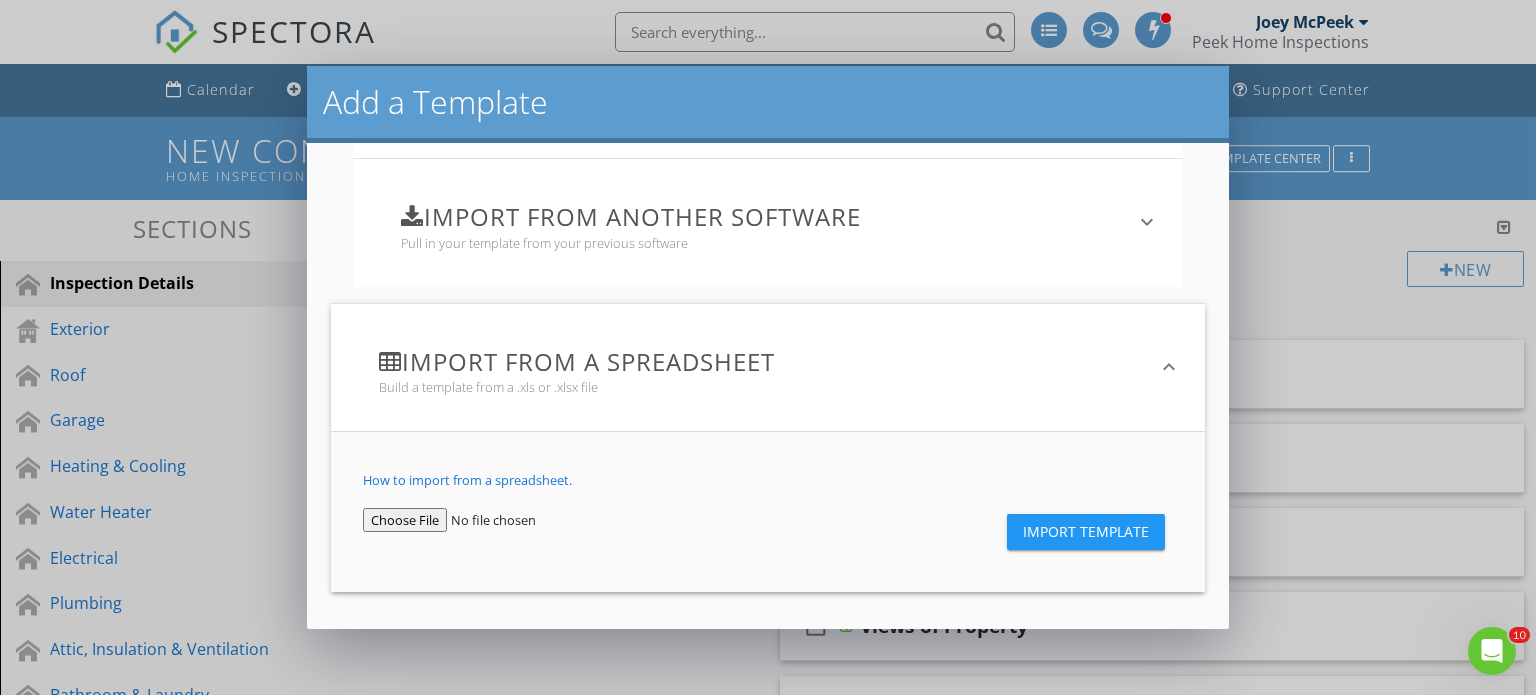 type on "C:\fakepath\Cleaned_Report_Template_NoBuilder.xlsx" 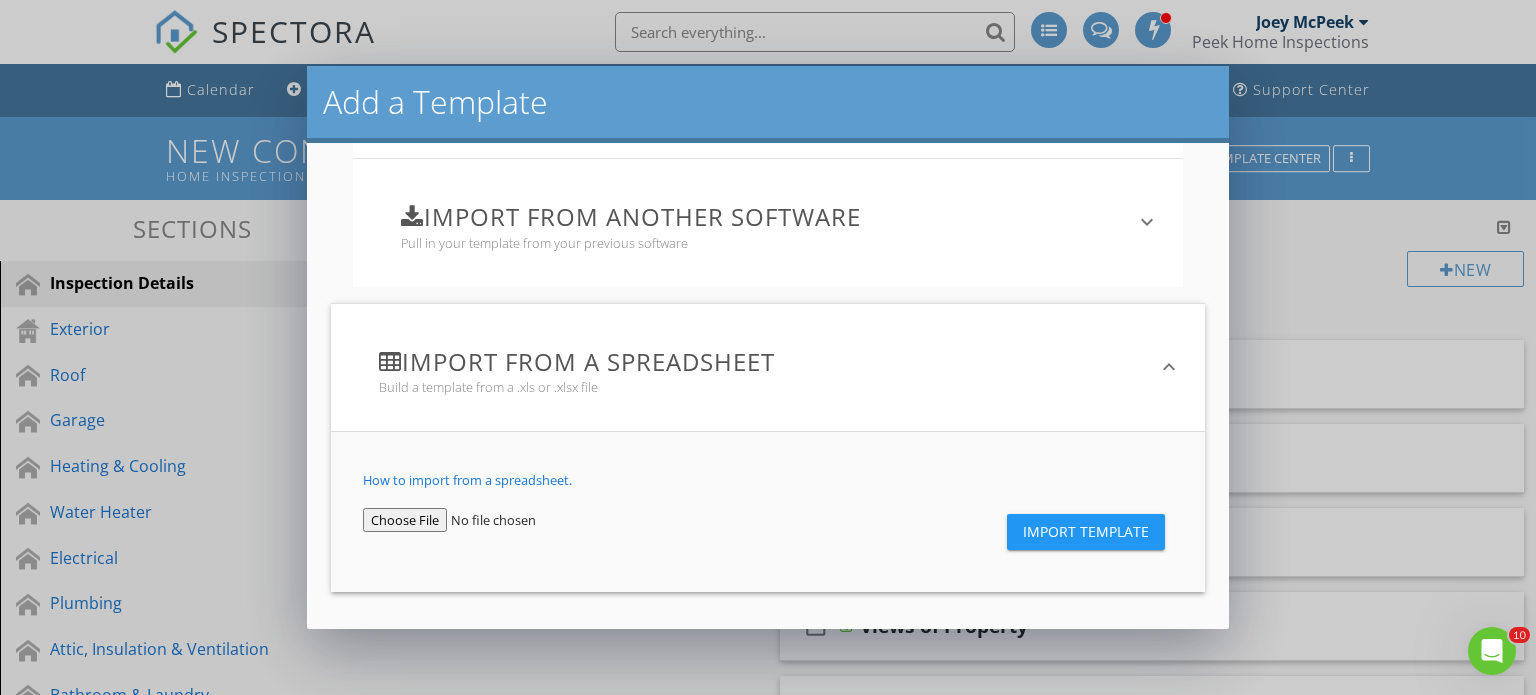 click on "Import Template" at bounding box center [1086, 532] 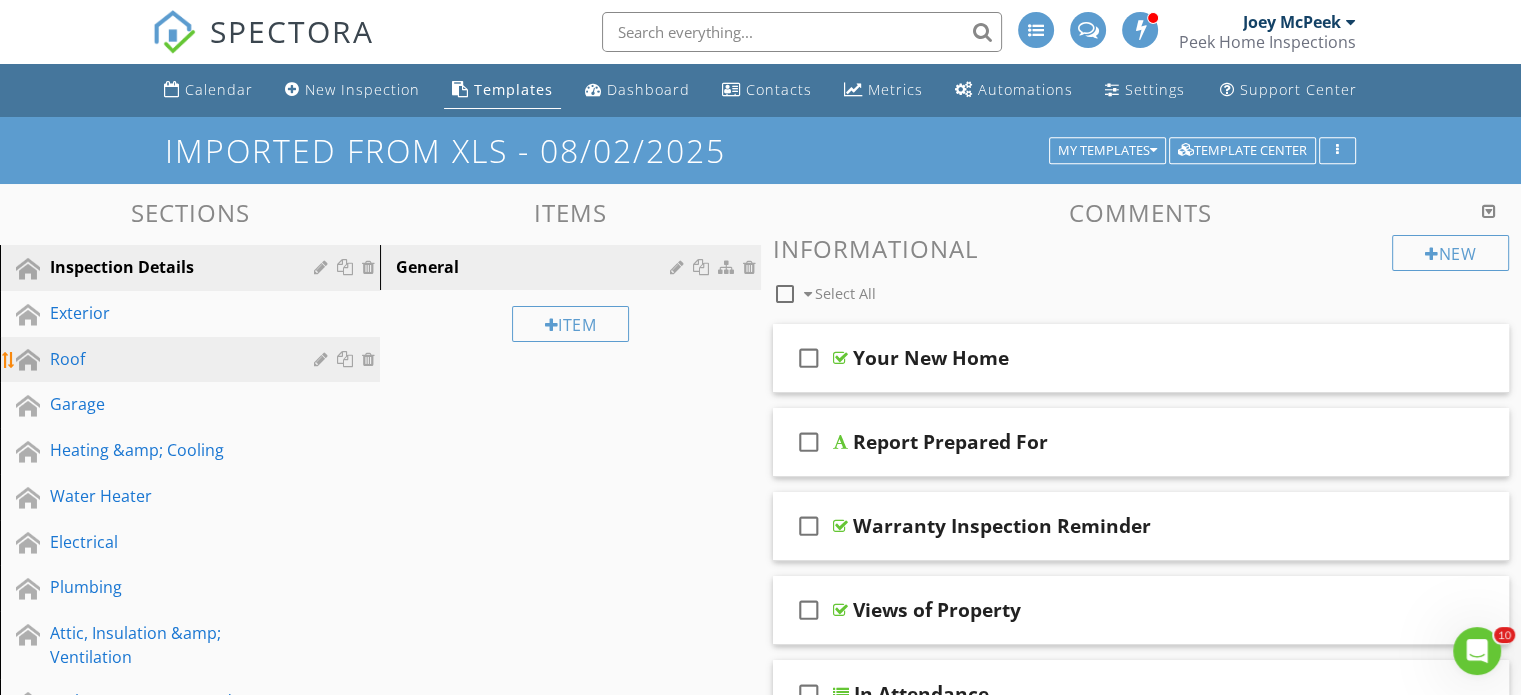 click on "Roof" at bounding box center [167, 359] 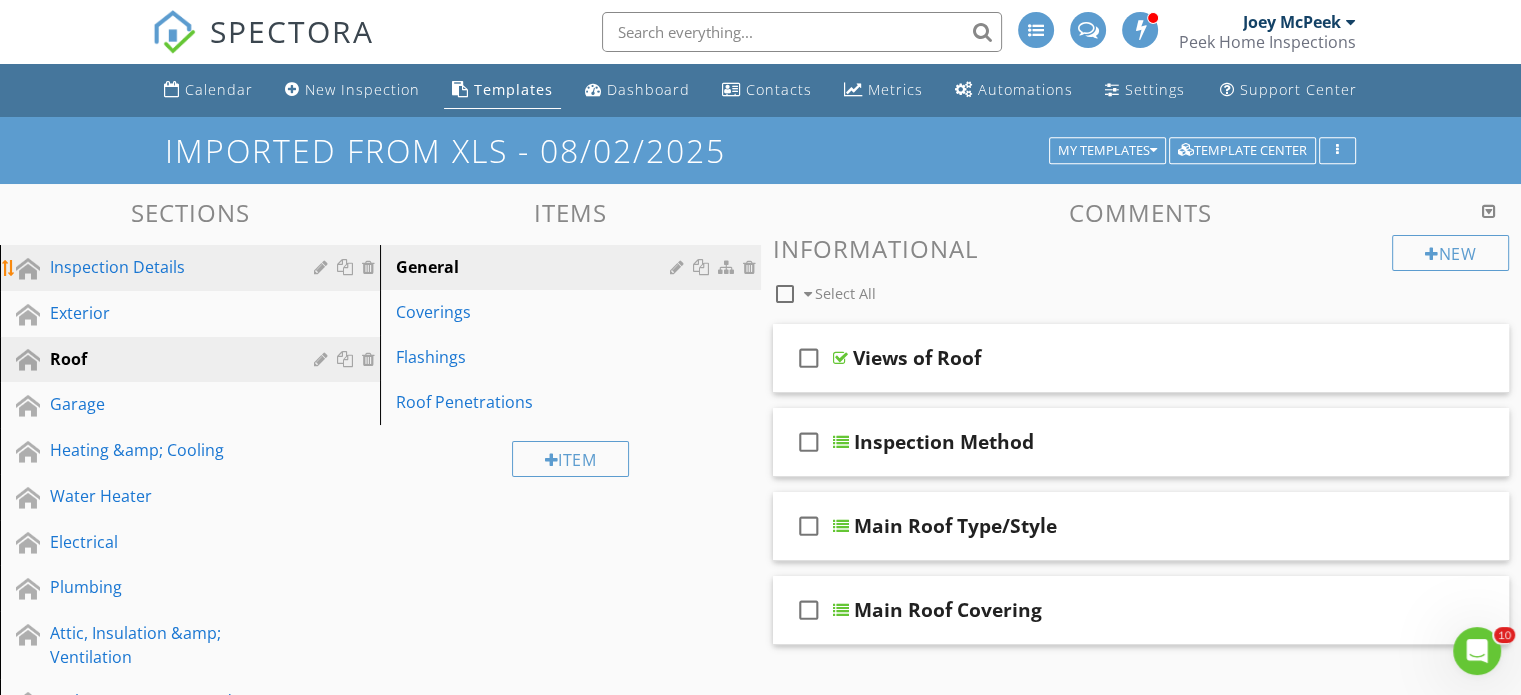 click on "Inspection Details" at bounding box center [167, 267] 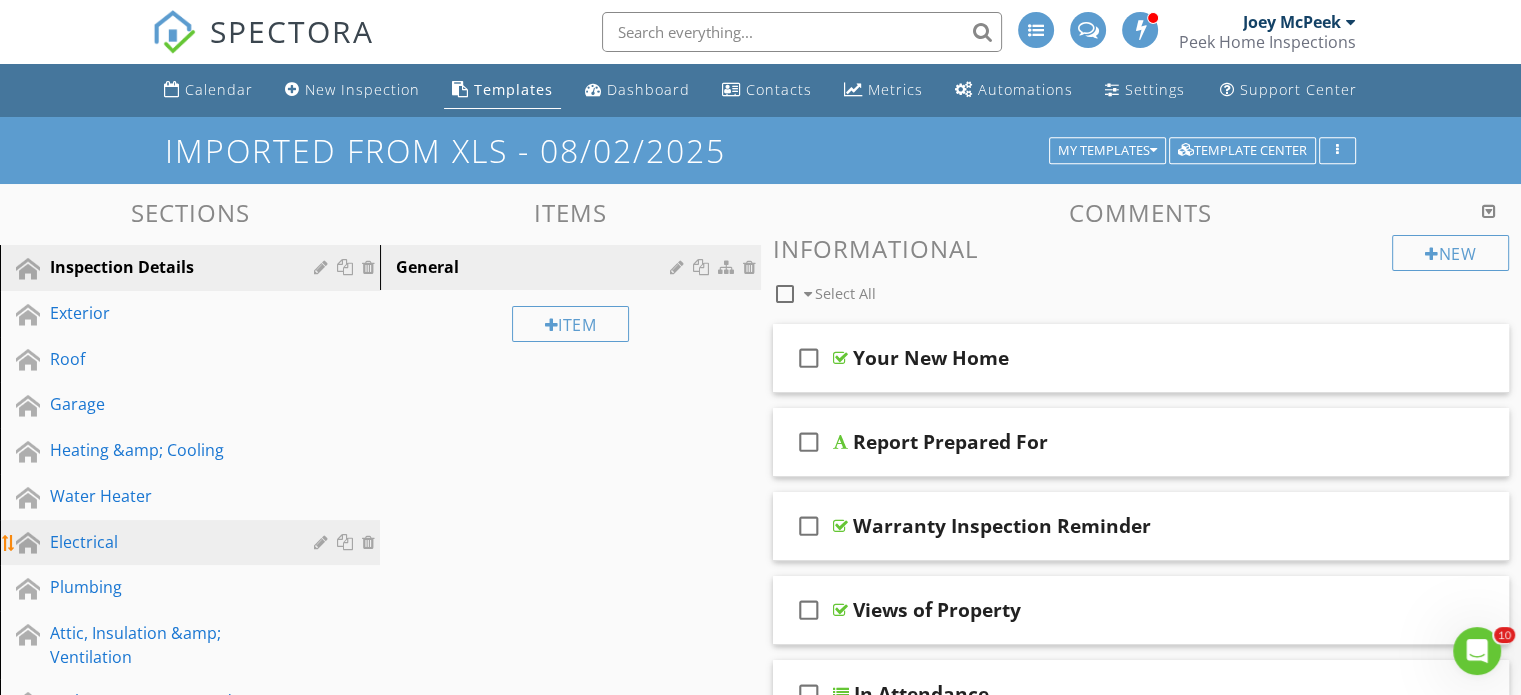 click on "Electrical" at bounding box center [167, 542] 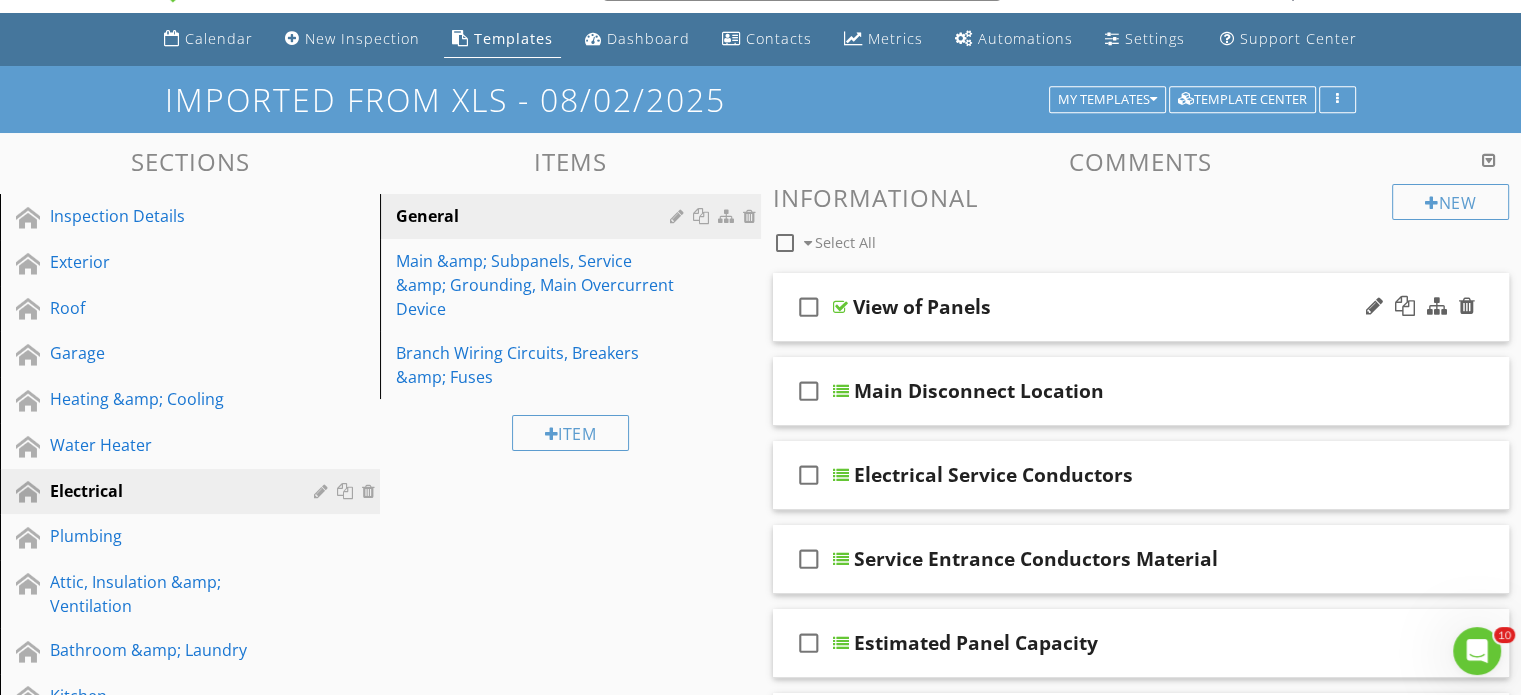 scroll, scrollTop: 100, scrollLeft: 0, axis: vertical 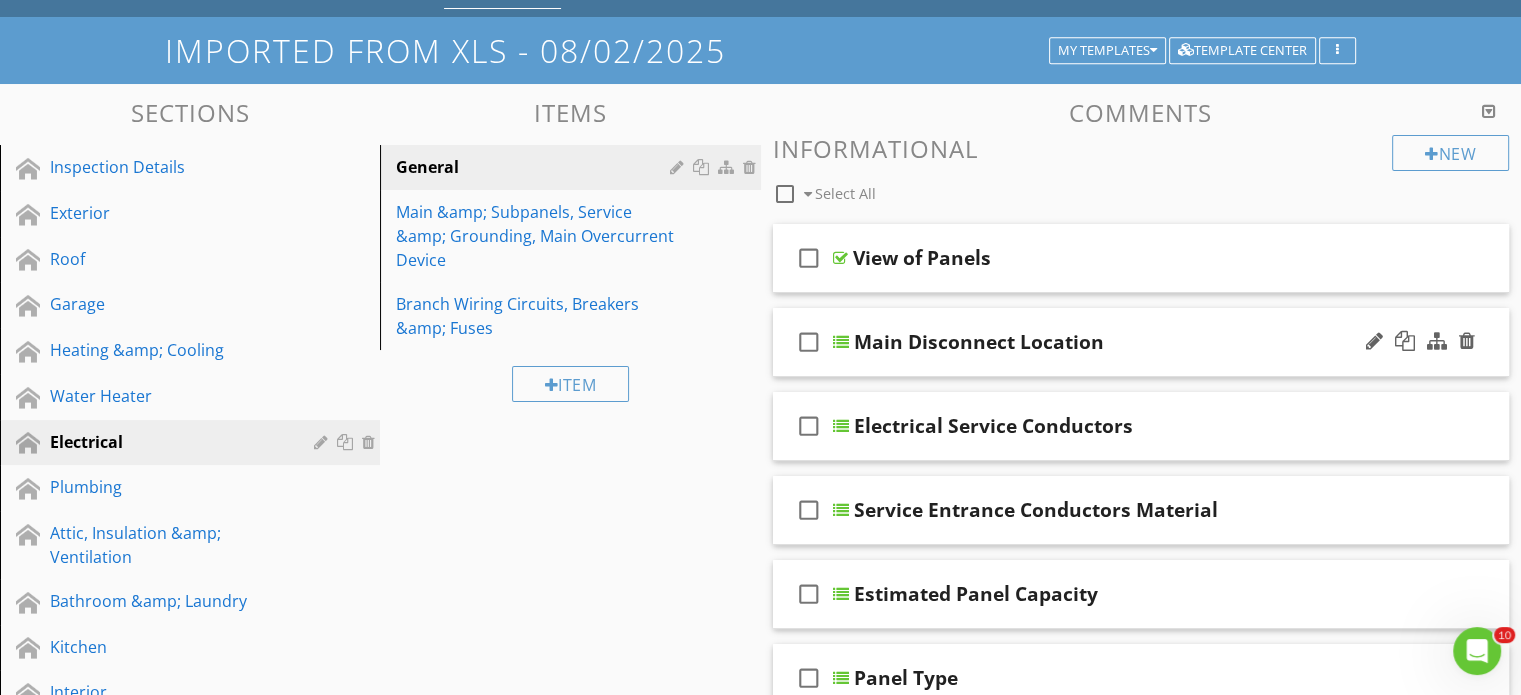 click on "check_box_outline_blank
Main Disconnect Location" at bounding box center (1141, 342) 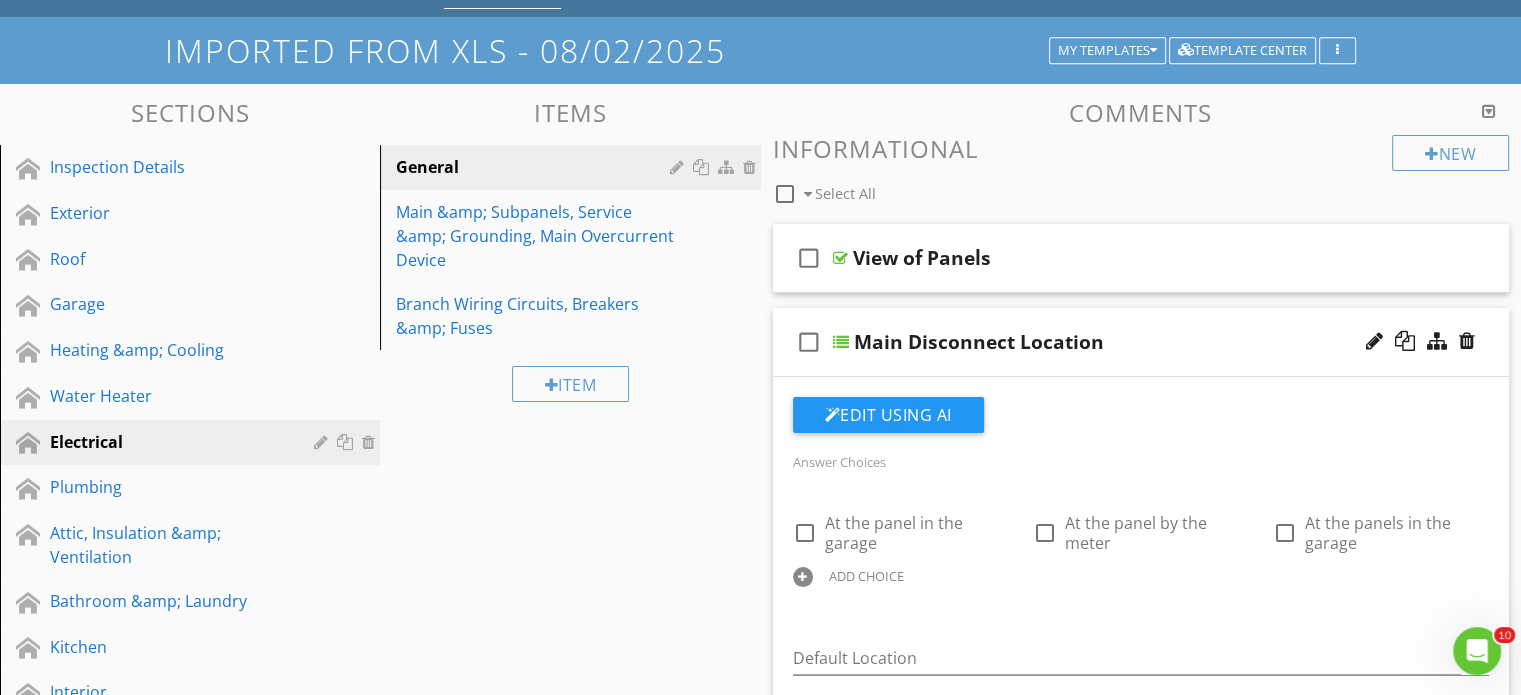 click on "check_box_outline_blank
Main Disconnect Location" at bounding box center (1141, 342) 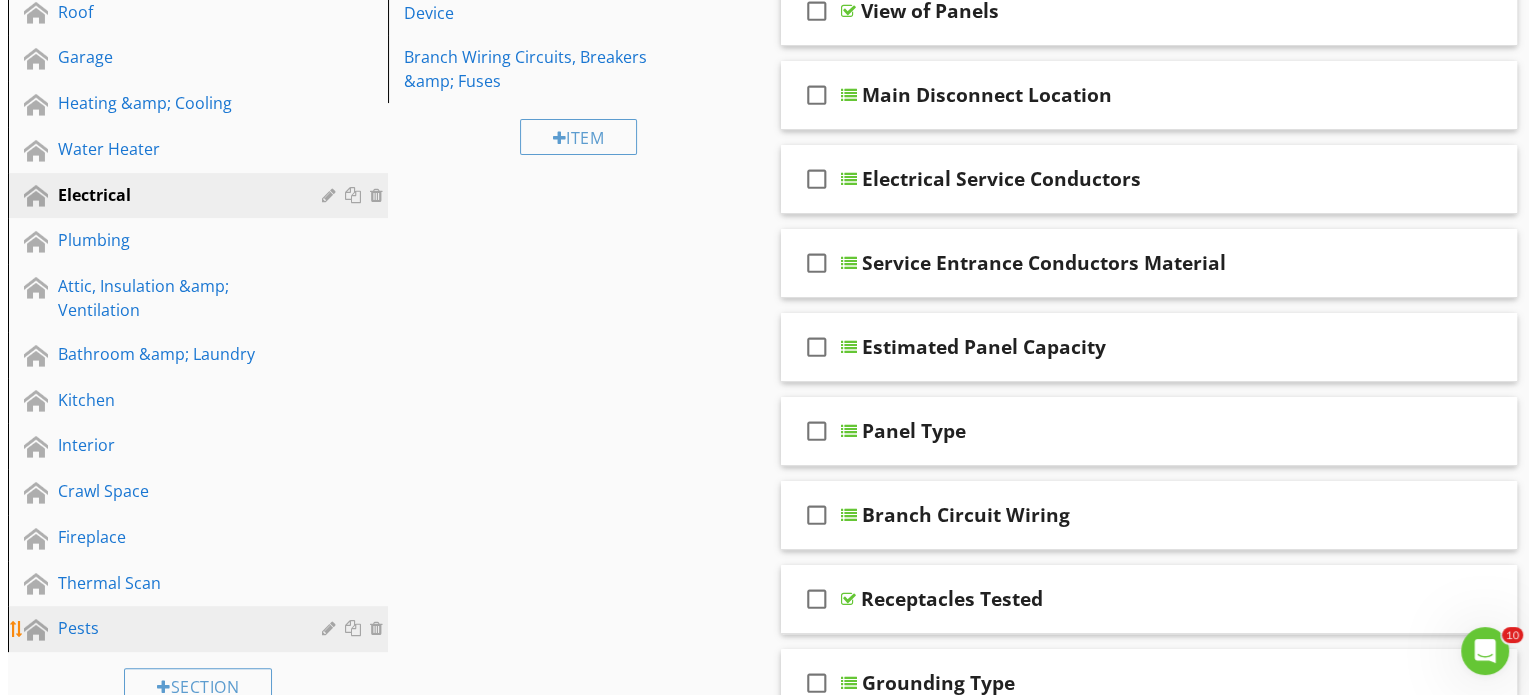 scroll, scrollTop: 396, scrollLeft: 0, axis: vertical 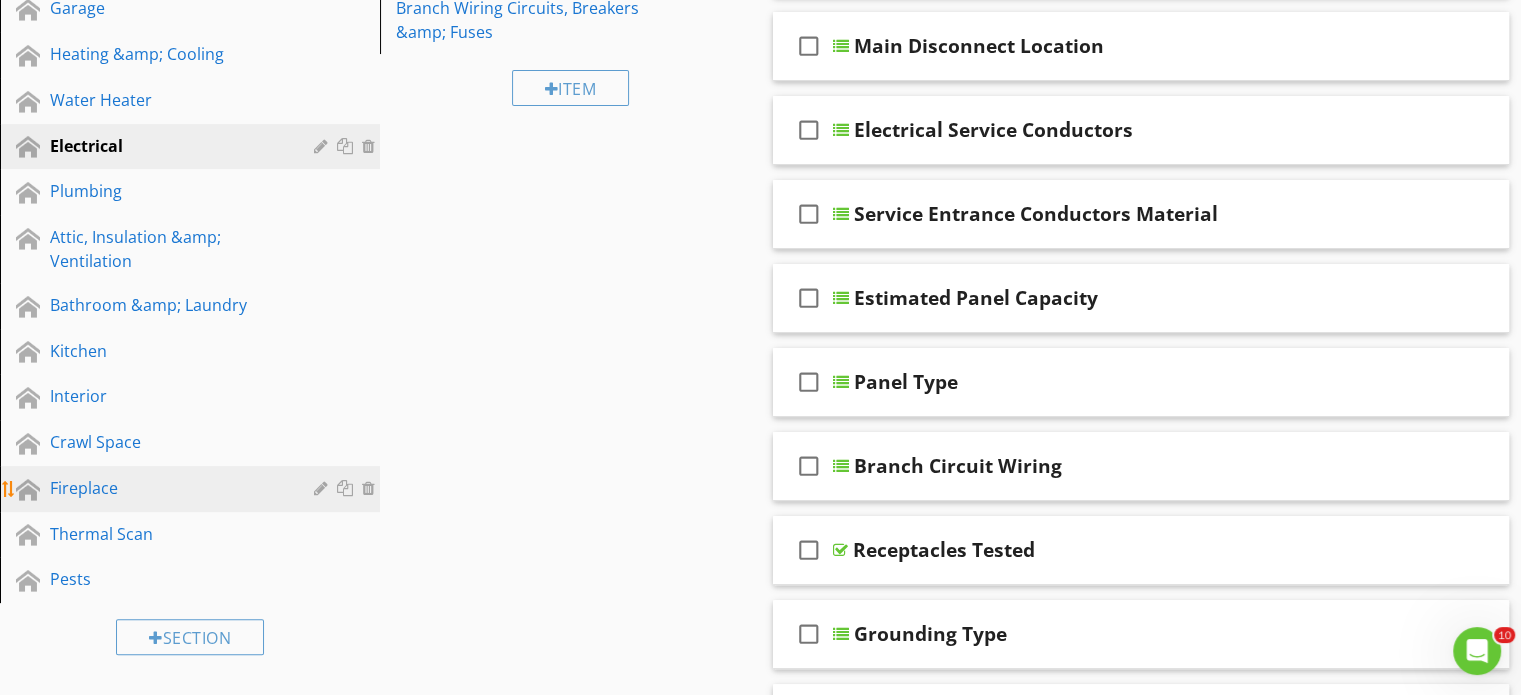 click at bounding box center [323, 488] 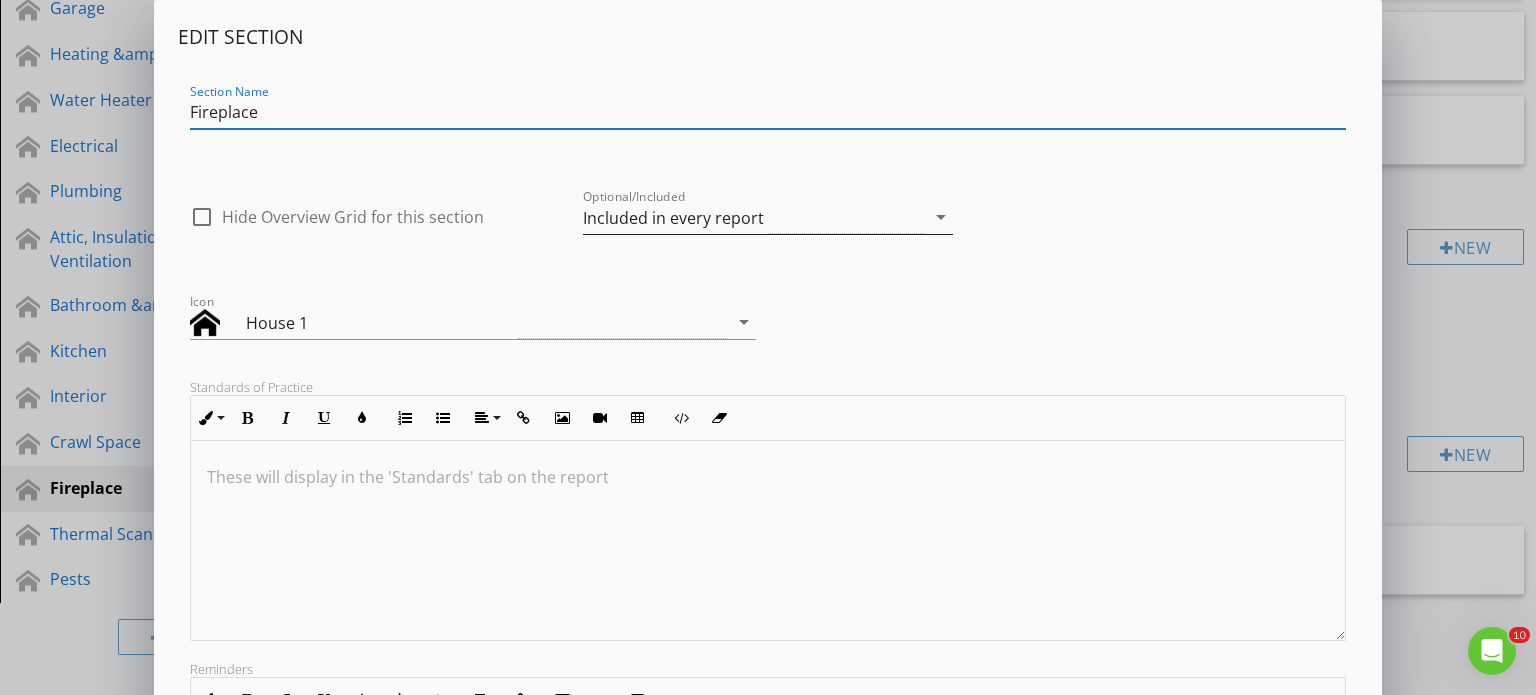 click on "Included in every report" at bounding box center (673, 218) 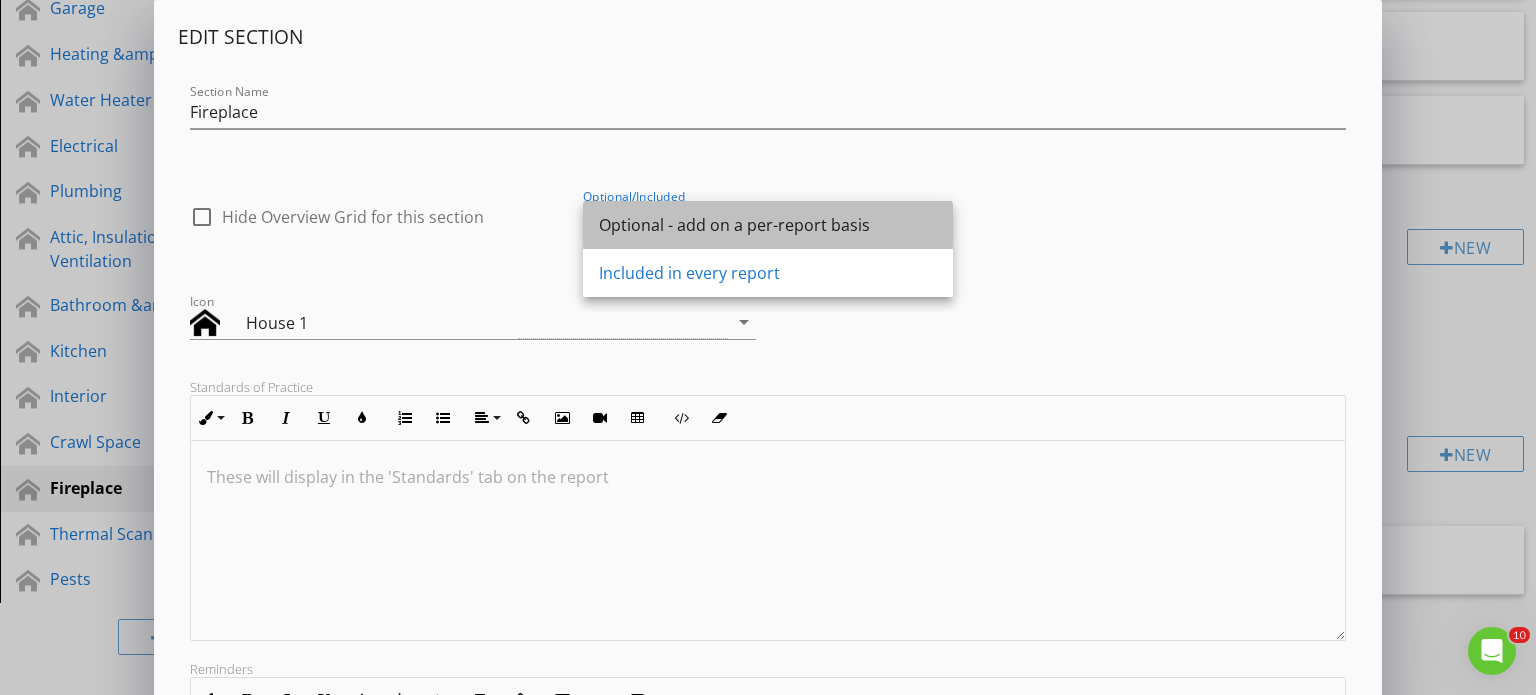 click on "Optional - add on a per-report basis" at bounding box center [768, 225] 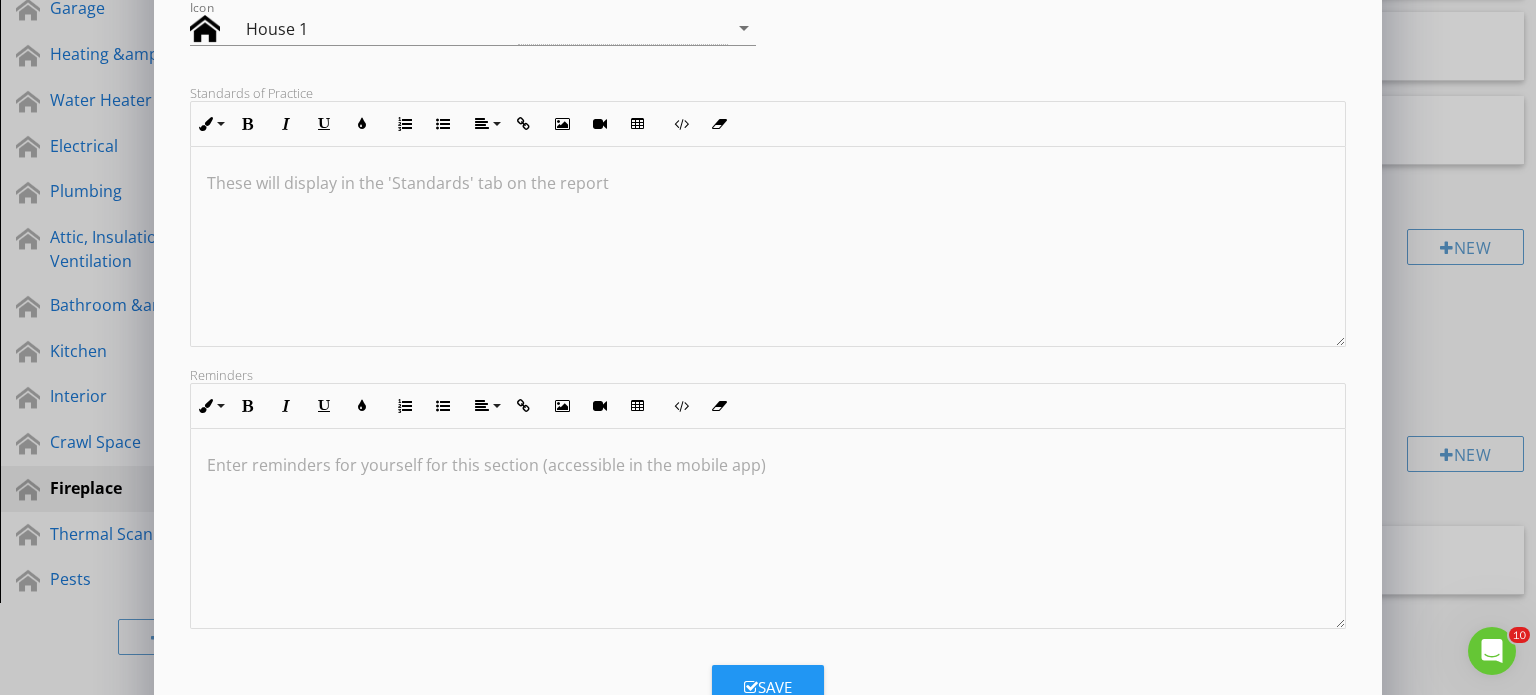 scroll, scrollTop: 300, scrollLeft: 0, axis: vertical 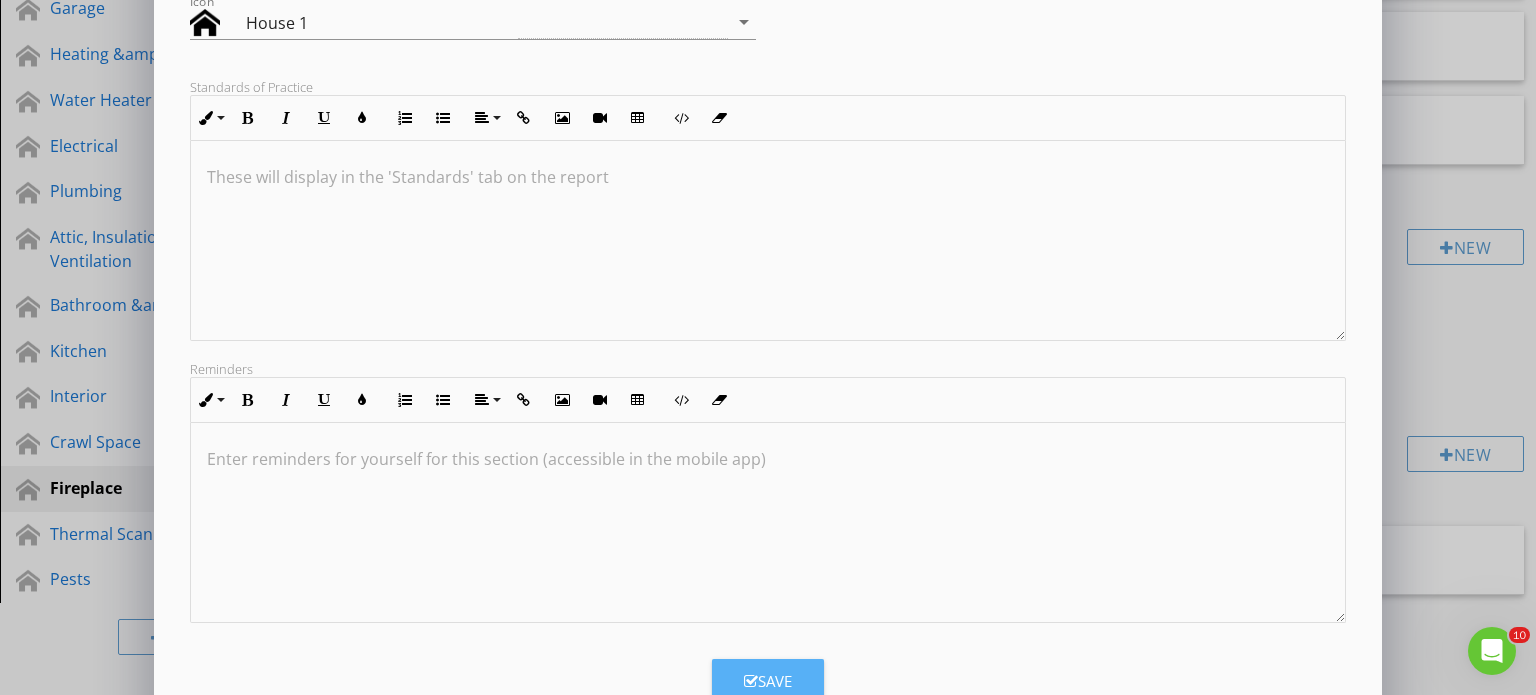 click on "Save" at bounding box center [768, 681] 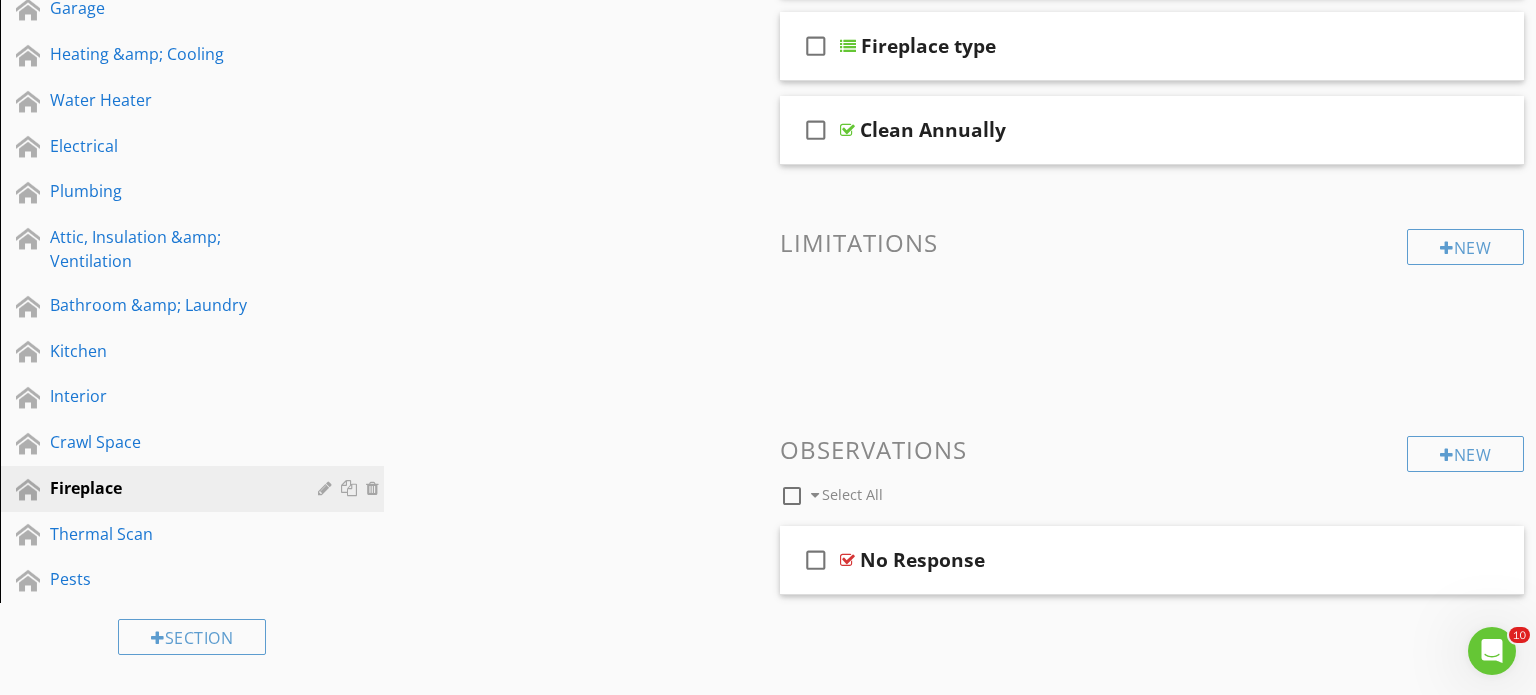 scroll, scrollTop: 147, scrollLeft: 0, axis: vertical 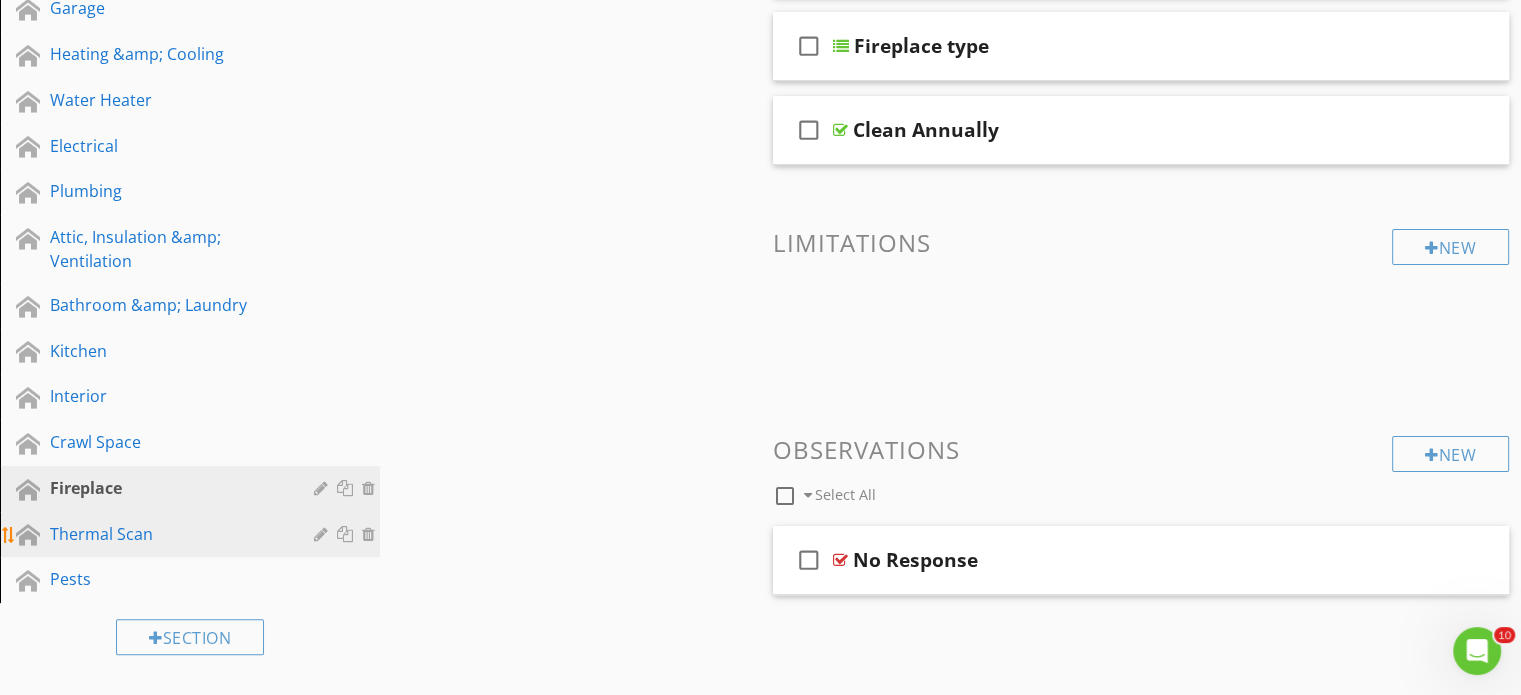 click at bounding box center (323, 534) 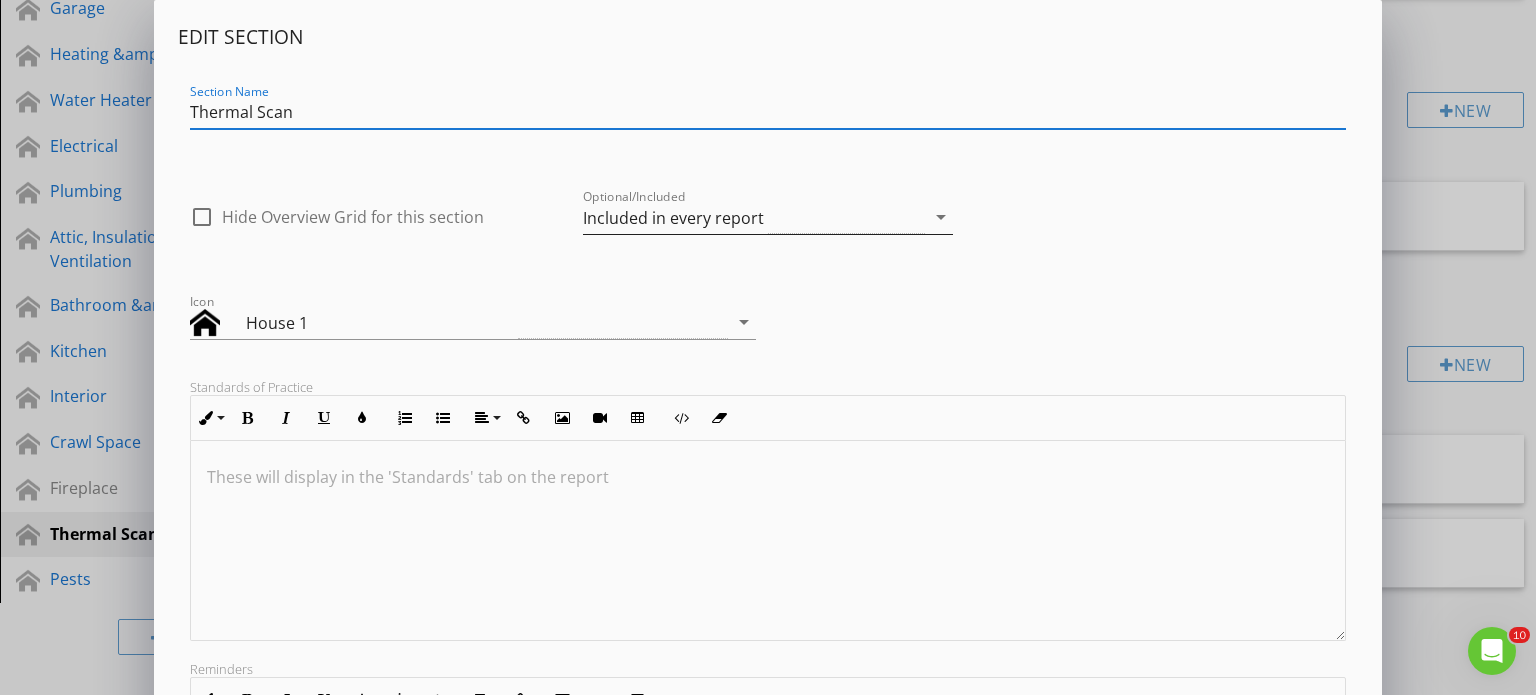 click on "Included in every report" at bounding box center [673, 218] 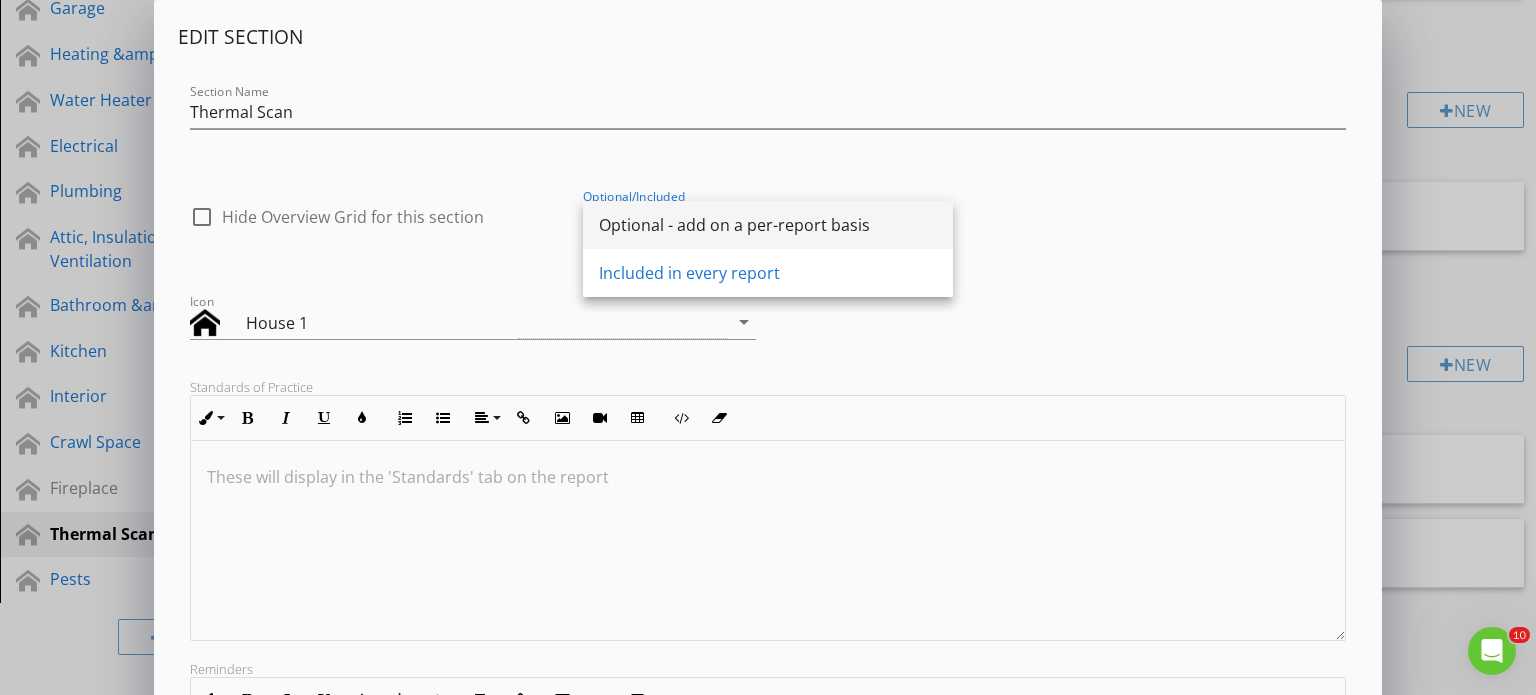 click on "Optional - add on a per-report basis" at bounding box center [768, 225] 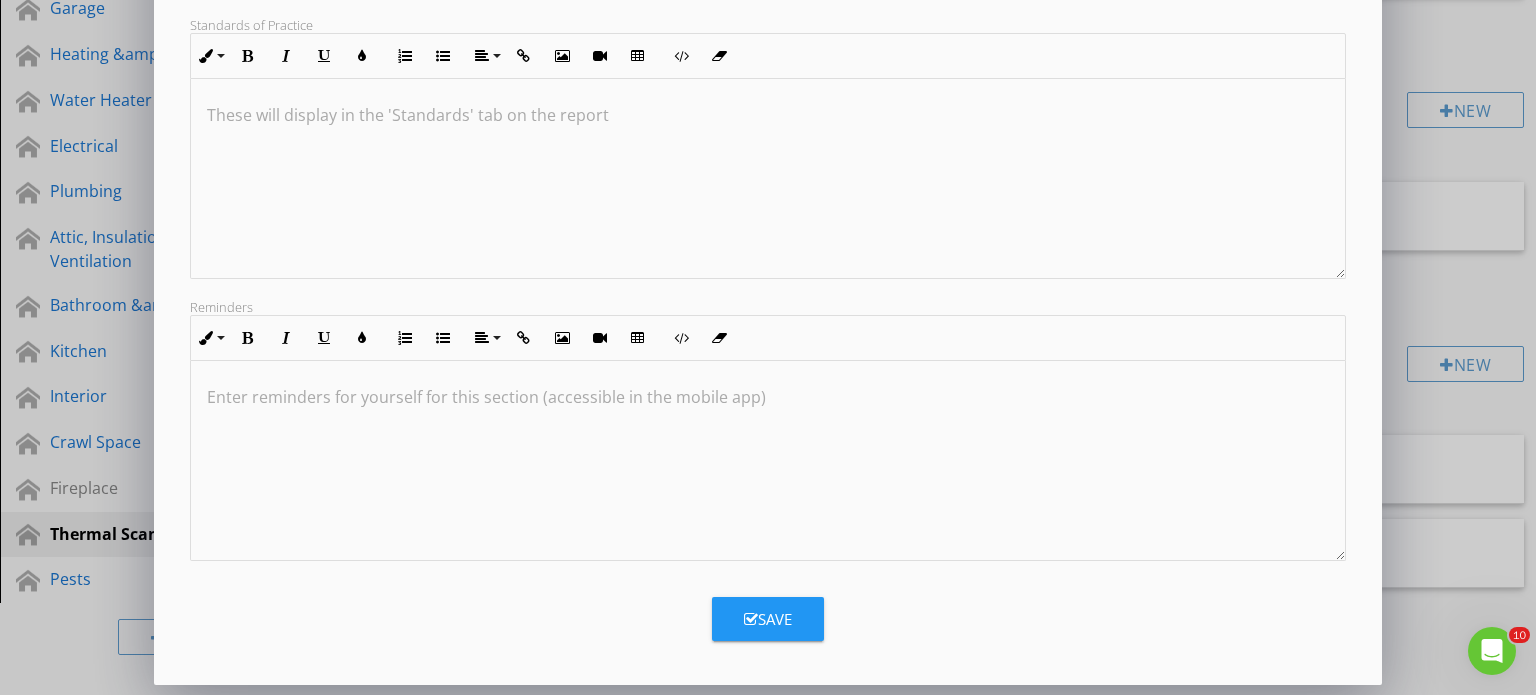 click on "Save" at bounding box center (768, 619) 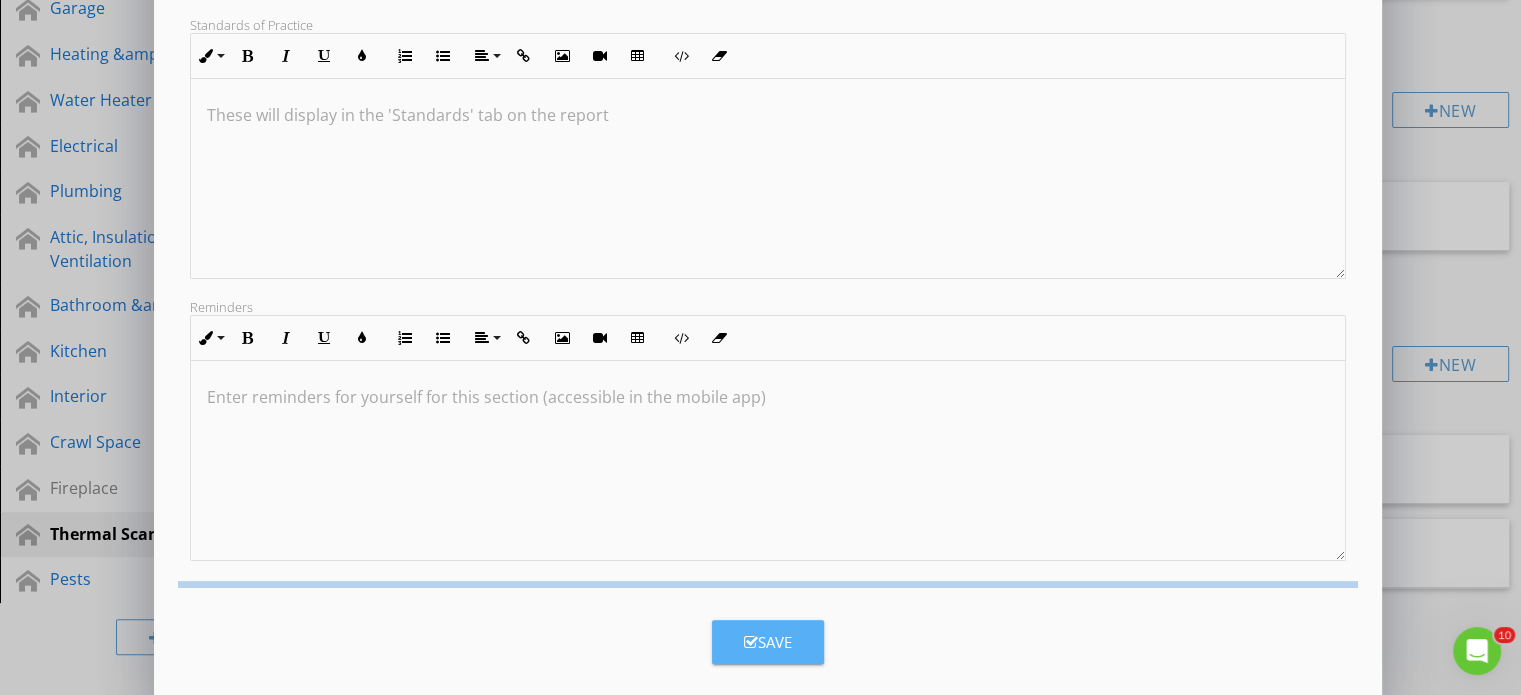 scroll, scrollTop: 147, scrollLeft: 0, axis: vertical 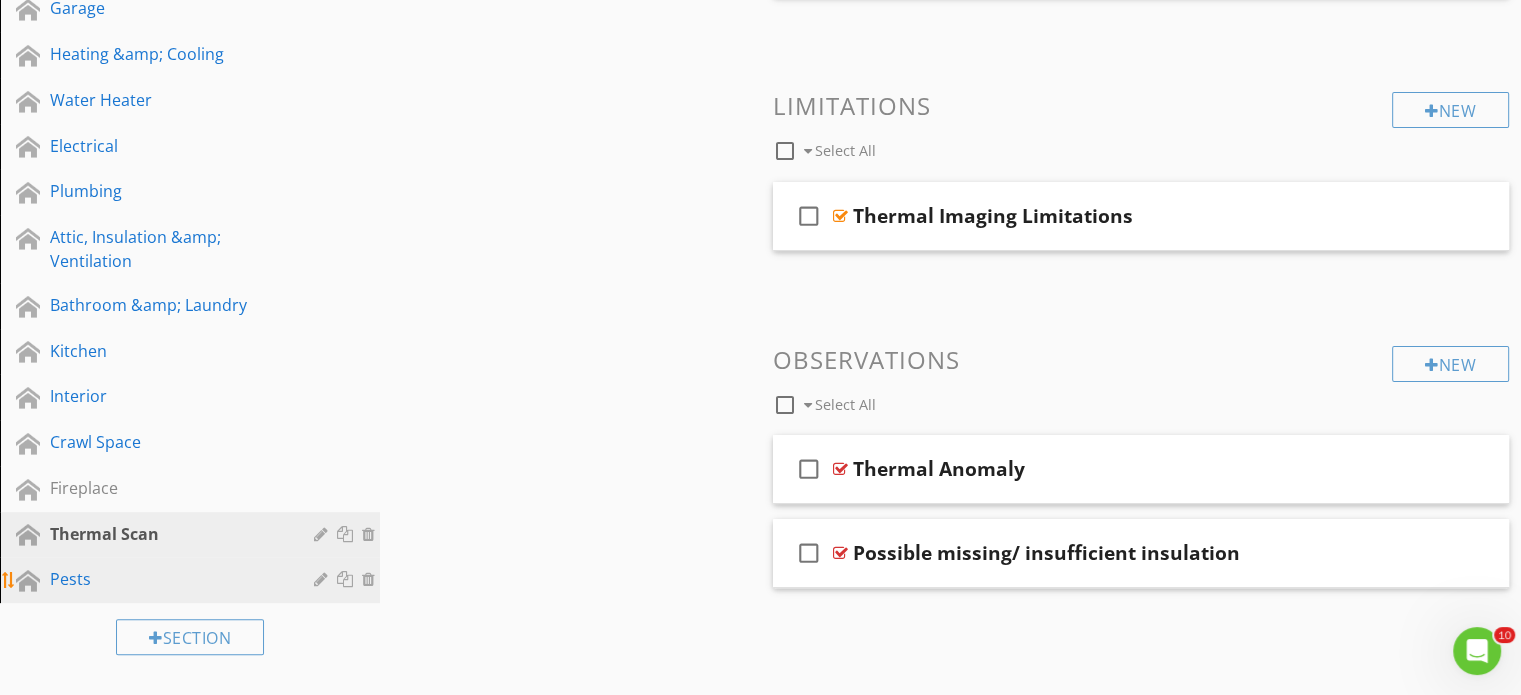 click on "Pests" at bounding box center [167, 579] 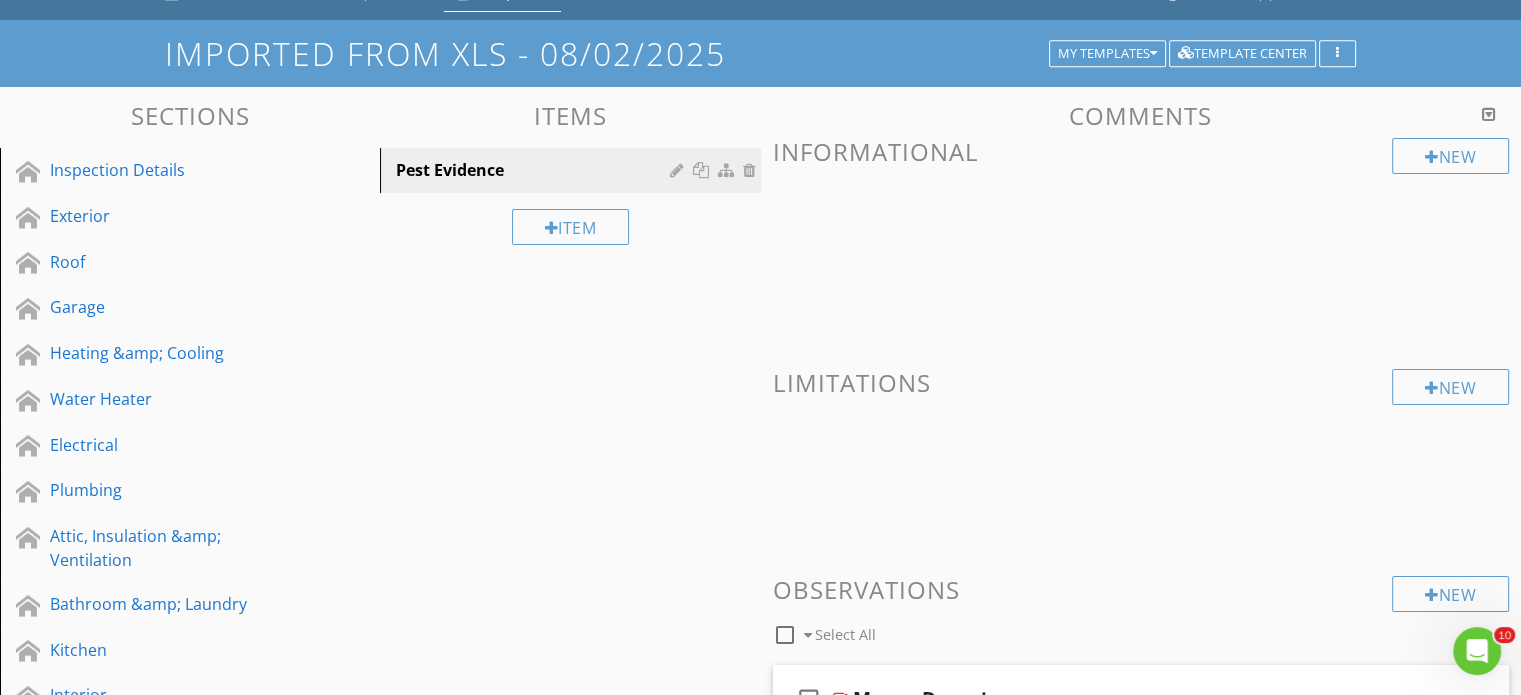 scroll, scrollTop: 96, scrollLeft: 0, axis: vertical 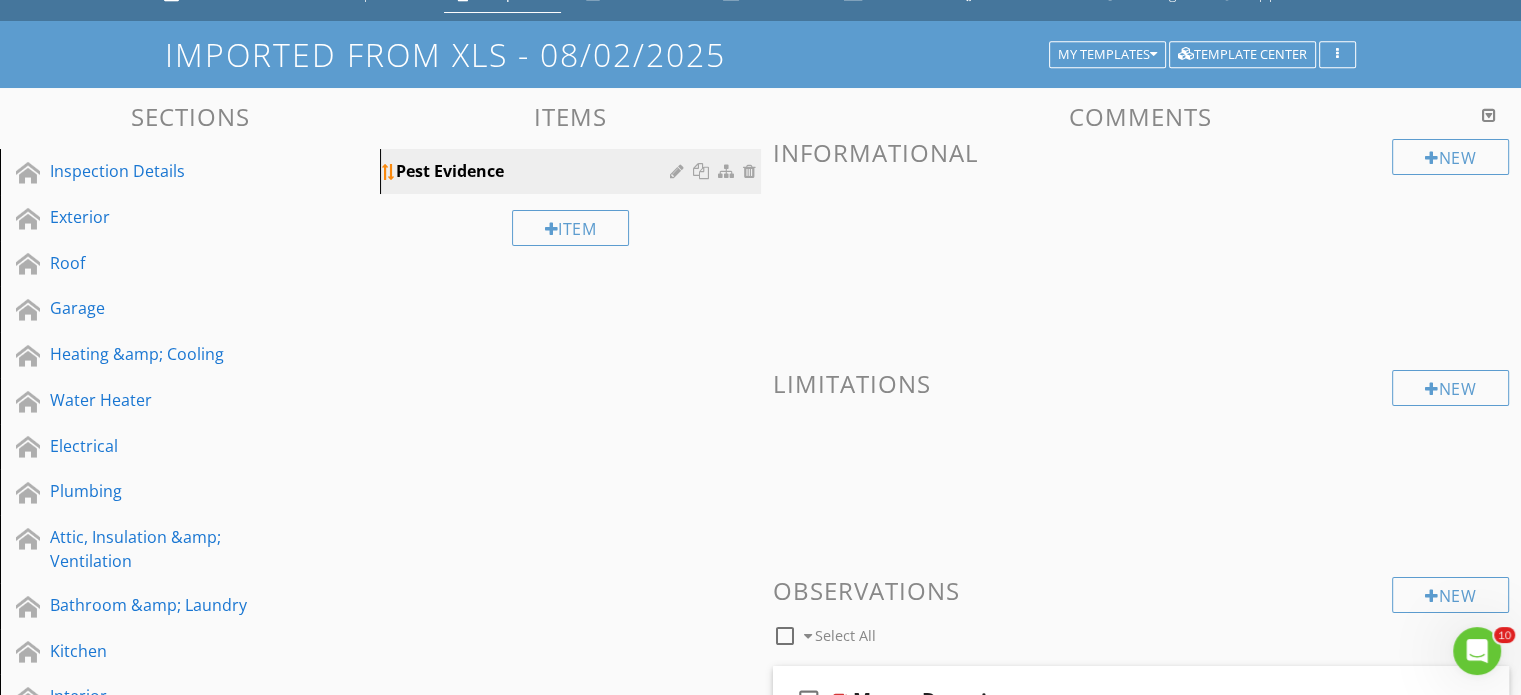 click at bounding box center [679, 171] 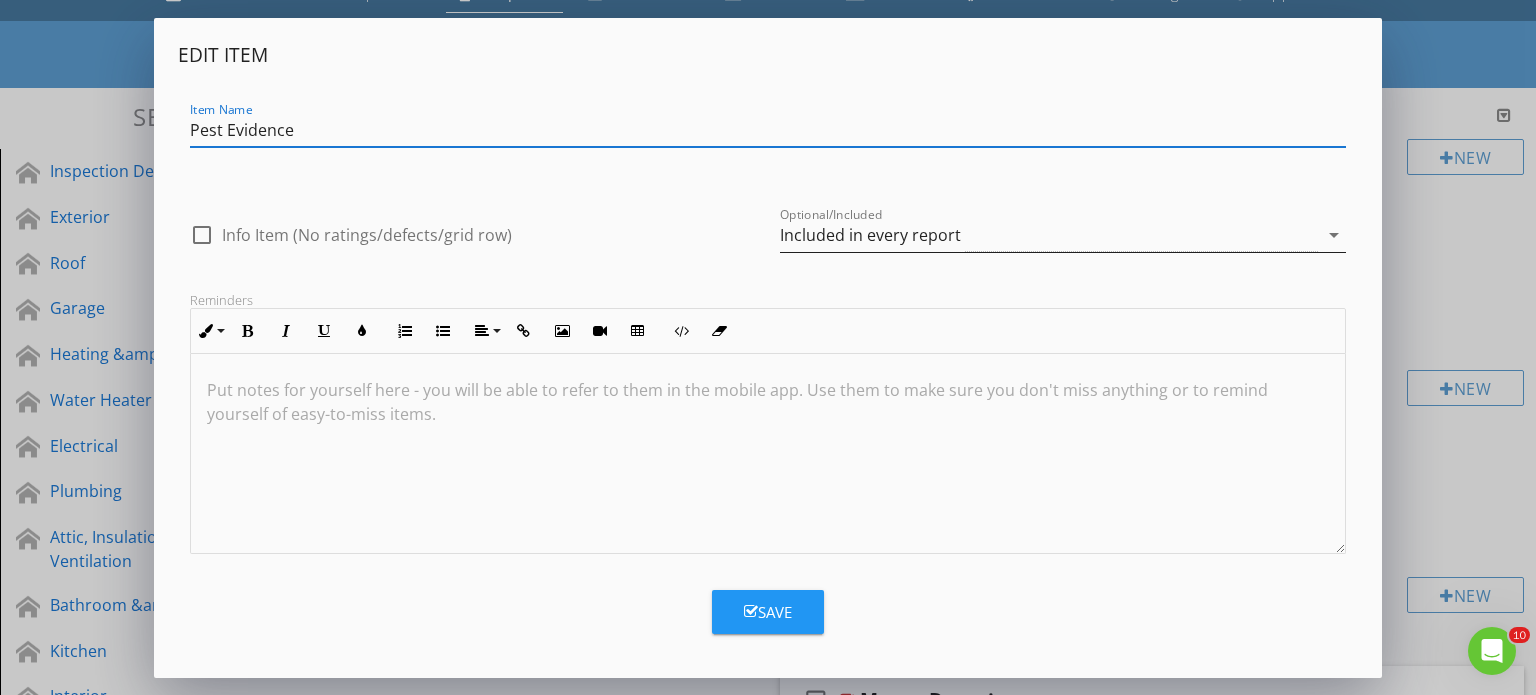 click on "Included in every report" at bounding box center [870, 235] 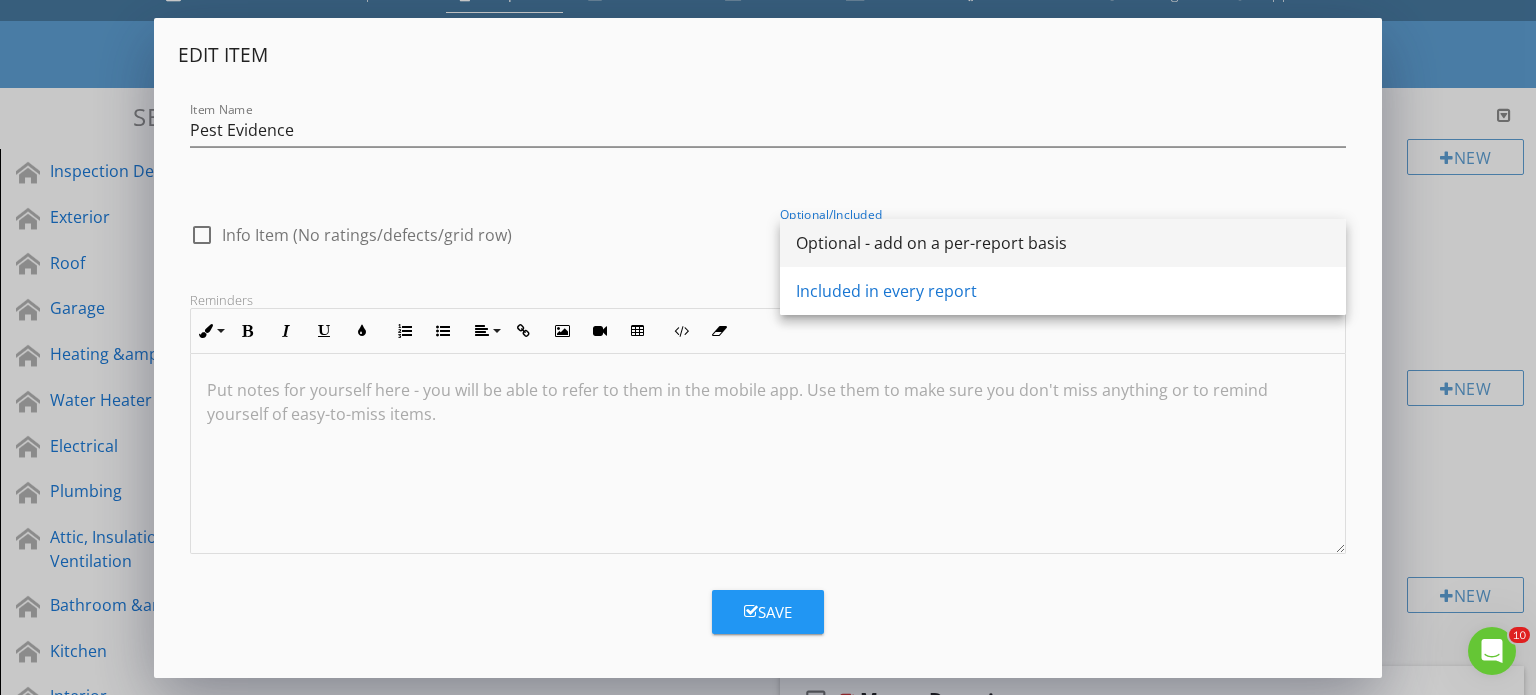 click on "Optional - add on a per-report basis" at bounding box center [1063, 243] 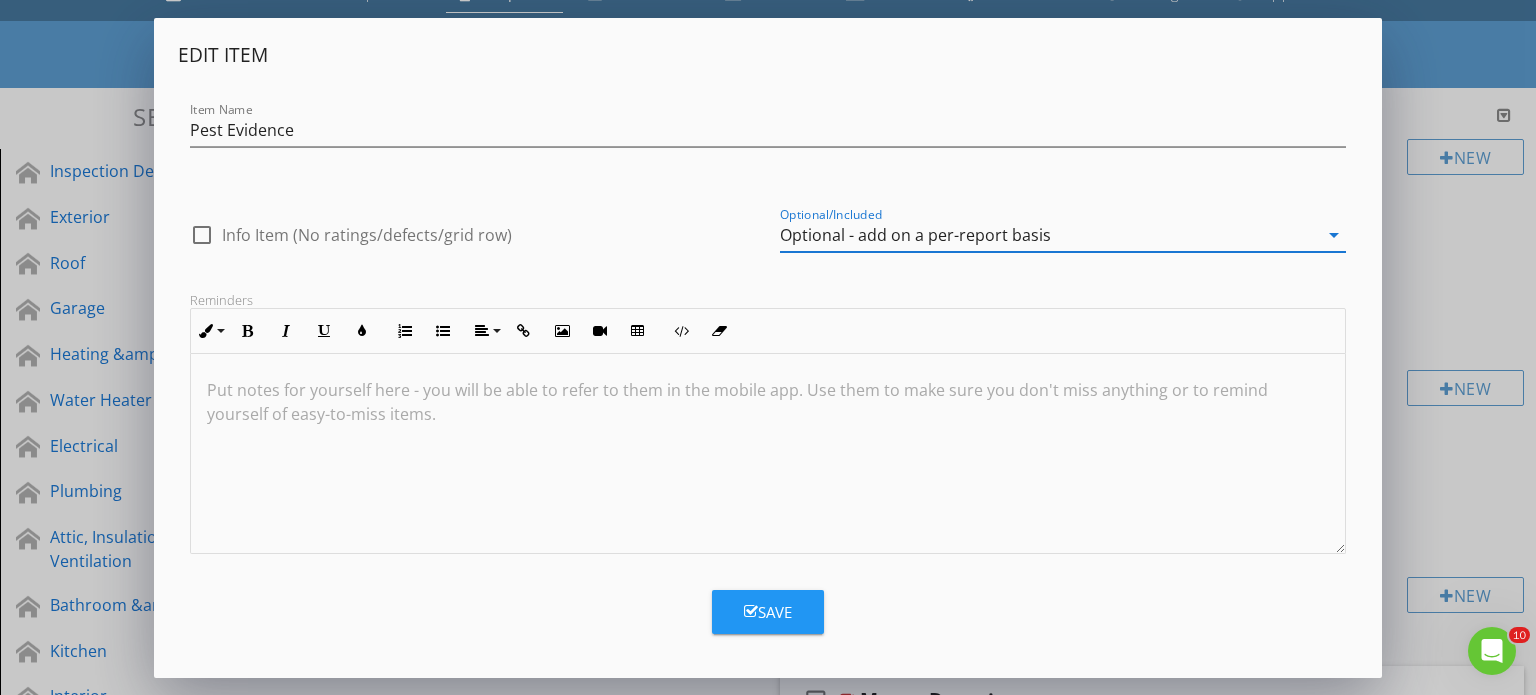 click on "Save" at bounding box center [768, 612] 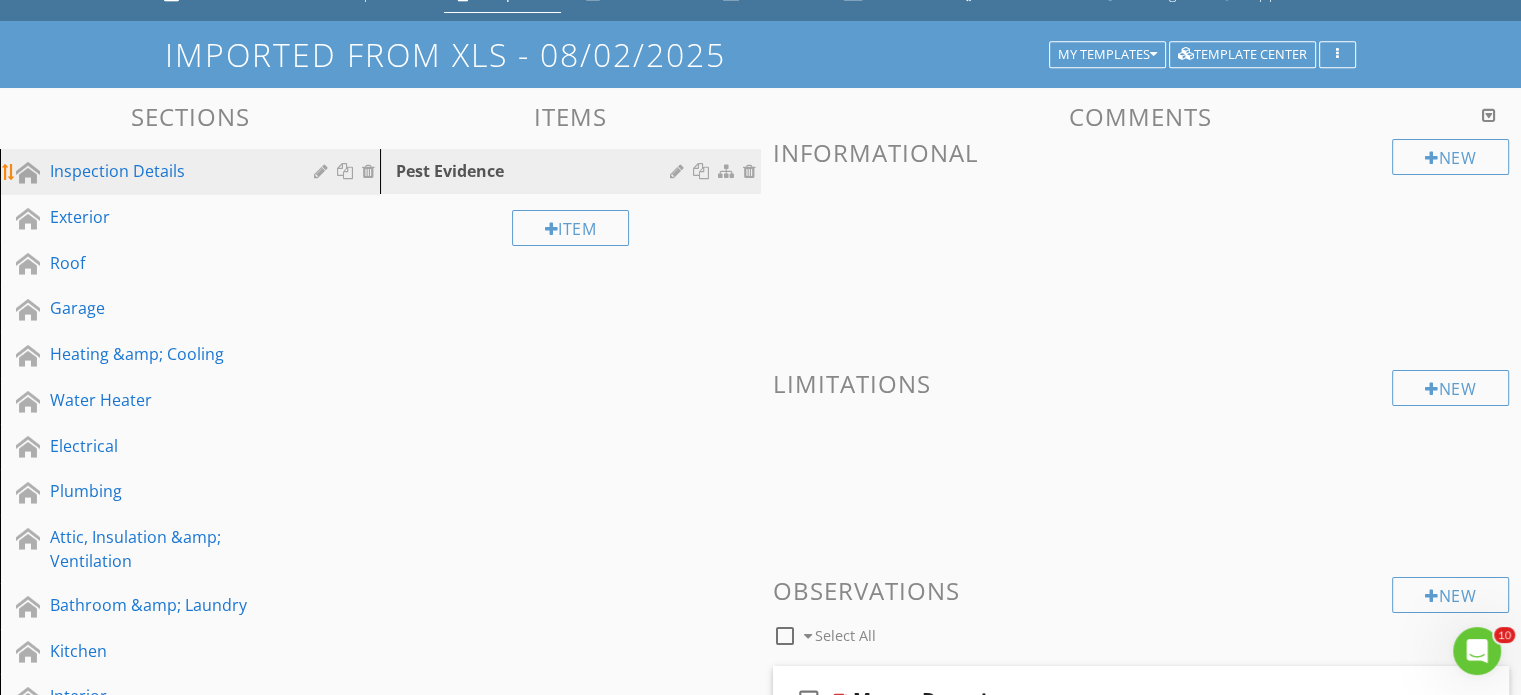 click on "Inspection Details" at bounding box center [167, 171] 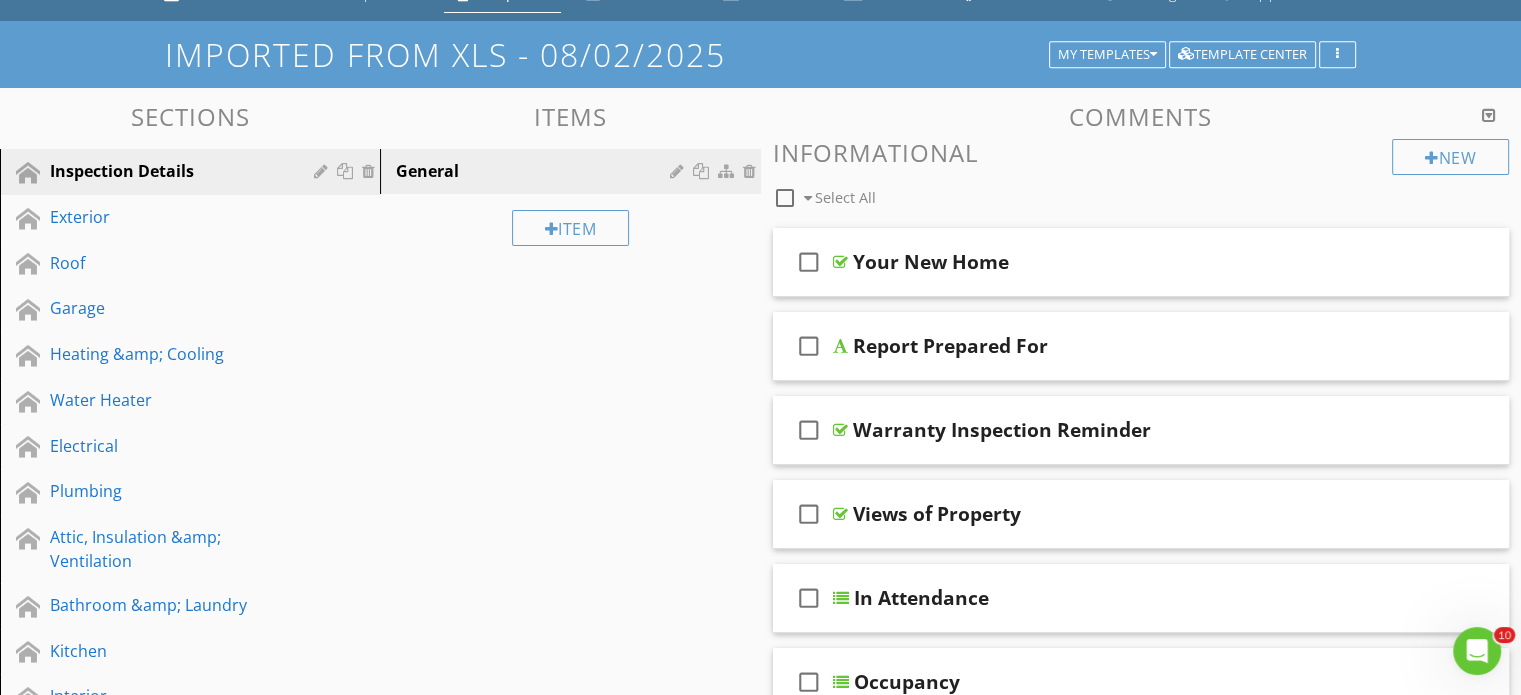 scroll, scrollTop: 0, scrollLeft: 0, axis: both 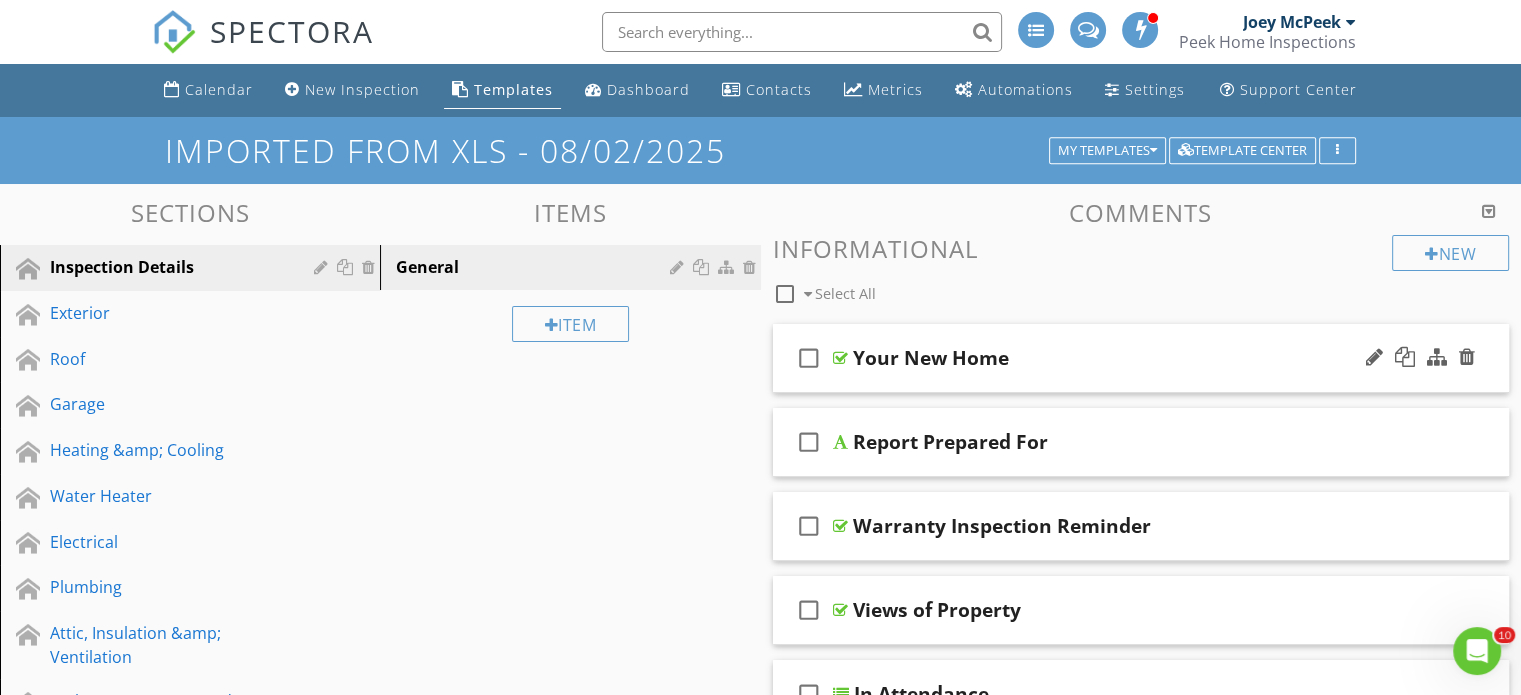 click on "check_box_outline_blank
Your New Home" at bounding box center (1141, 358) 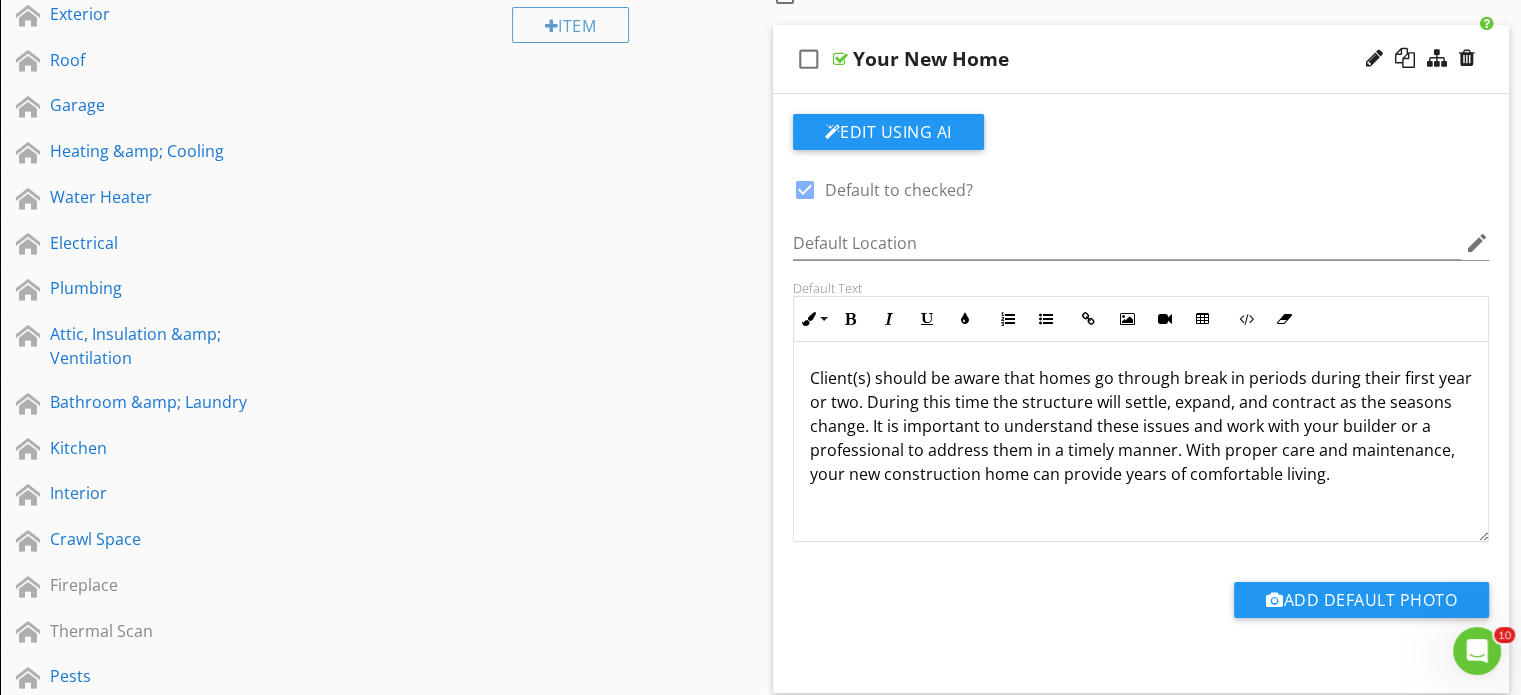 scroll, scrollTop: 300, scrollLeft: 0, axis: vertical 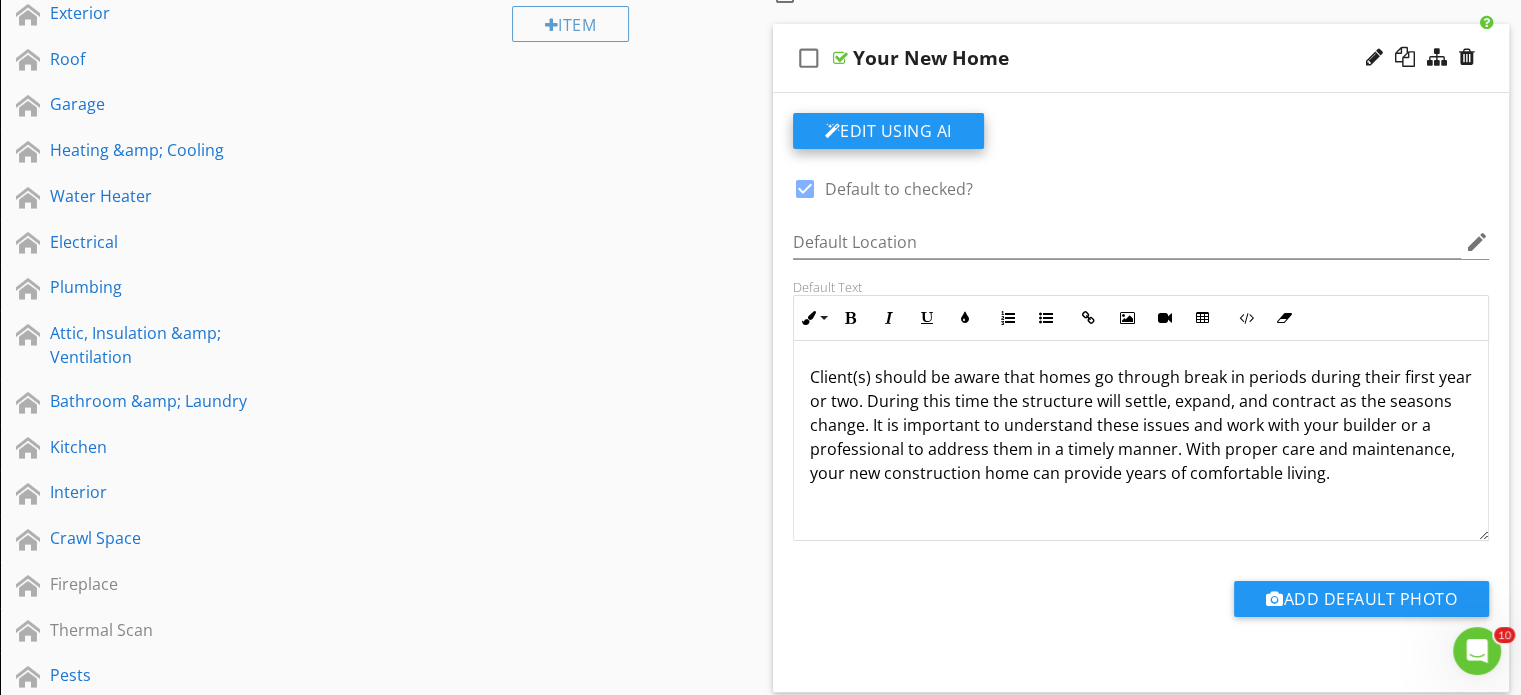 click on "Edit Using AI" at bounding box center (888, 131) 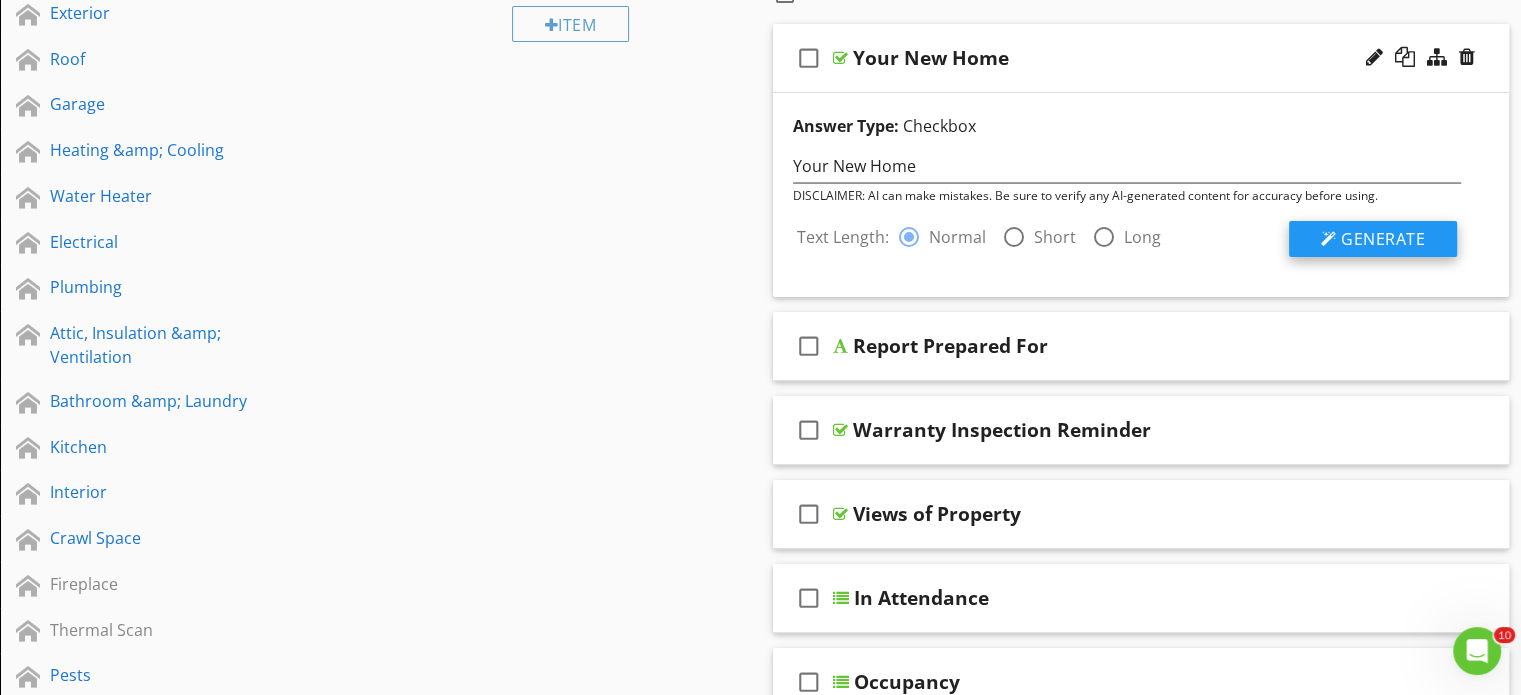 click on "Generate" at bounding box center [1383, 239] 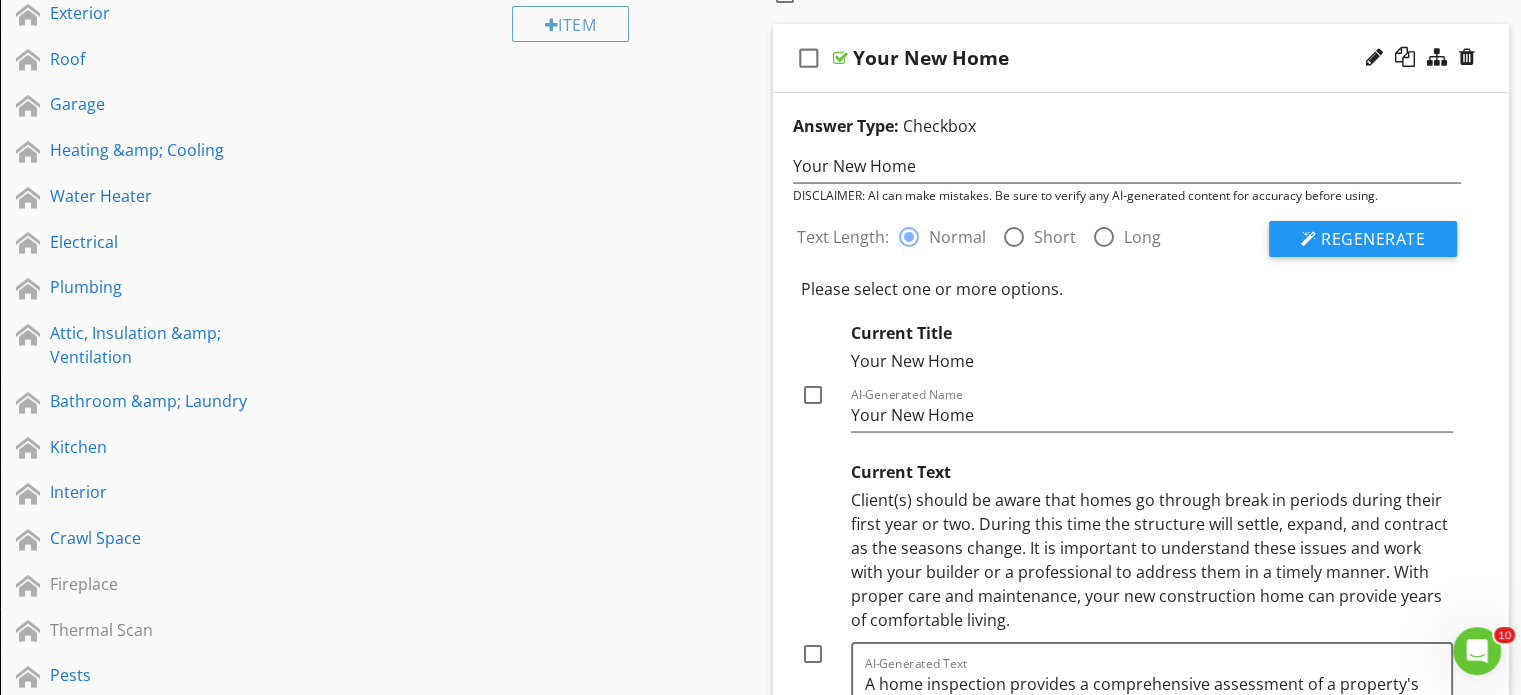 scroll, scrollTop: 400, scrollLeft: 0, axis: vertical 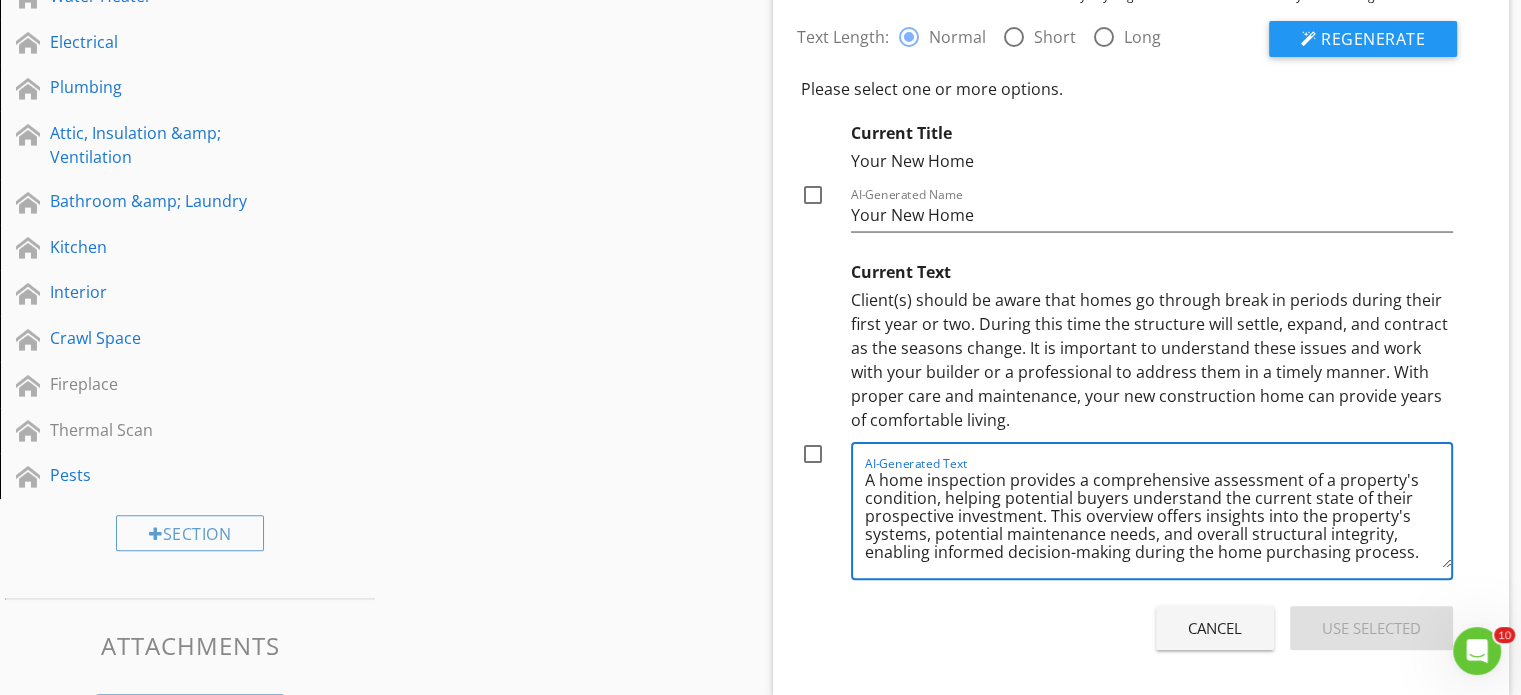 click on "Cancel" at bounding box center (1215, 628) 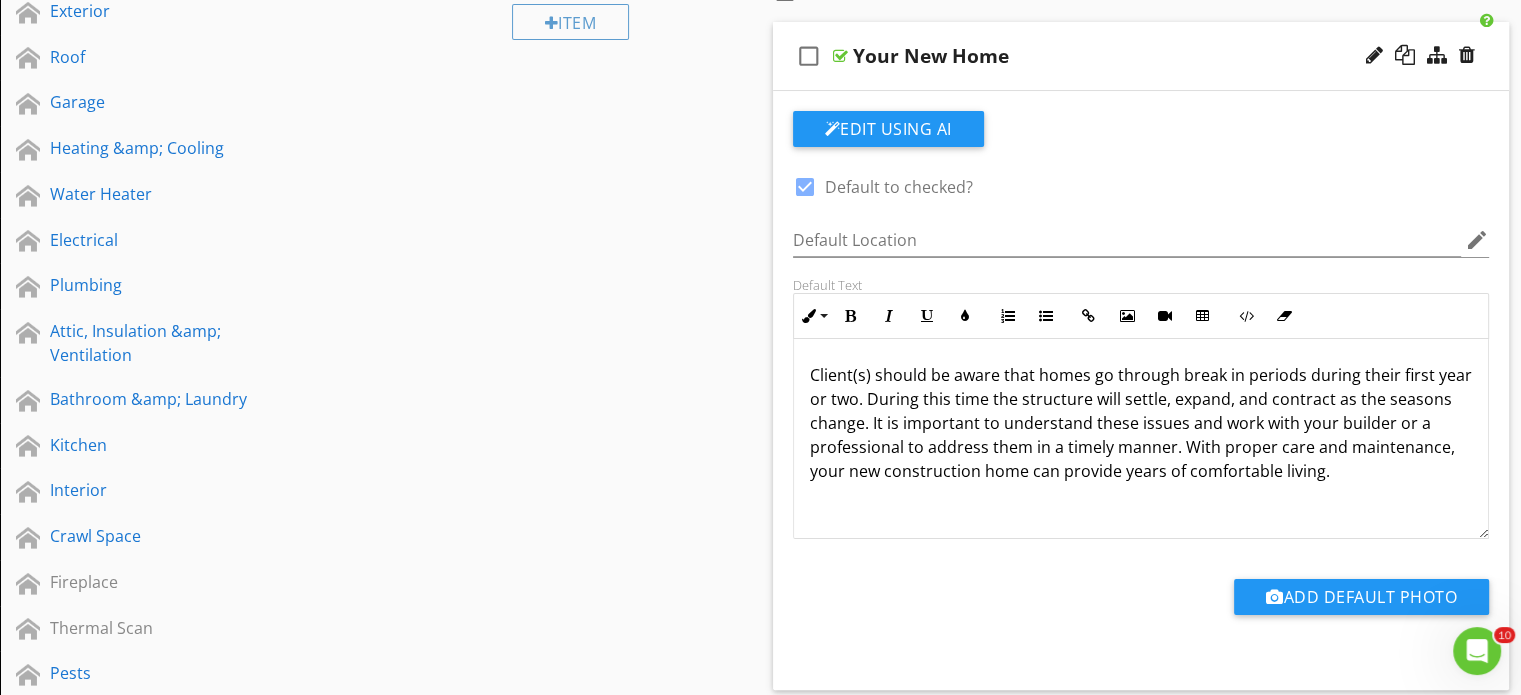scroll, scrollTop: 300, scrollLeft: 0, axis: vertical 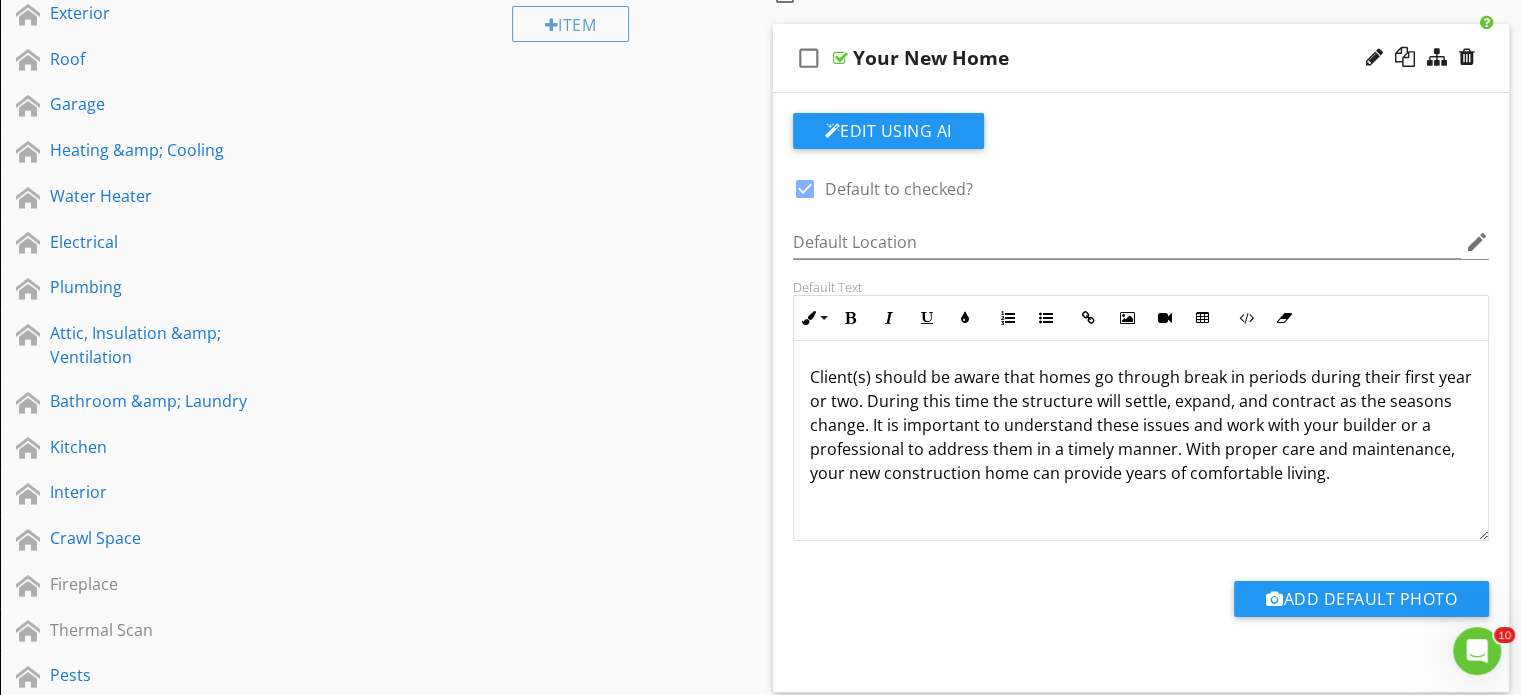 click on "check_box_outline_blank
Your New Home" at bounding box center (1141, 58) 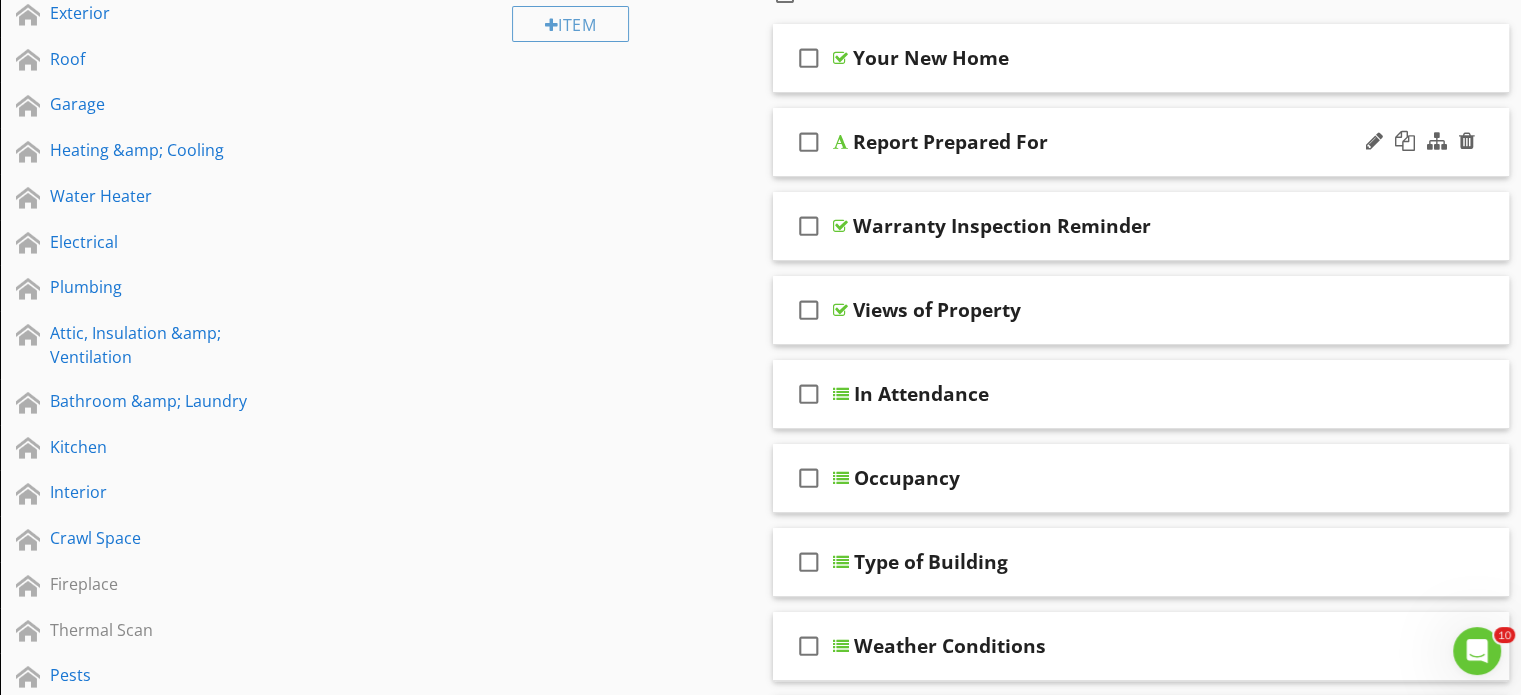 click on "check_box_outline_blank
Report Prepared For" at bounding box center [1141, 142] 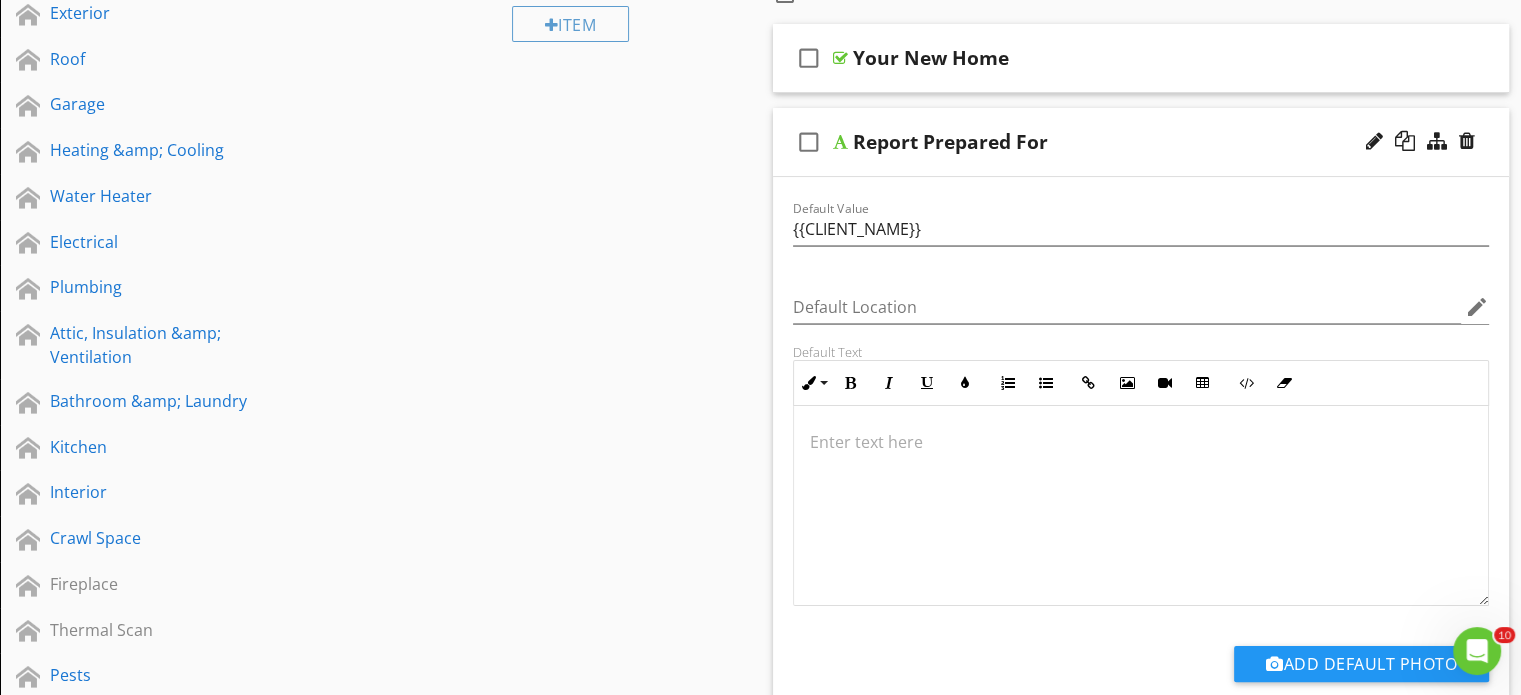 click on "check_box_outline_blank
Report Prepared For" at bounding box center [1141, 142] 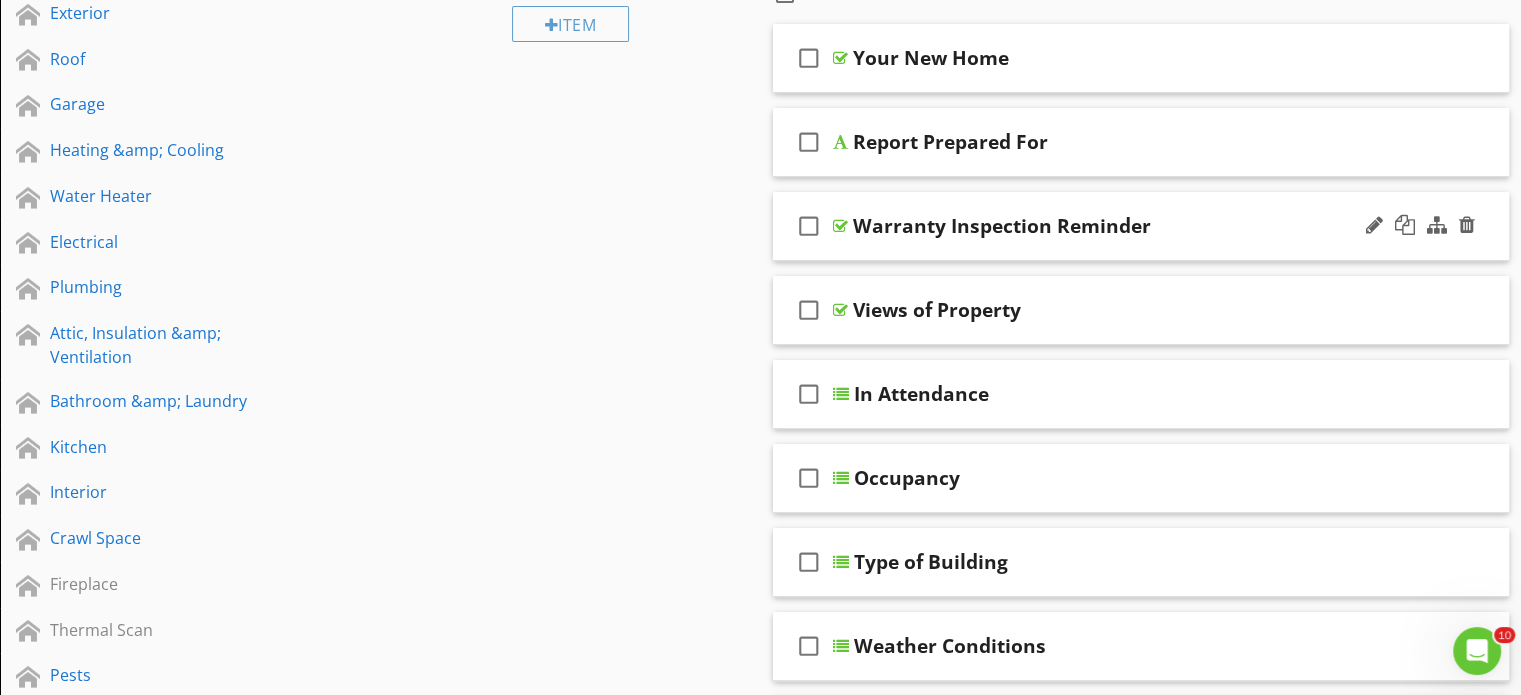 click on "check_box_outline_blank
Warranty Inspection Reminder" at bounding box center [1141, 226] 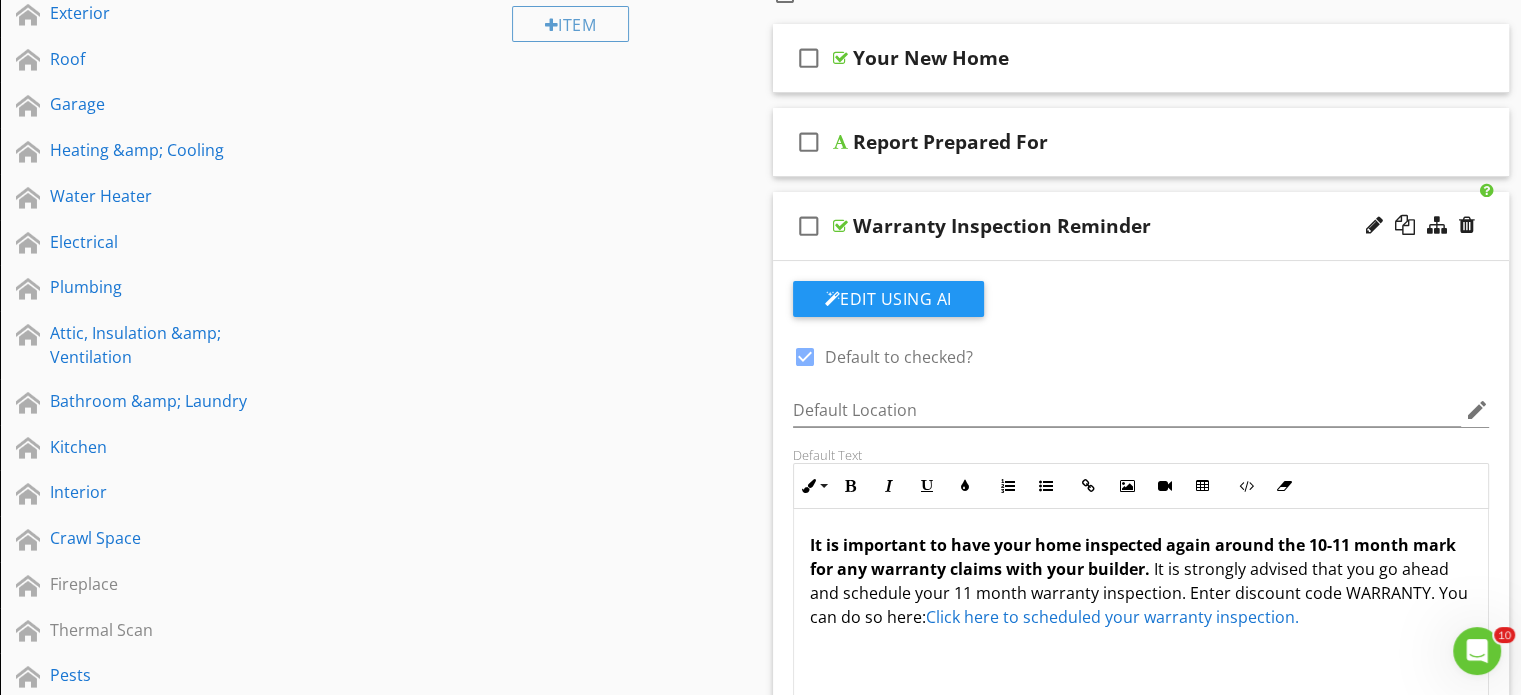 scroll, scrollTop: 400, scrollLeft: 0, axis: vertical 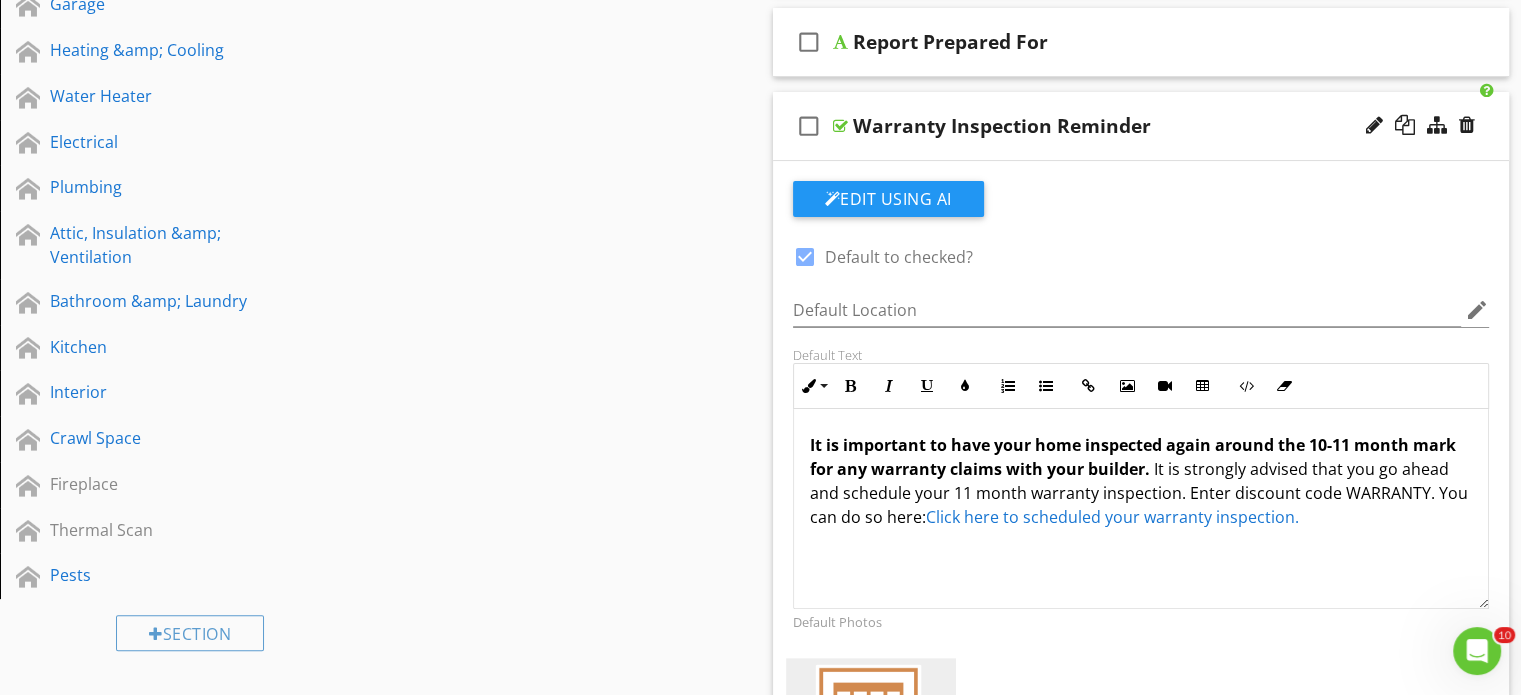 click on "check_box_outline_blank
Warranty Inspection Reminder" at bounding box center [1141, 126] 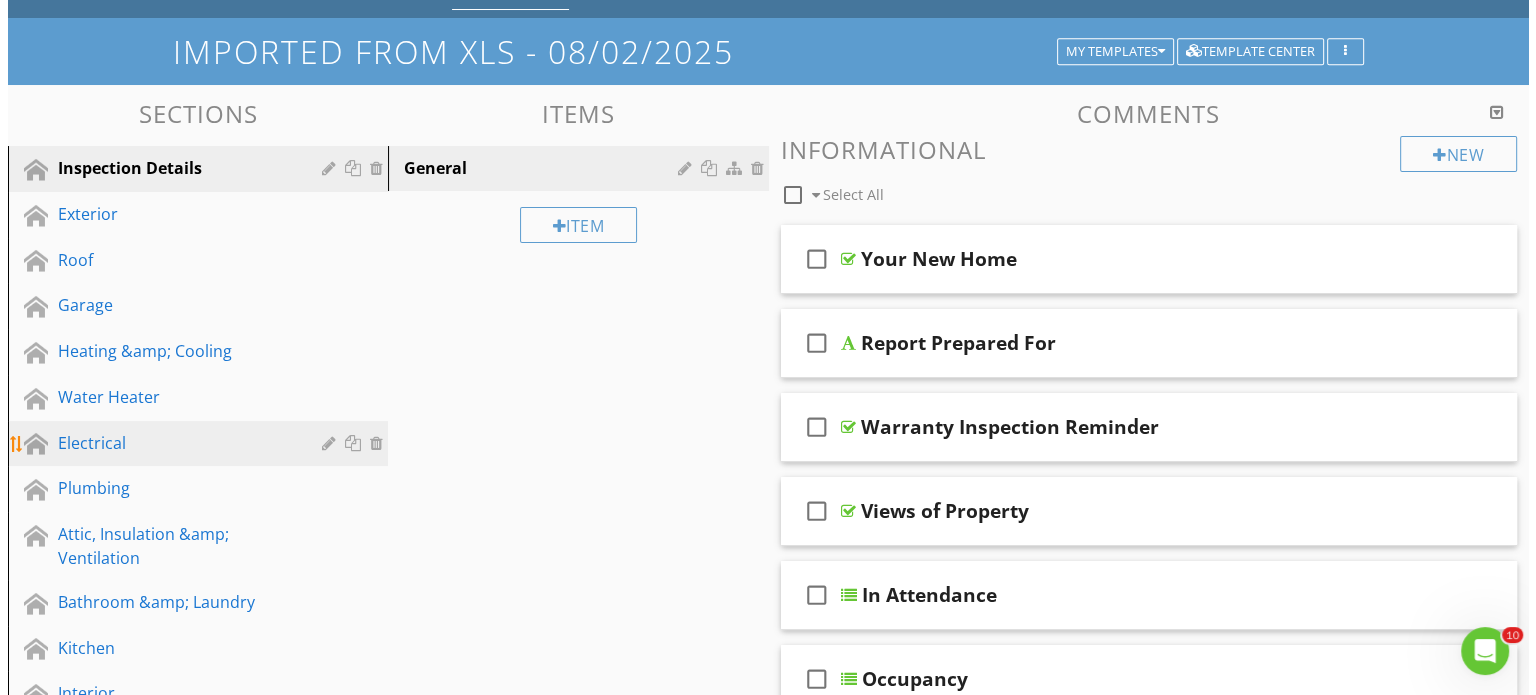 scroll, scrollTop: 100, scrollLeft: 0, axis: vertical 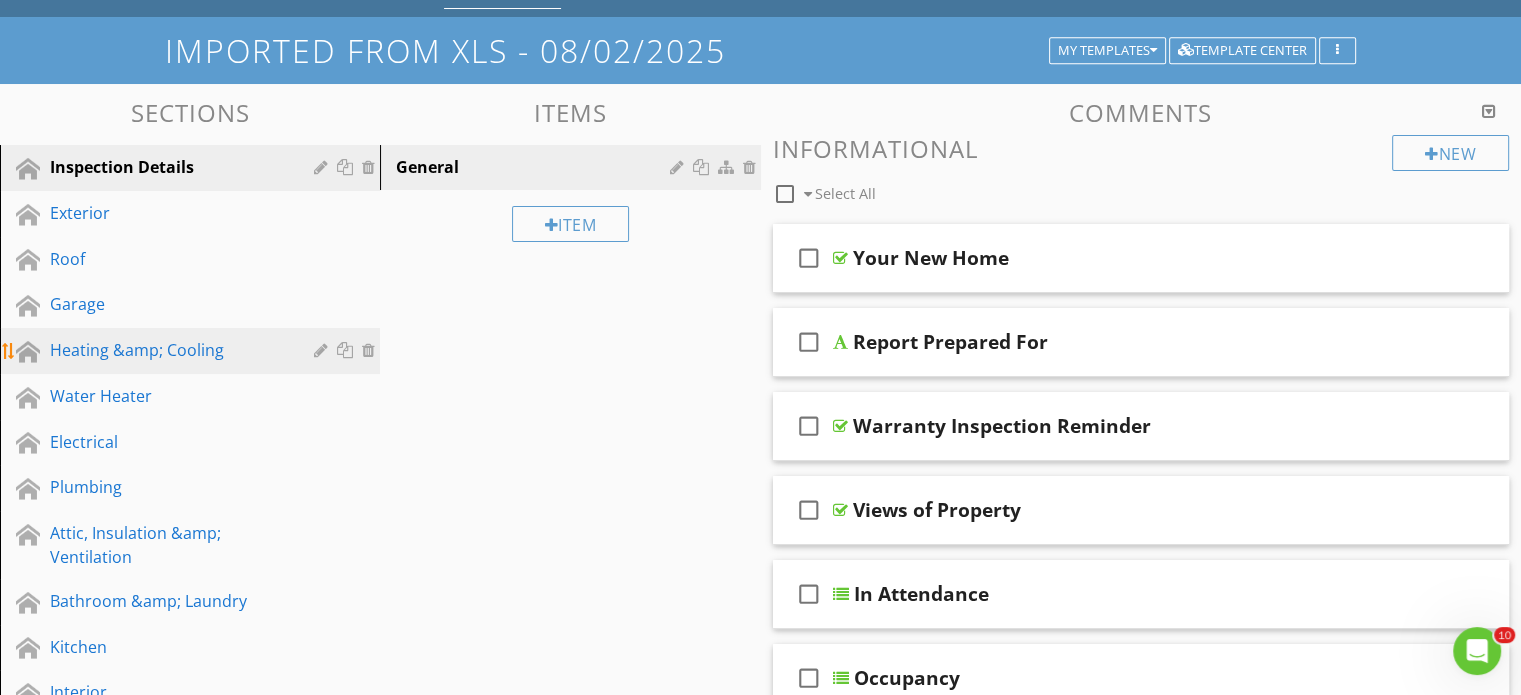 click at bounding box center (323, 350) 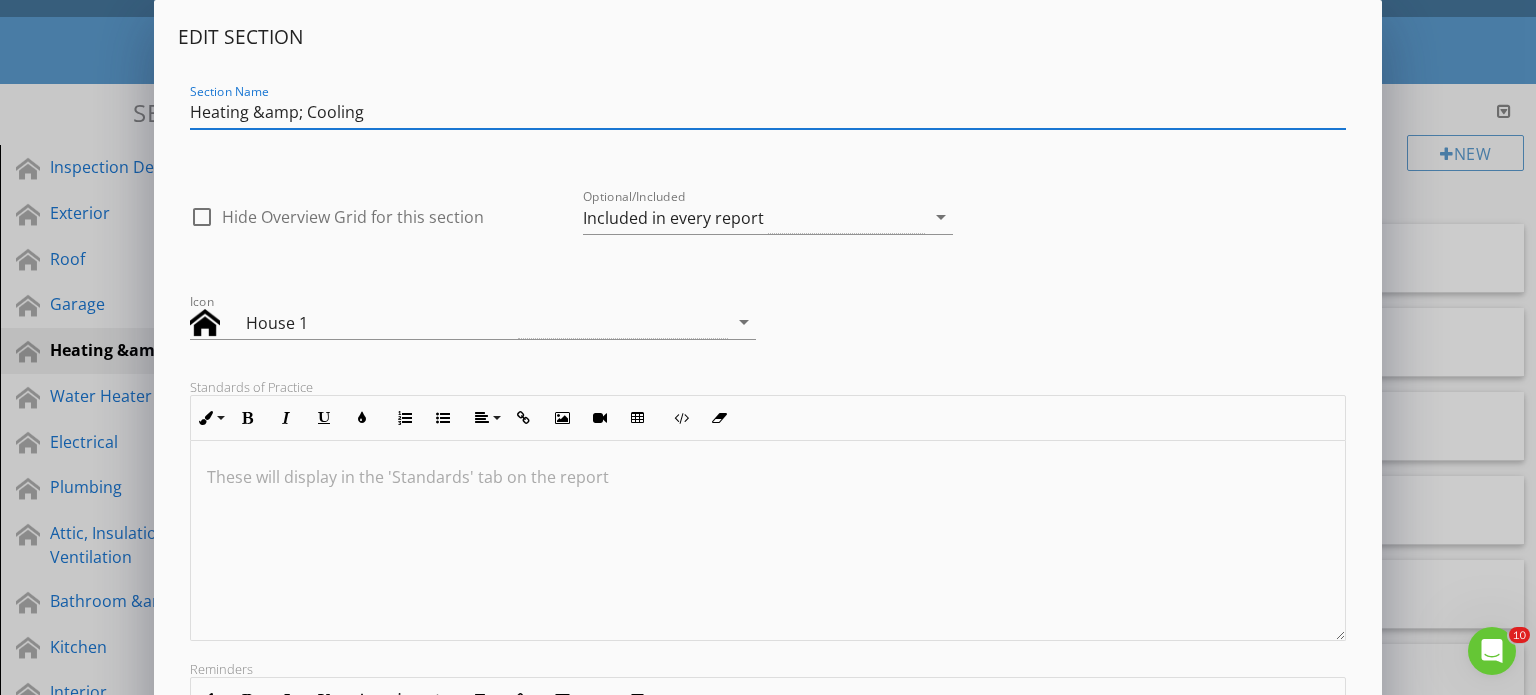 drag, startPoint x: 365, startPoint y: 115, endPoint x: 162, endPoint y: 107, distance: 203.15758 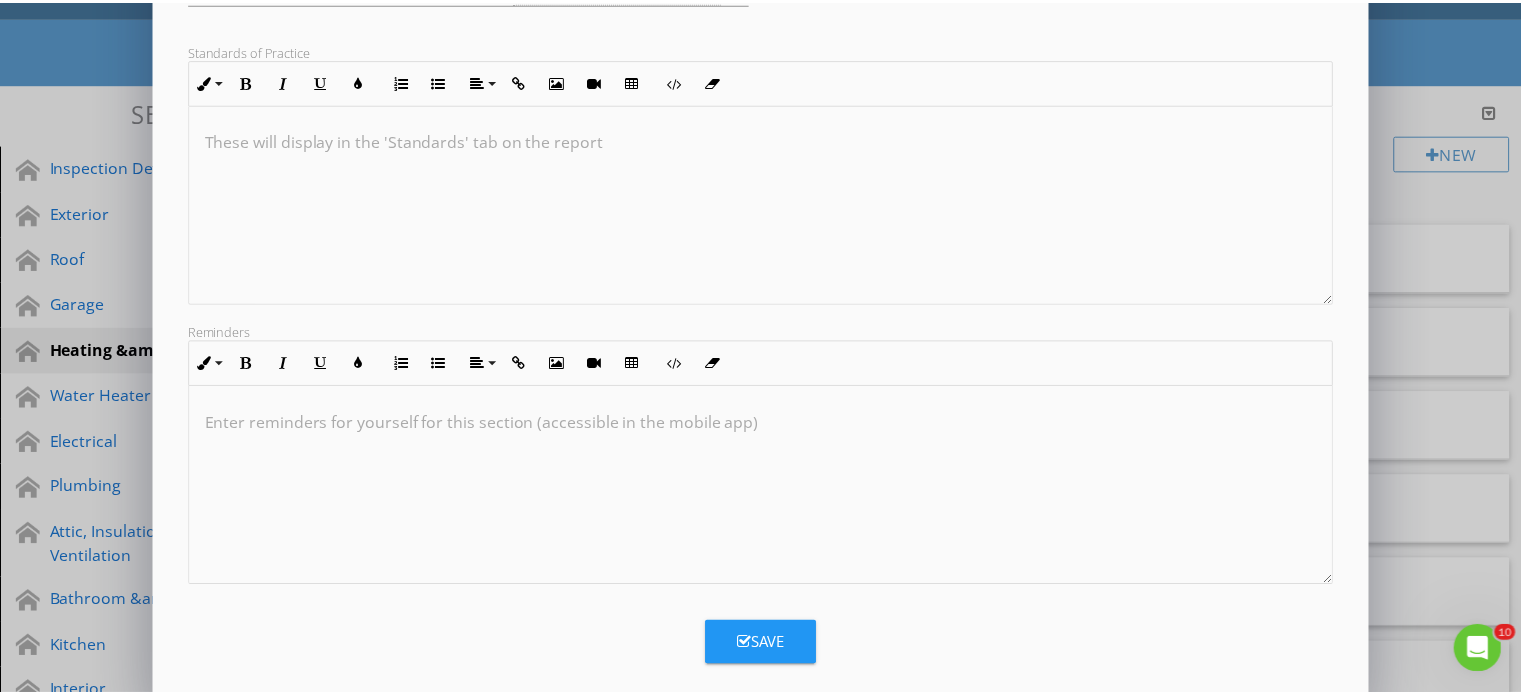 scroll, scrollTop: 362, scrollLeft: 0, axis: vertical 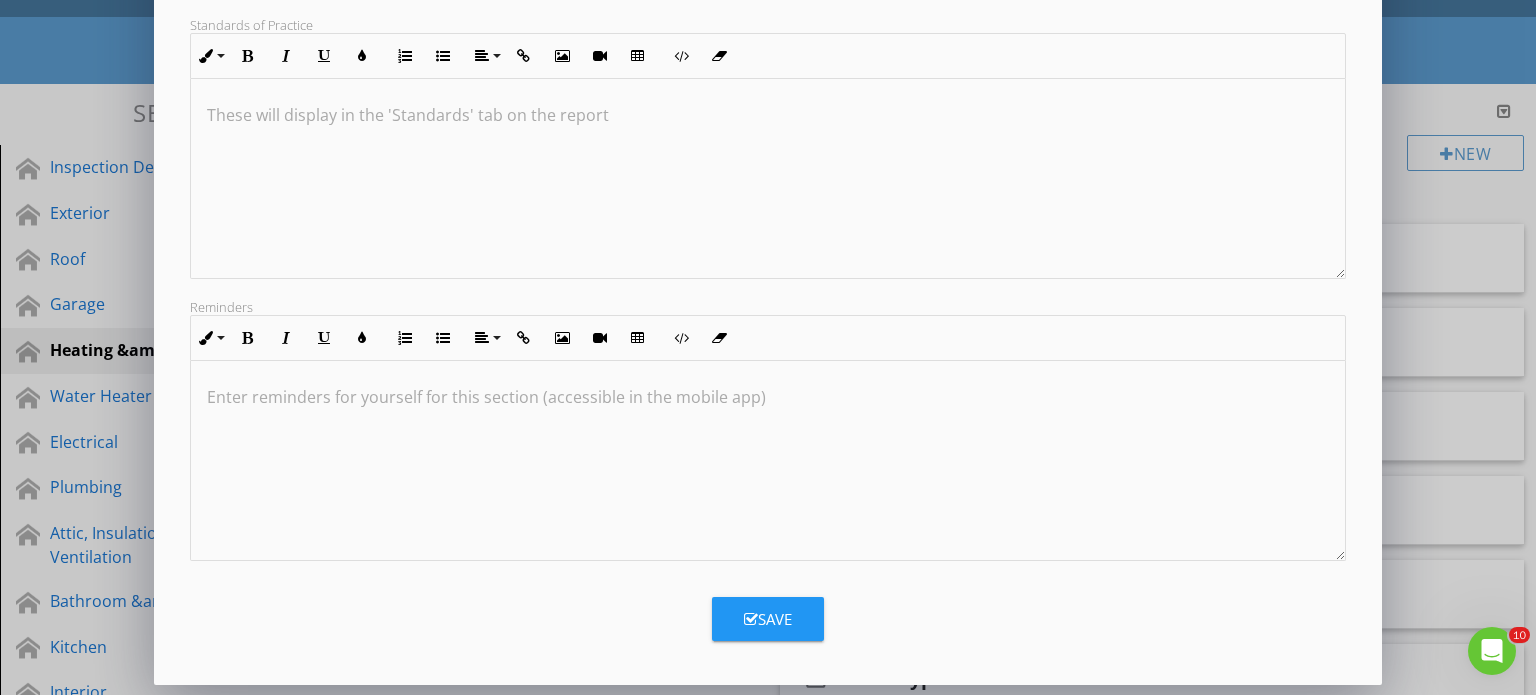 type on "HVAC" 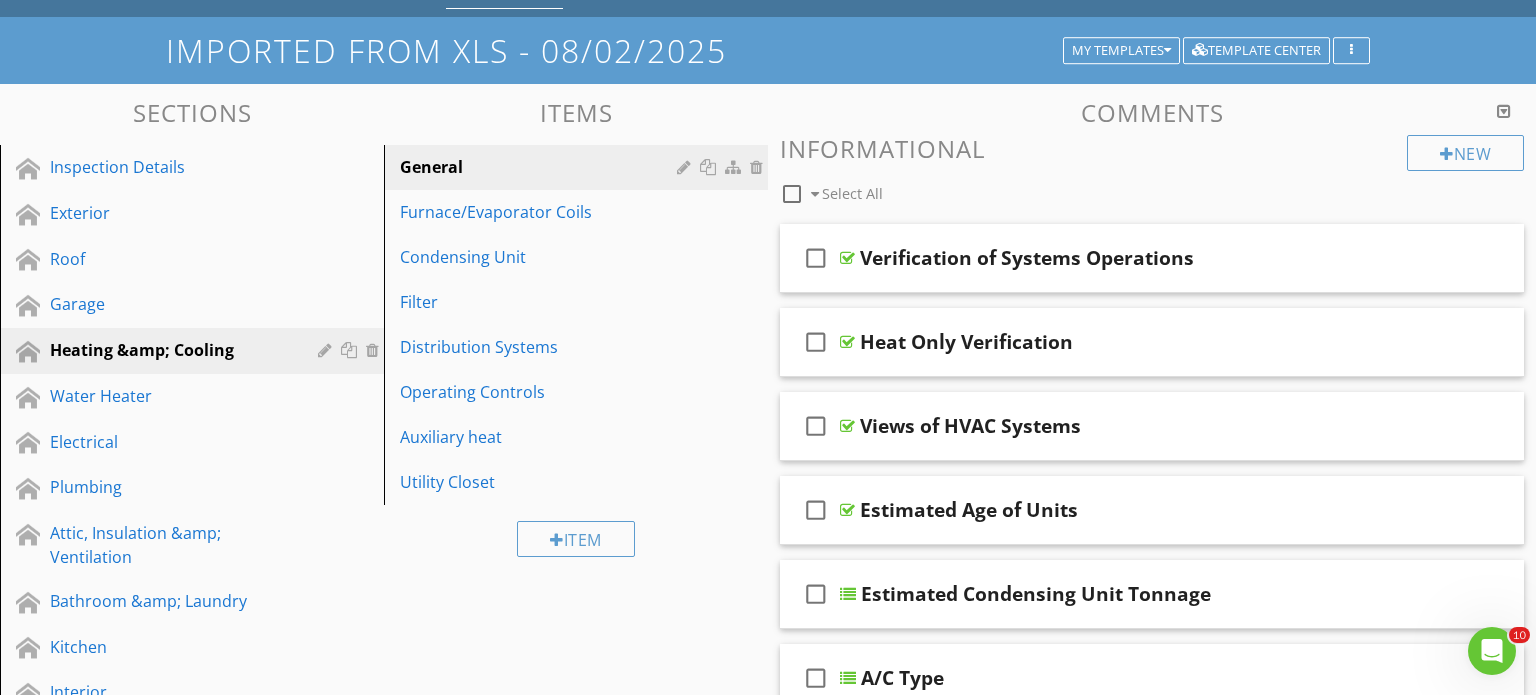 scroll, scrollTop: 147, scrollLeft: 0, axis: vertical 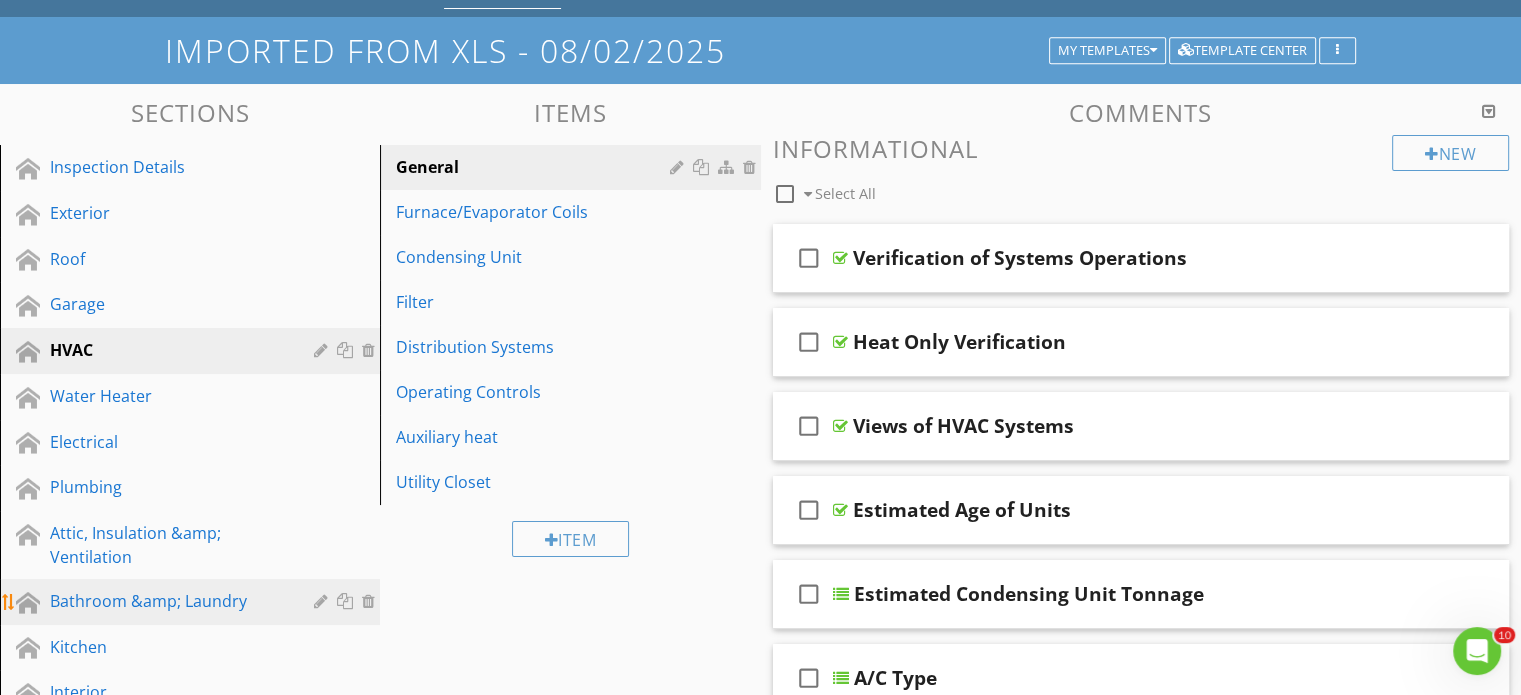 click on "Bathroom &amp; Laundry" at bounding box center [167, 601] 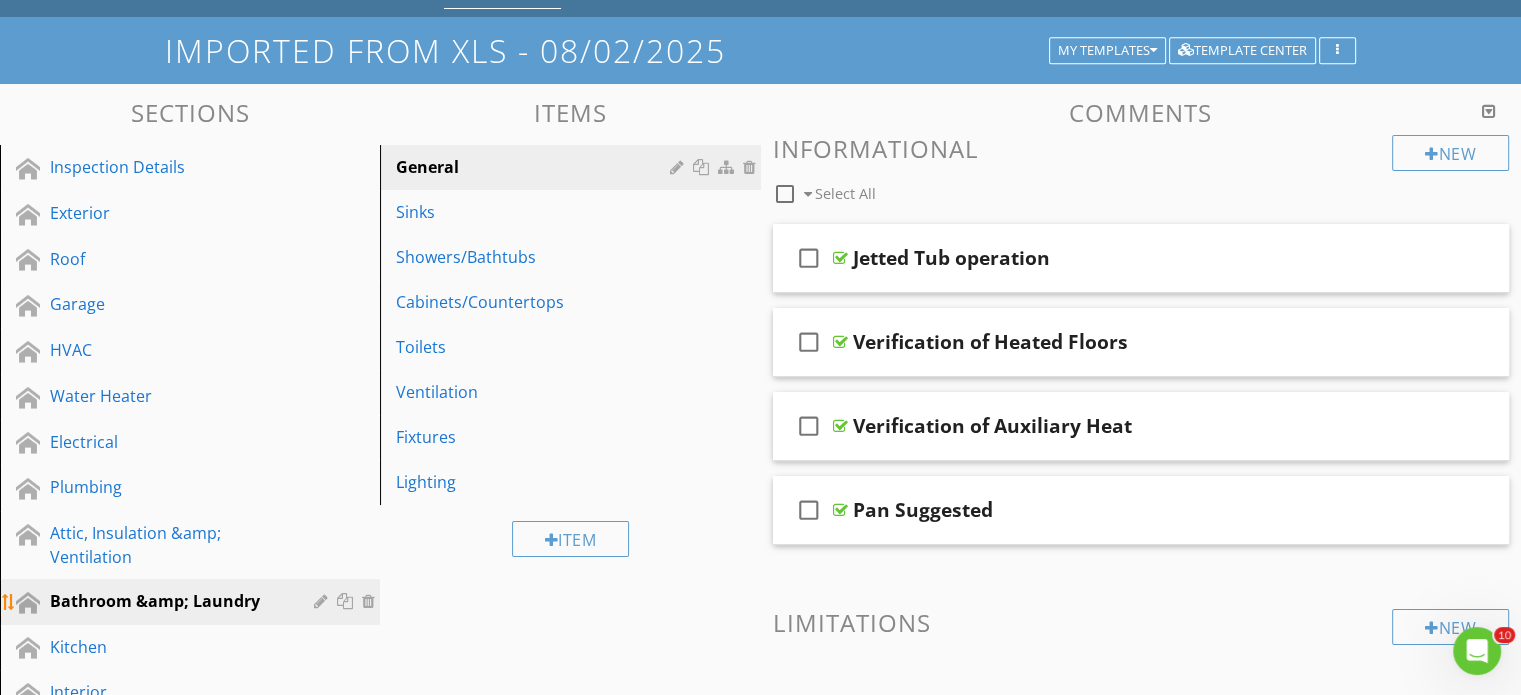 click at bounding box center (323, 601) 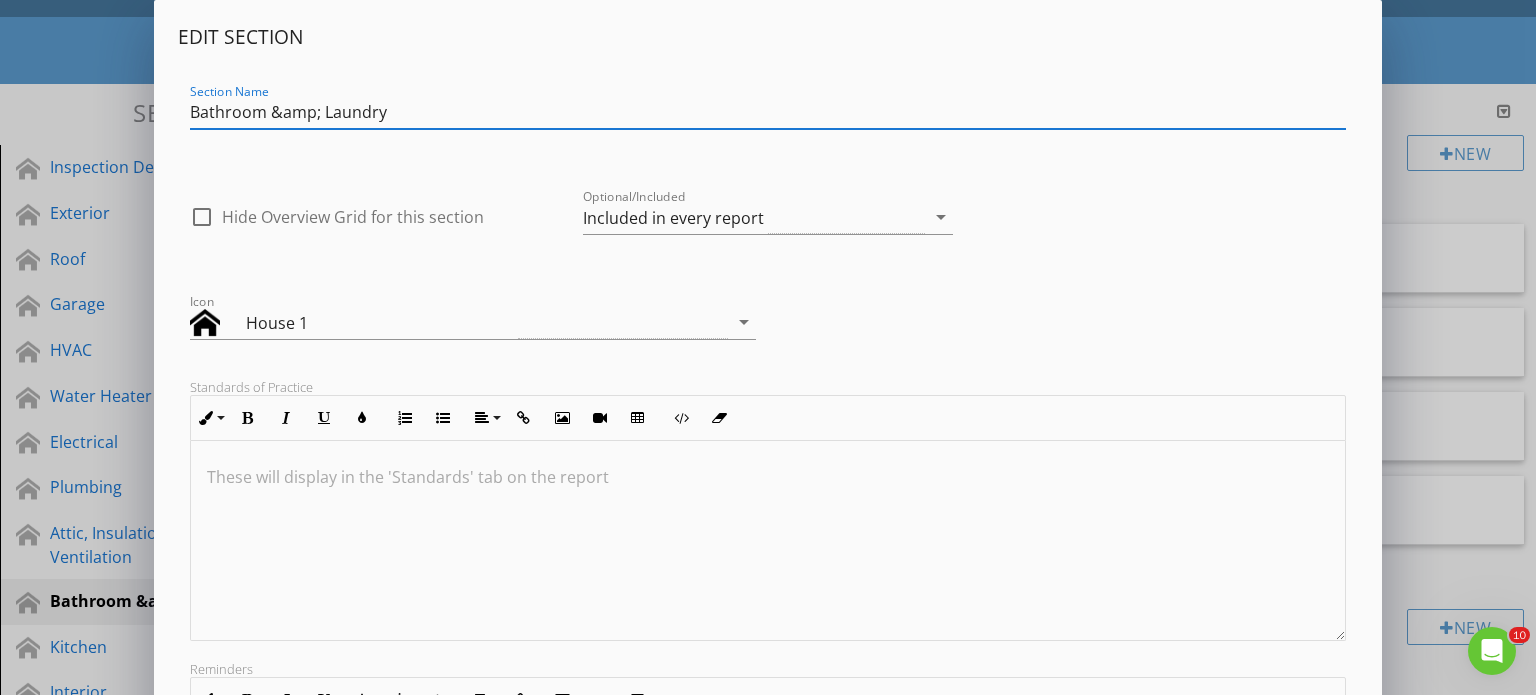 drag, startPoint x: 317, startPoint y: 121, endPoint x: 273, endPoint y: 116, distance: 44.28318 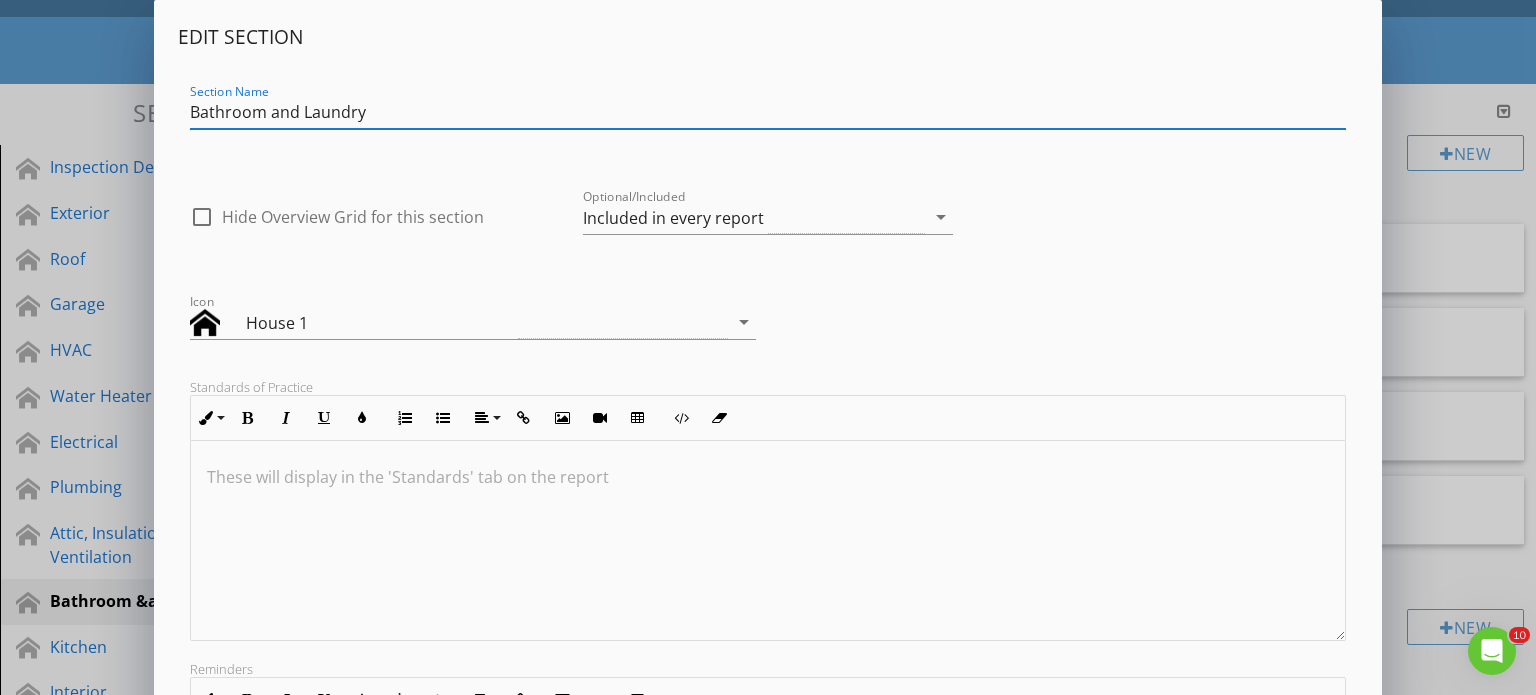 scroll, scrollTop: 362, scrollLeft: 0, axis: vertical 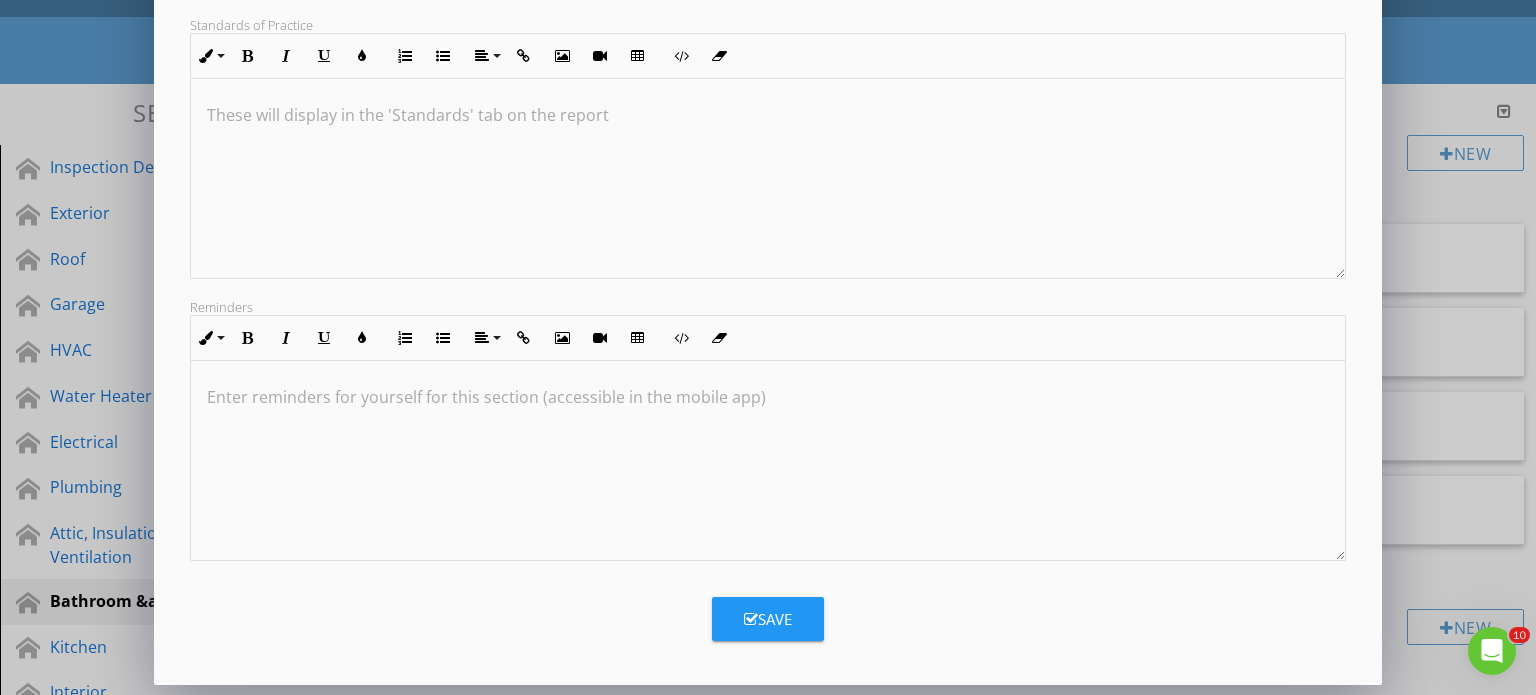 type on "Bathroom and Laundry" 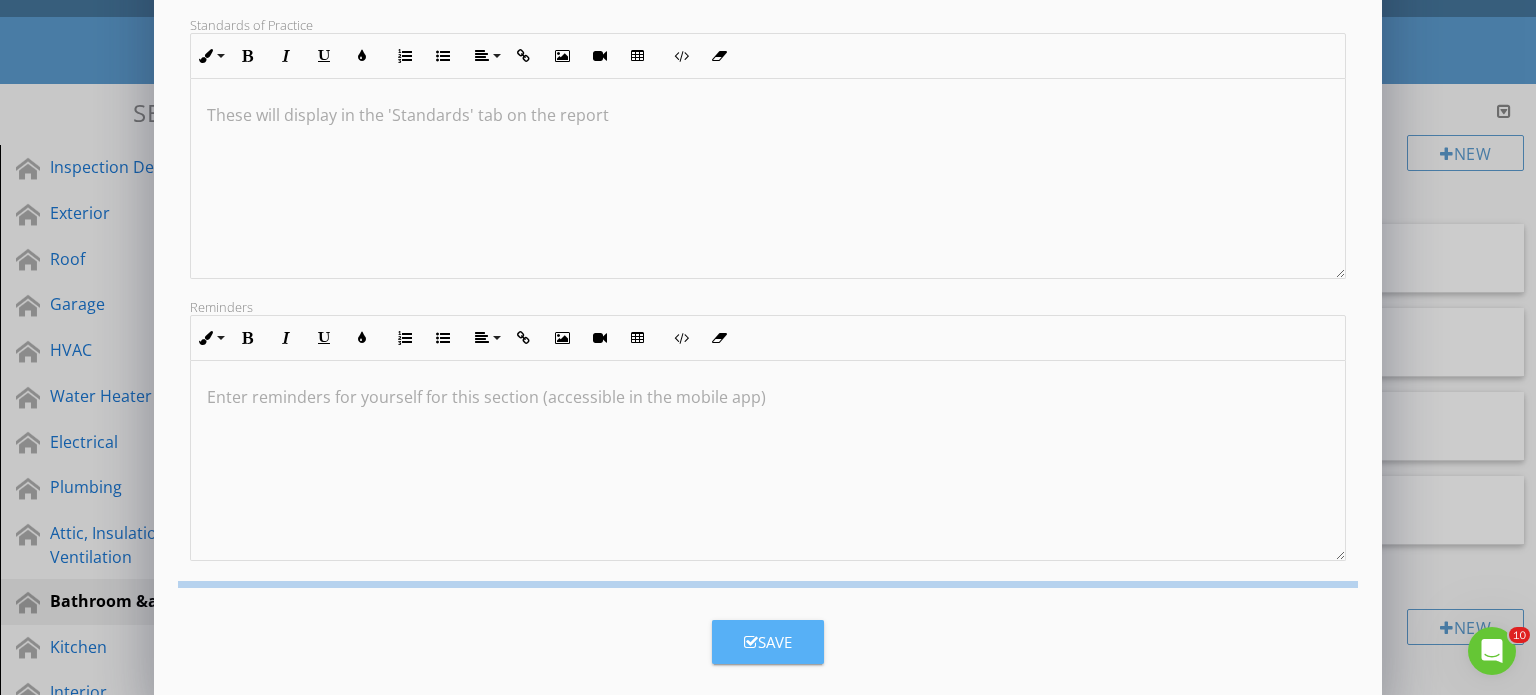 scroll, scrollTop: 147, scrollLeft: 0, axis: vertical 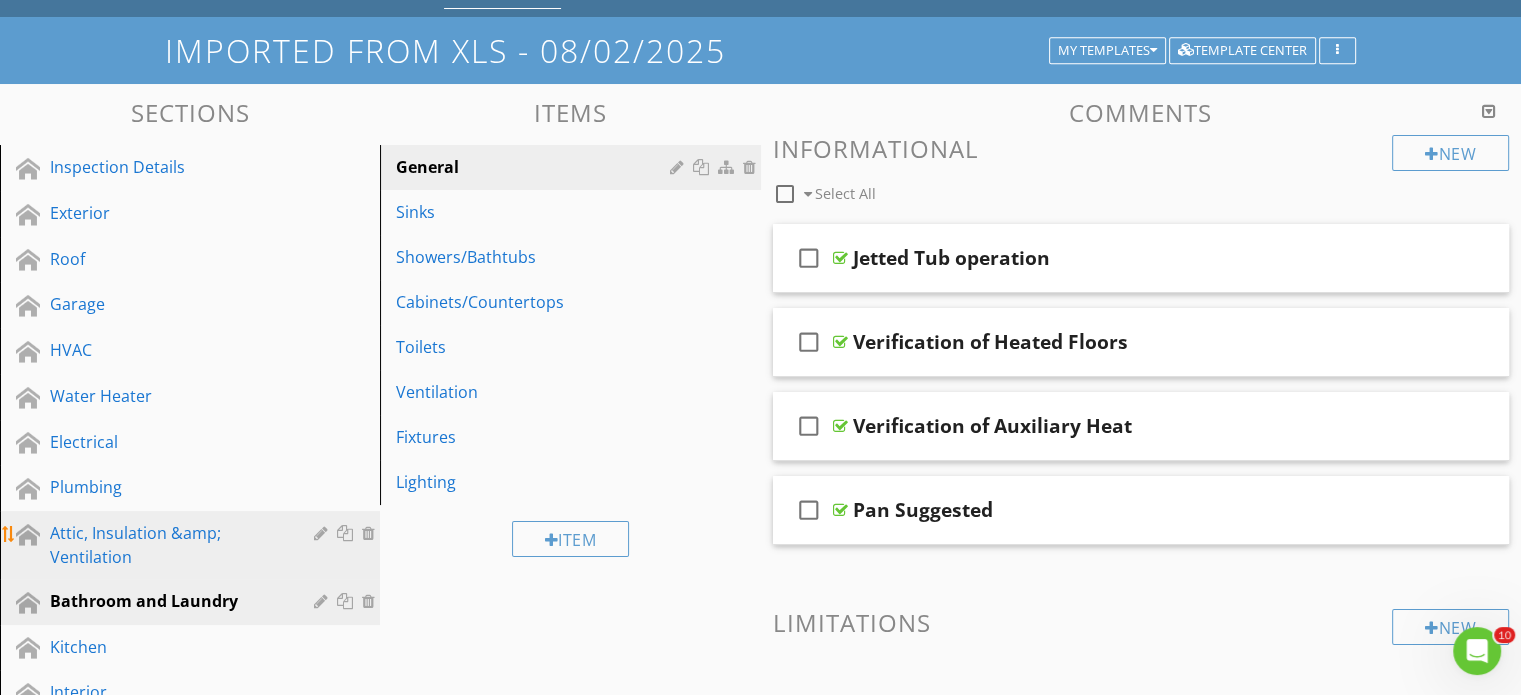 click on "Attic, Insulation &amp; Ventilation" at bounding box center (167, 545) 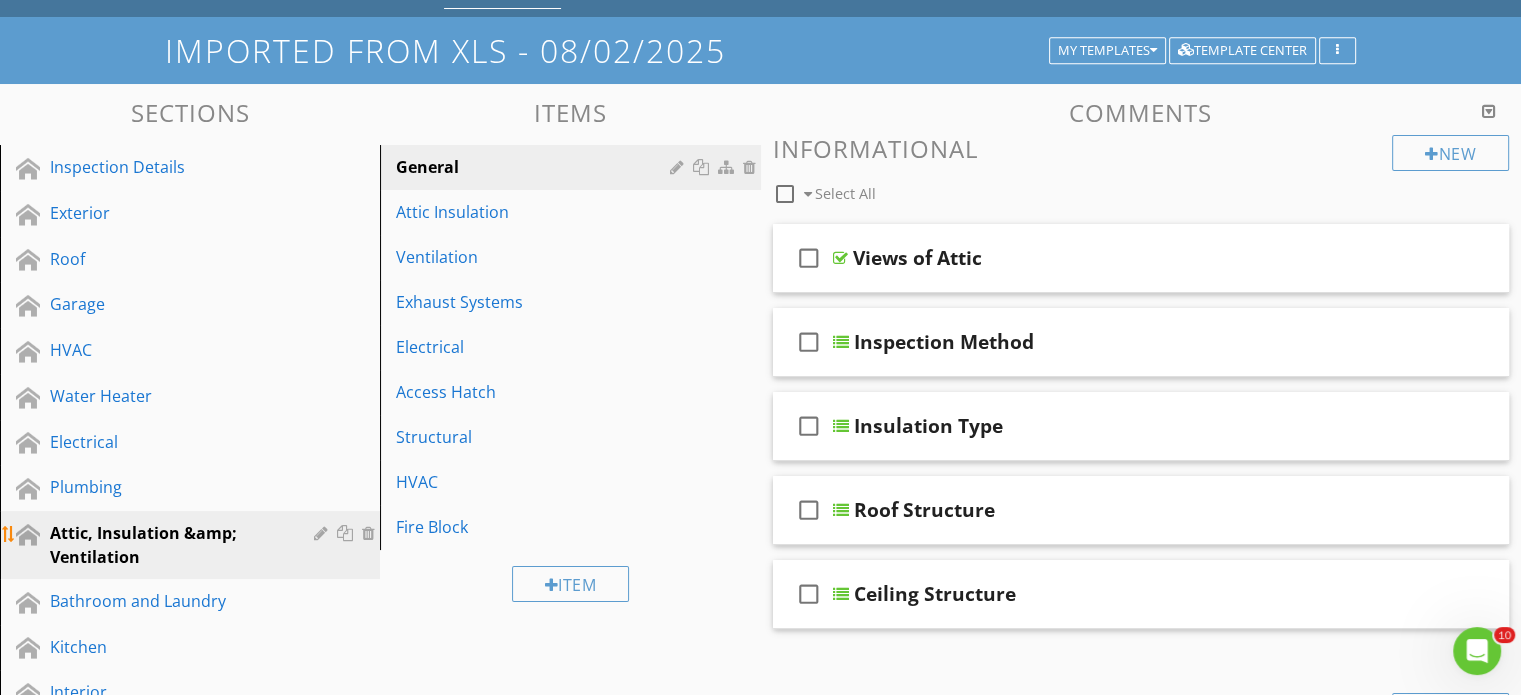 click at bounding box center (323, 533) 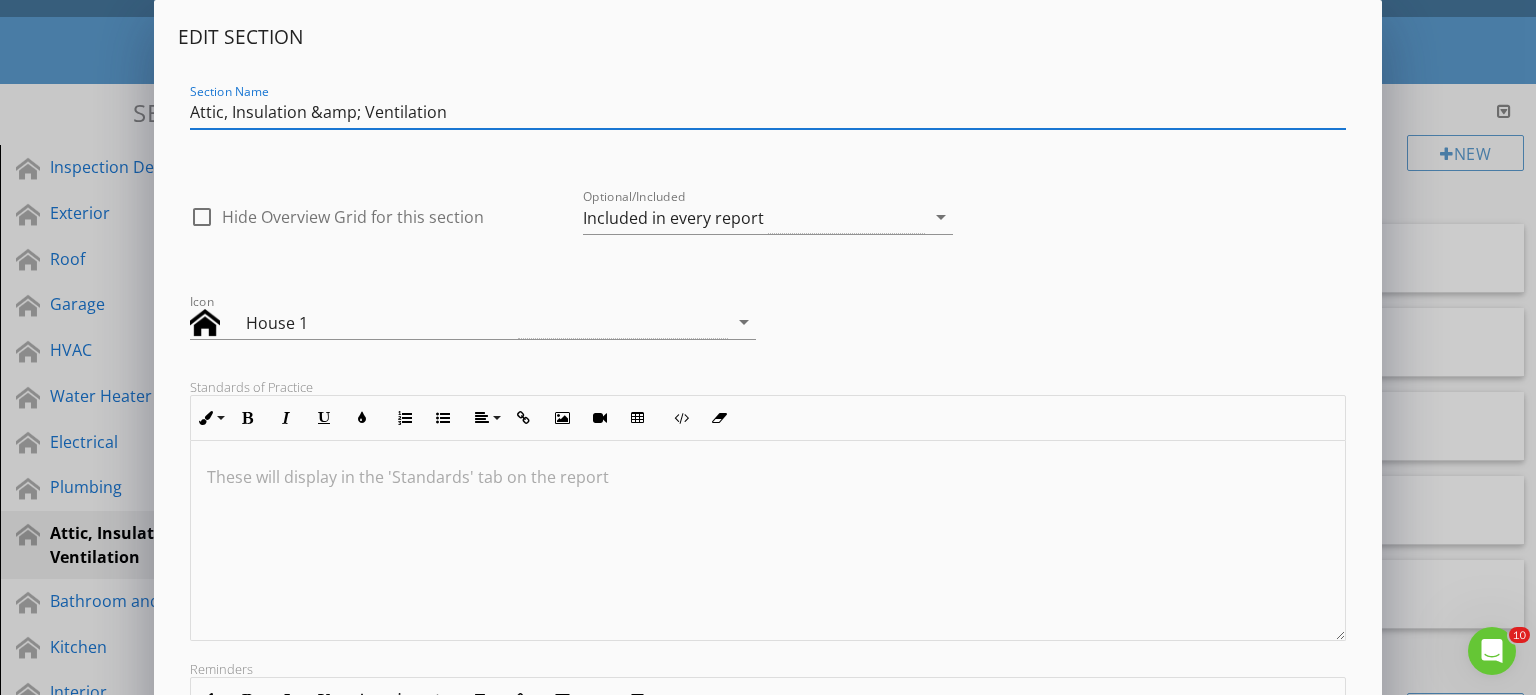 drag, startPoint x: 359, startPoint y: 112, endPoint x: 310, endPoint y: 115, distance: 49.09175 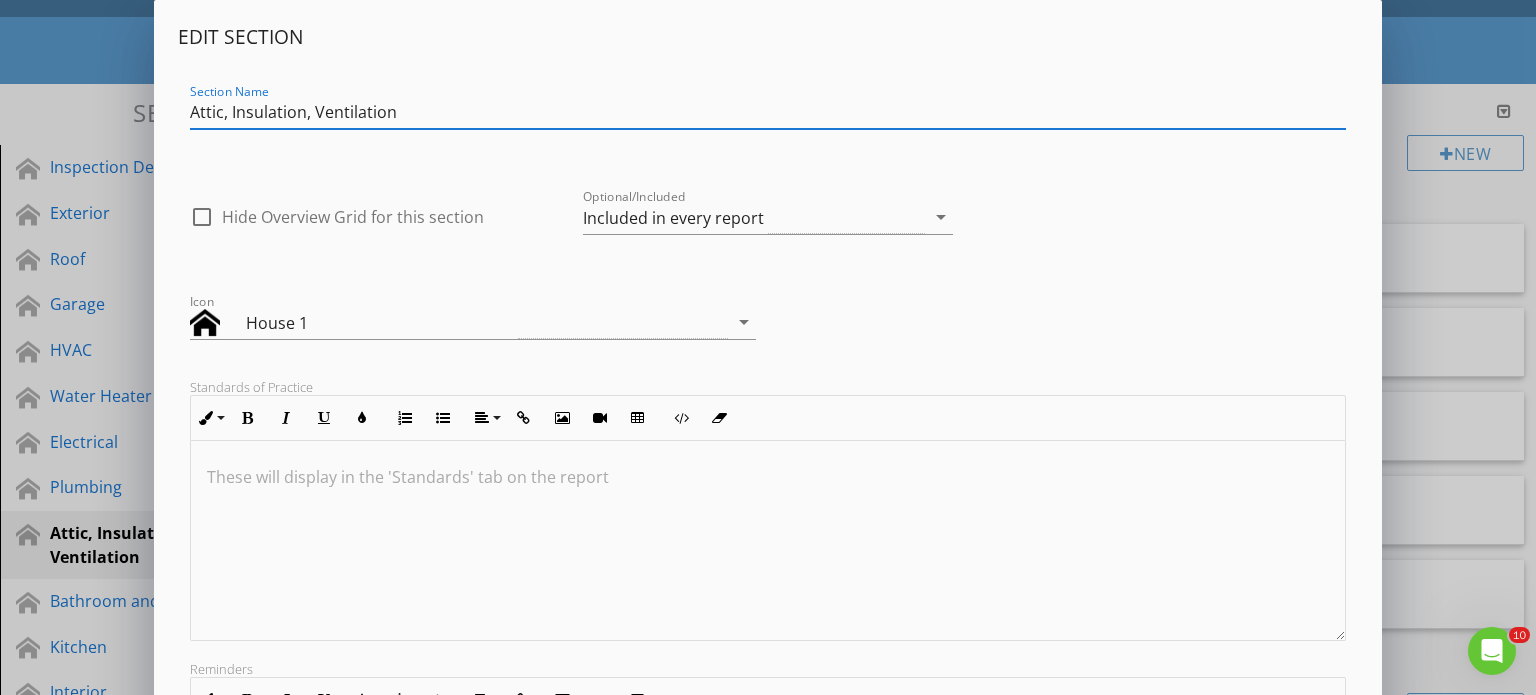 scroll, scrollTop: 362, scrollLeft: 0, axis: vertical 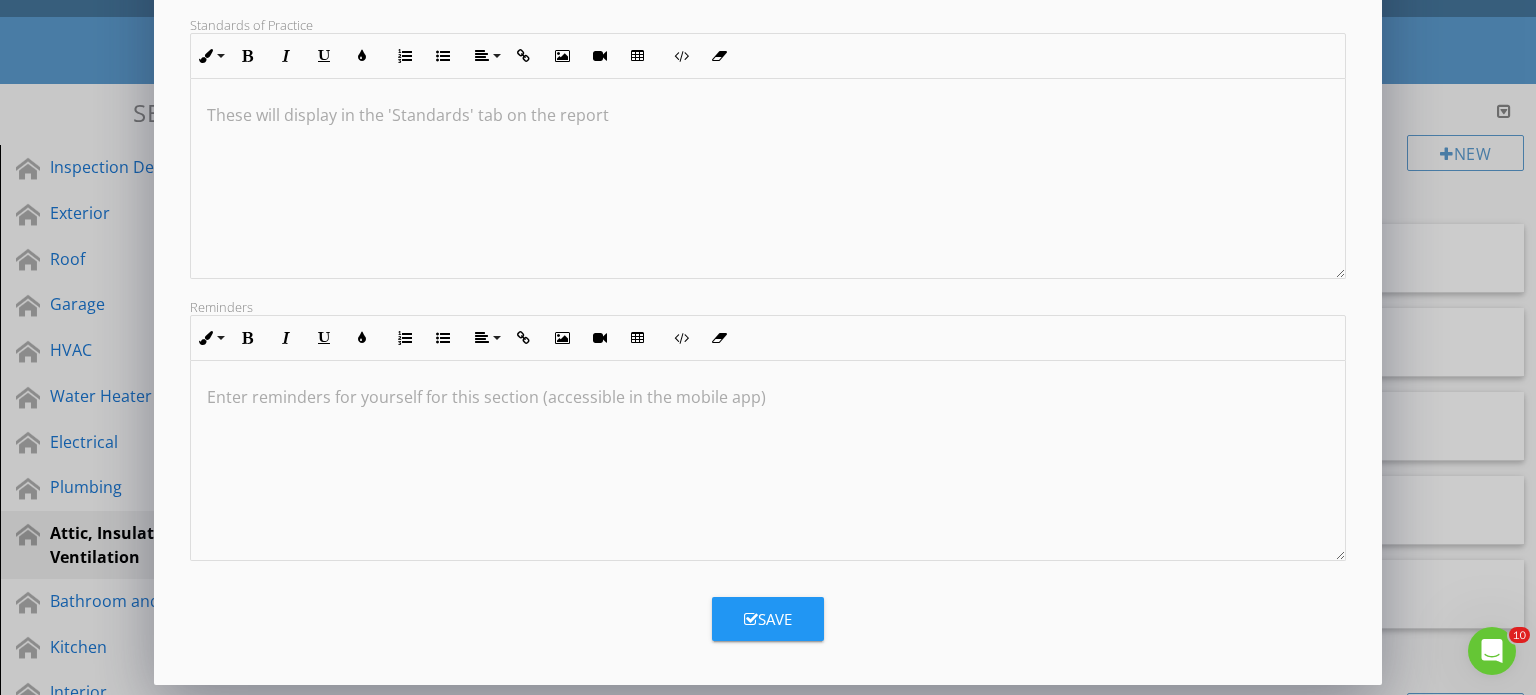 type on "Attic, Insulation, Ventilation" 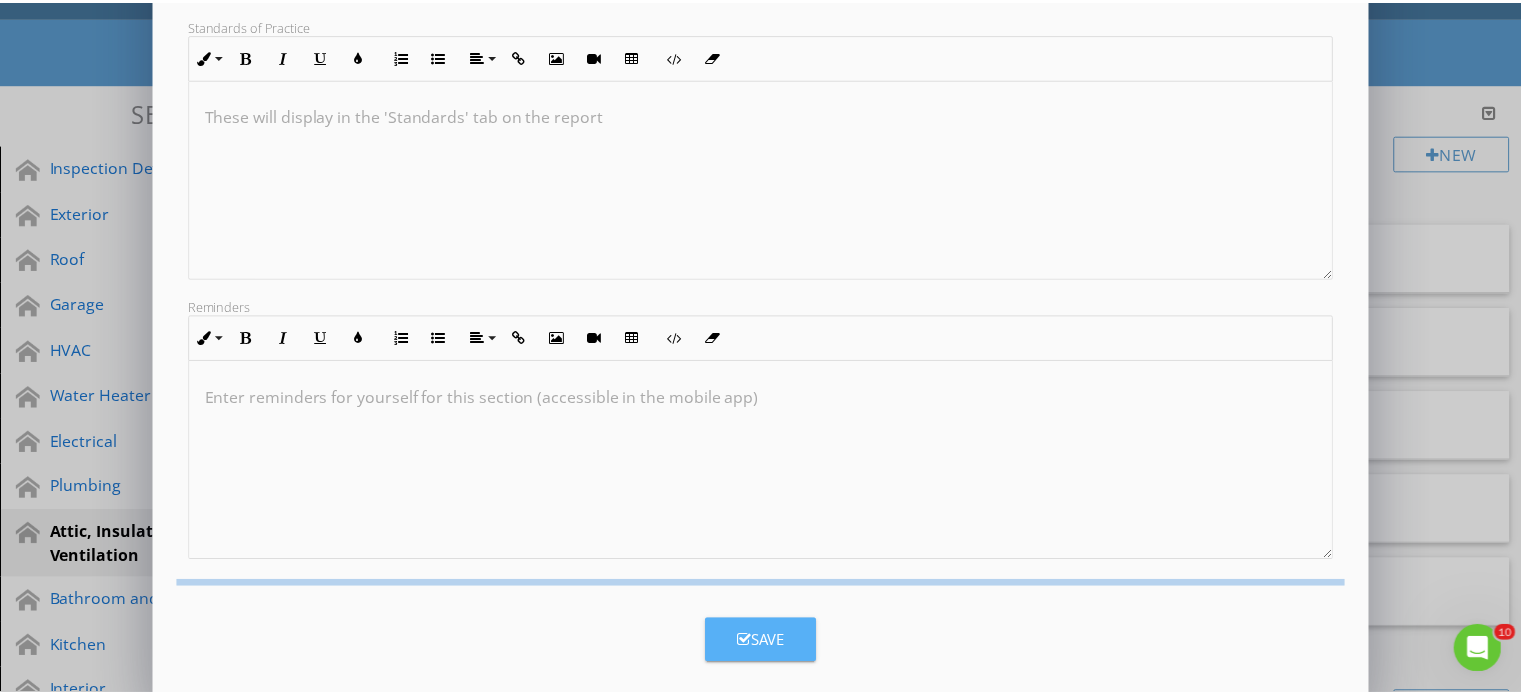 scroll, scrollTop: 147, scrollLeft: 0, axis: vertical 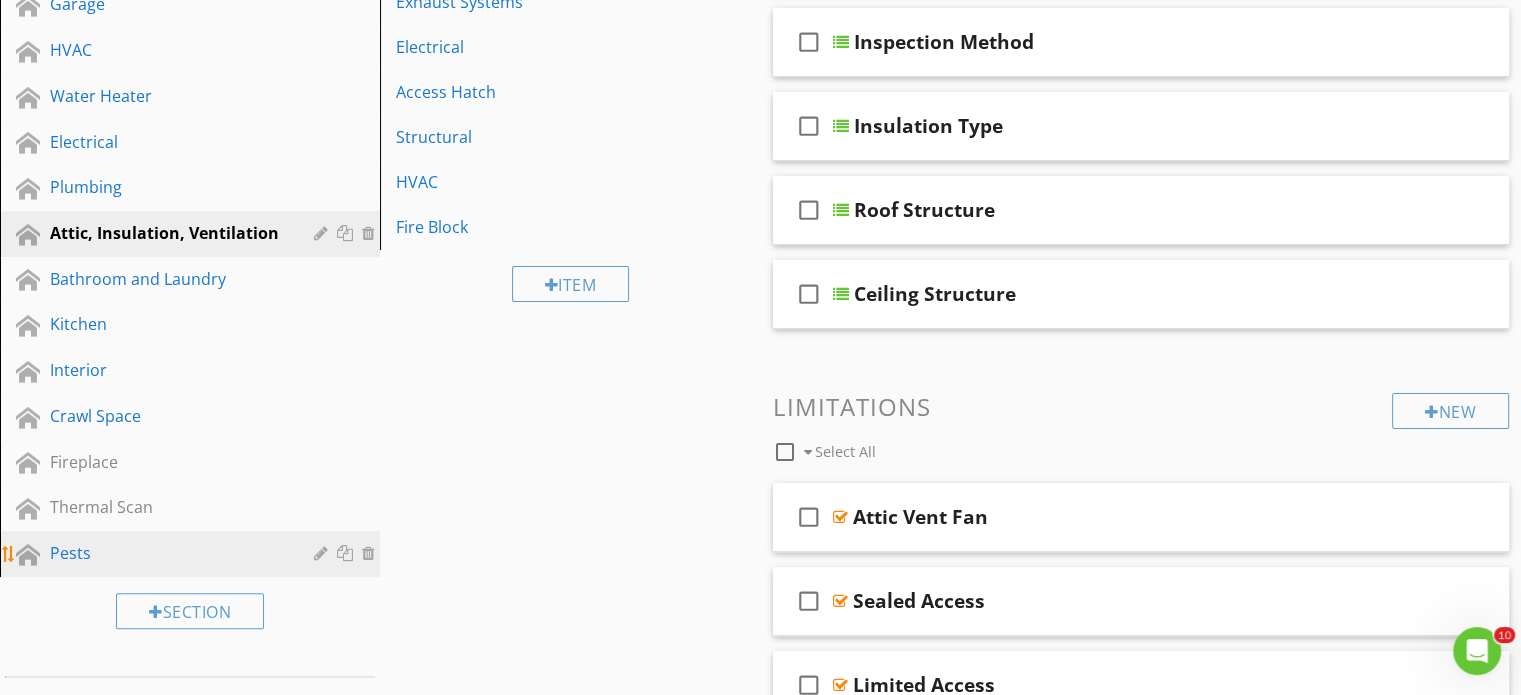 click at bounding box center [323, 553] 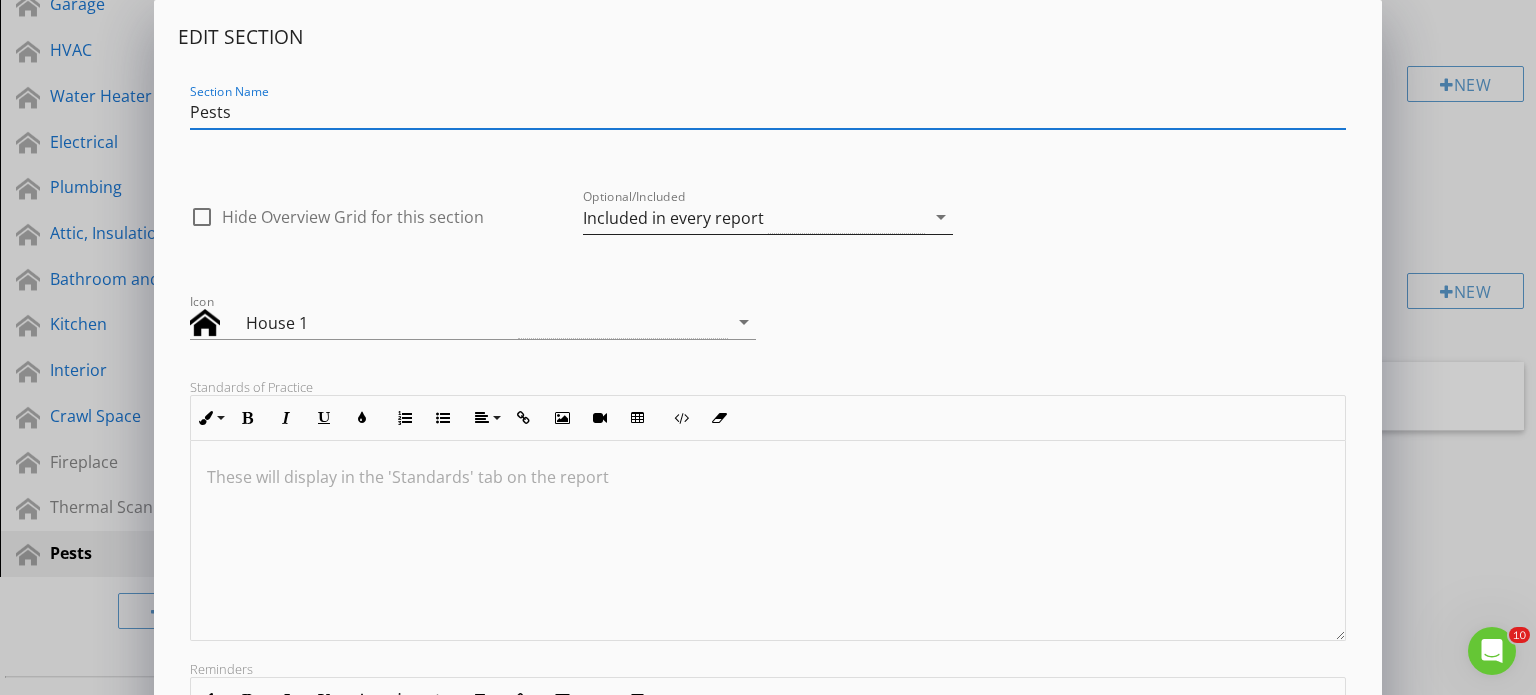 click on "Included in every report" at bounding box center [673, 218] 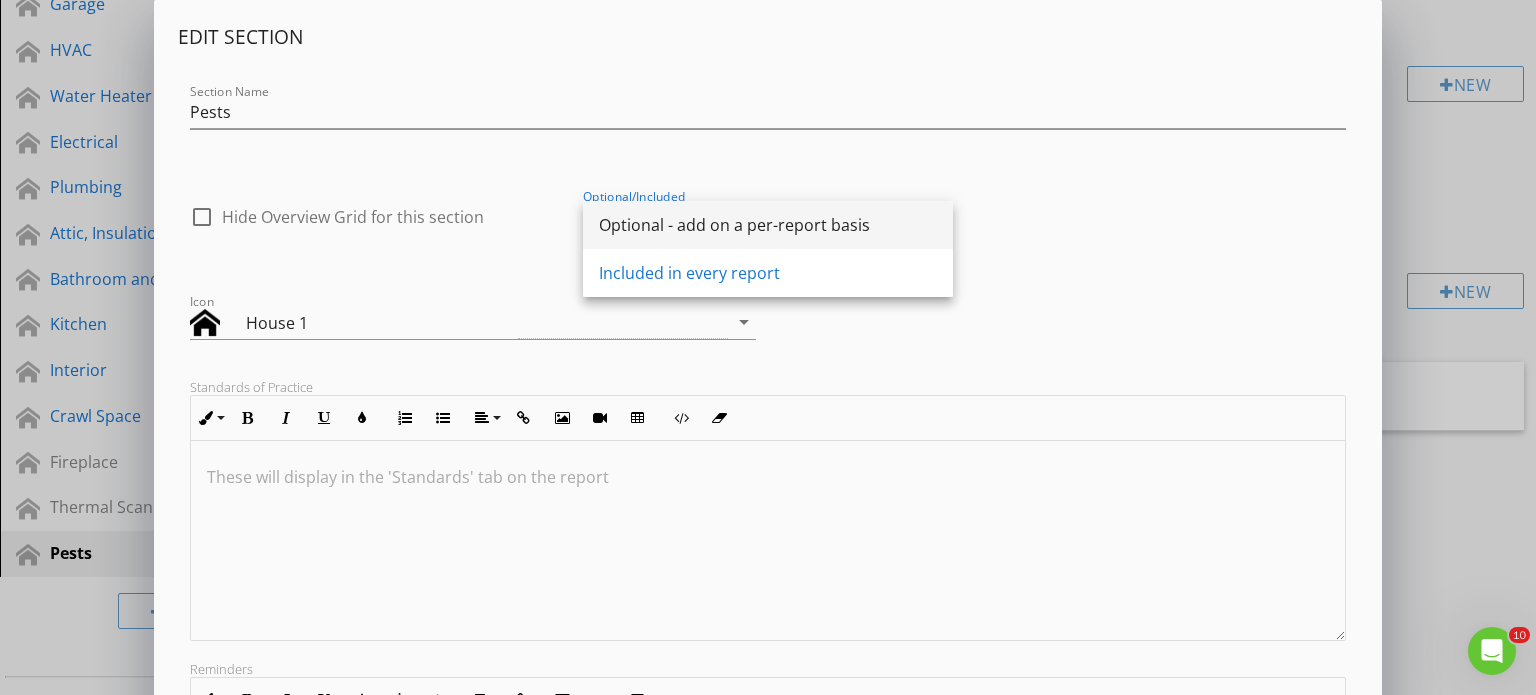 click on "Optional - add on a per-report basis" at bounding box center (768, 225) 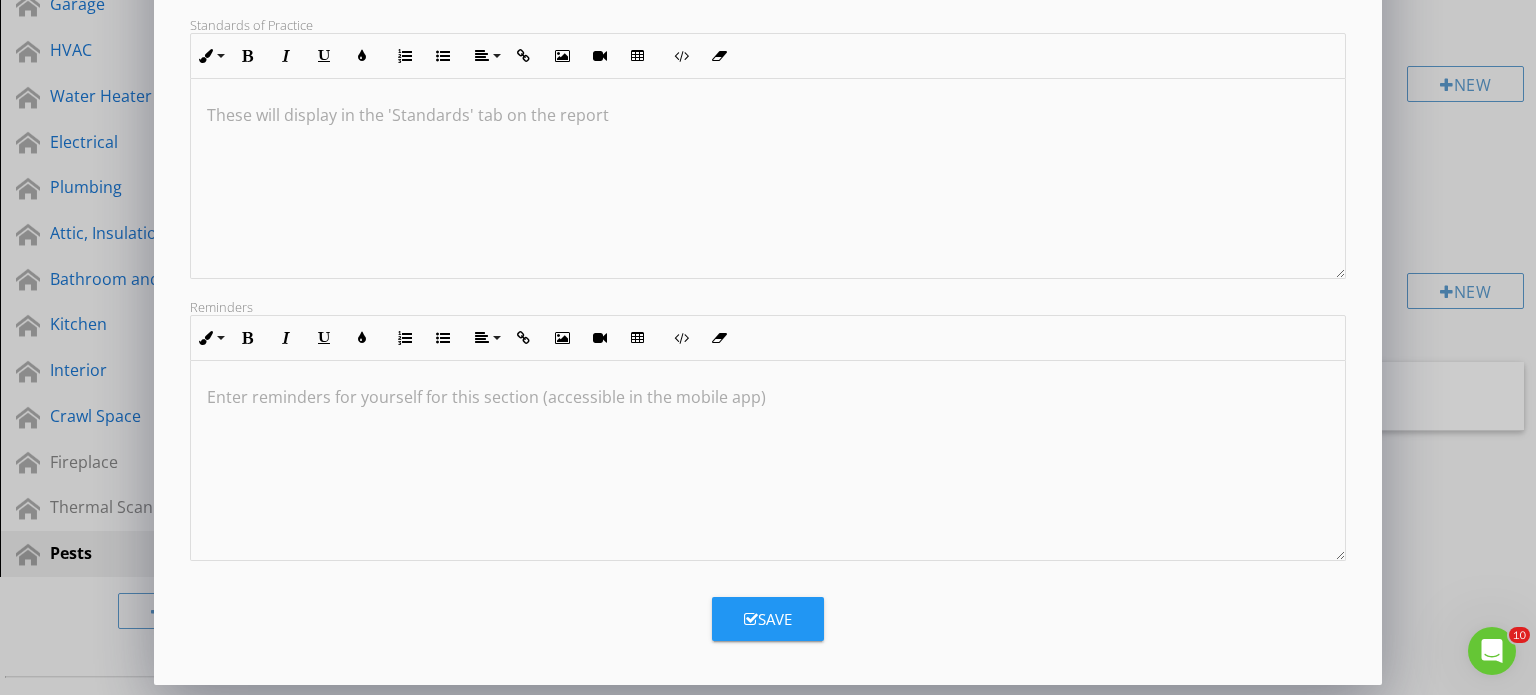 click on "Save" at bounding box center [768, 619] 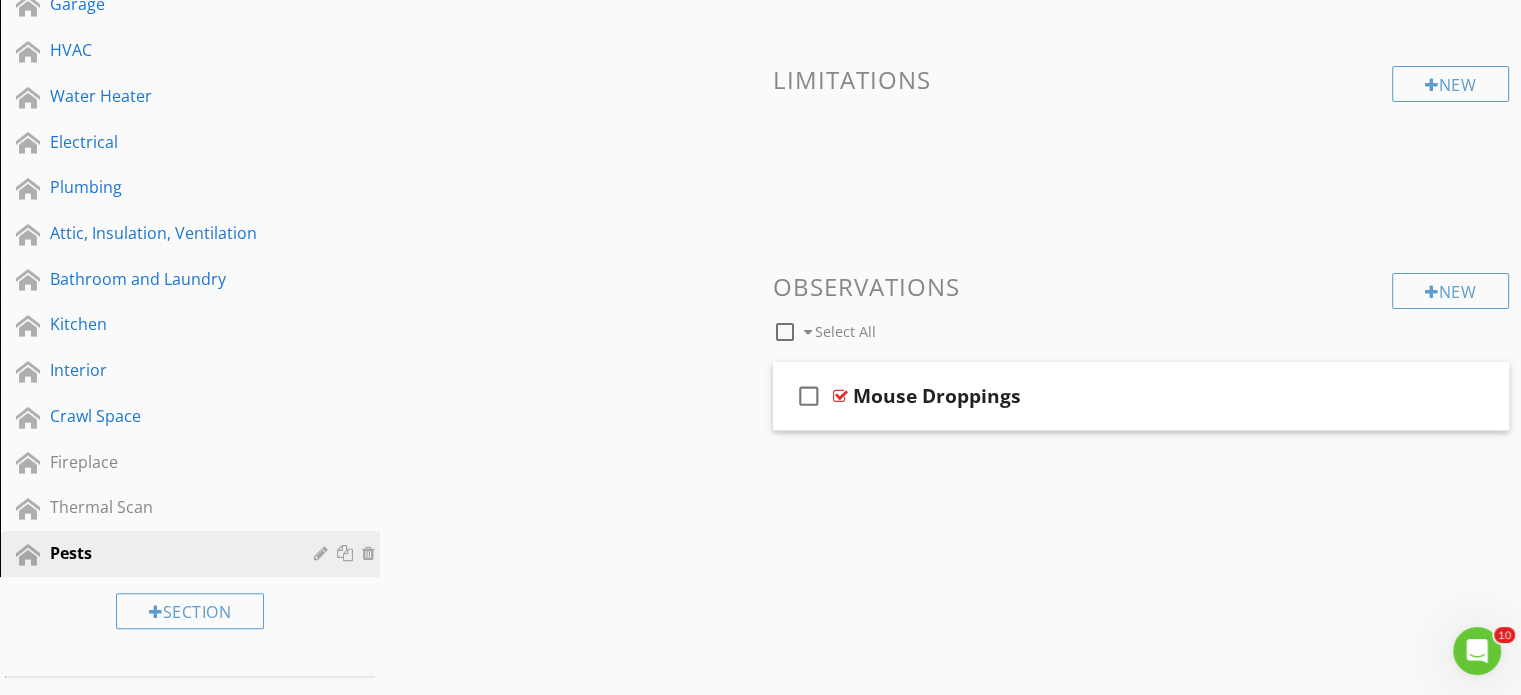 scroll, scrollTop: 147, scrollLeft: 0, axis: vertical 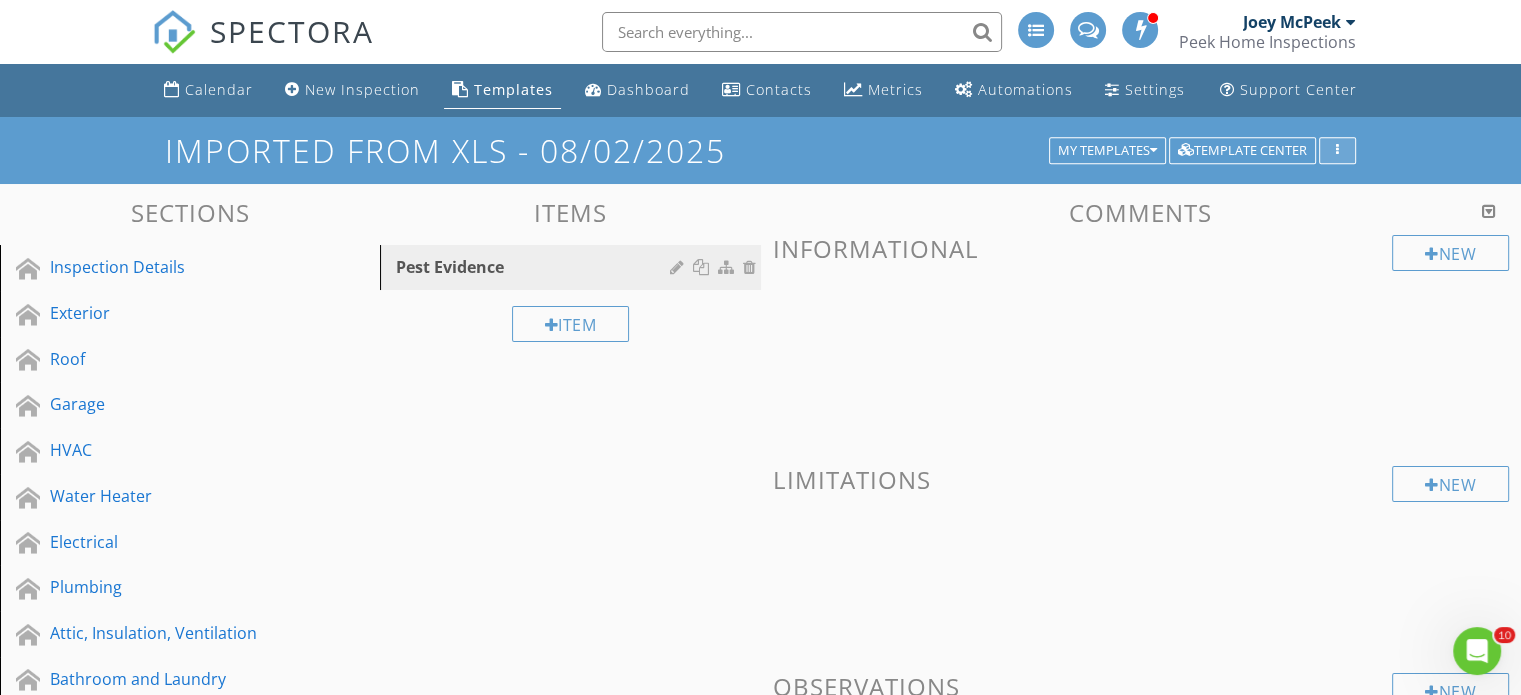 click at bounding box center (1337, 151) 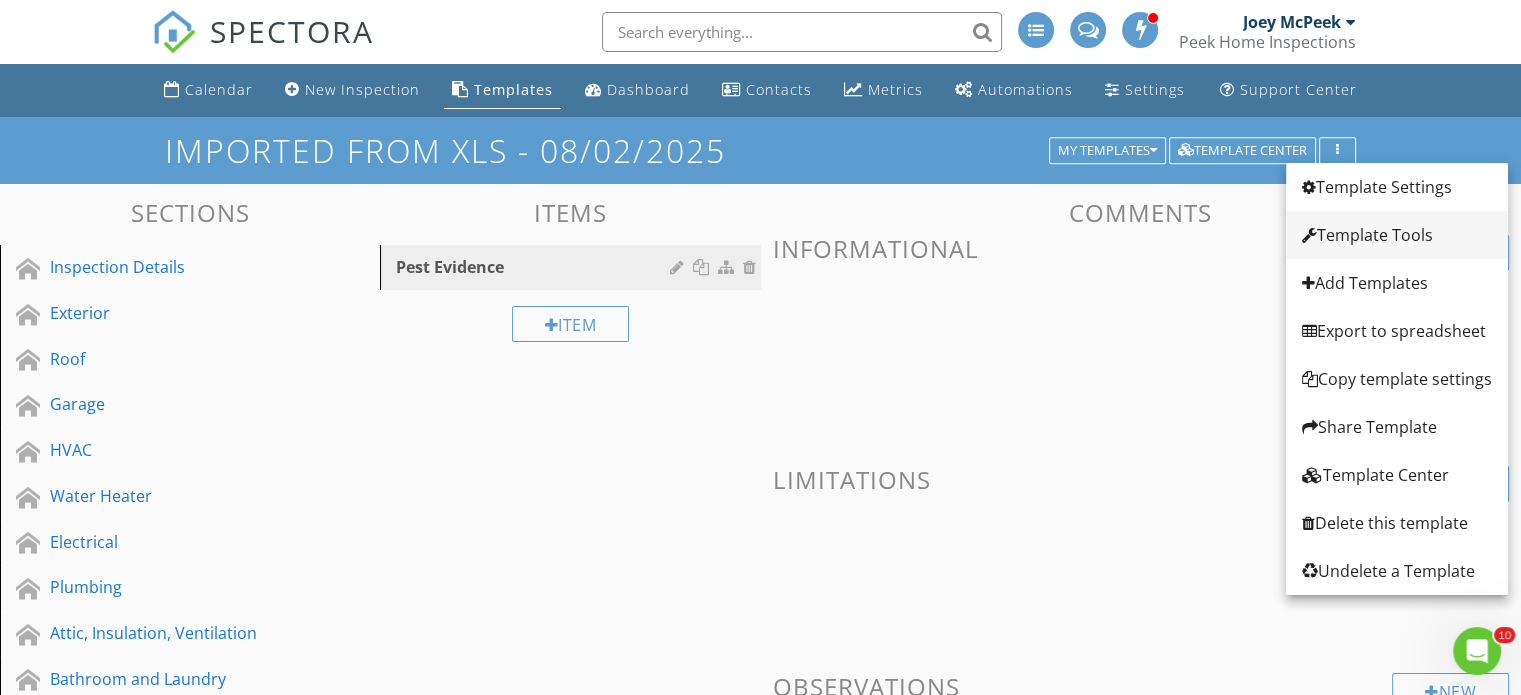 click on "Template Tools" at bounding box center (1397, 235) 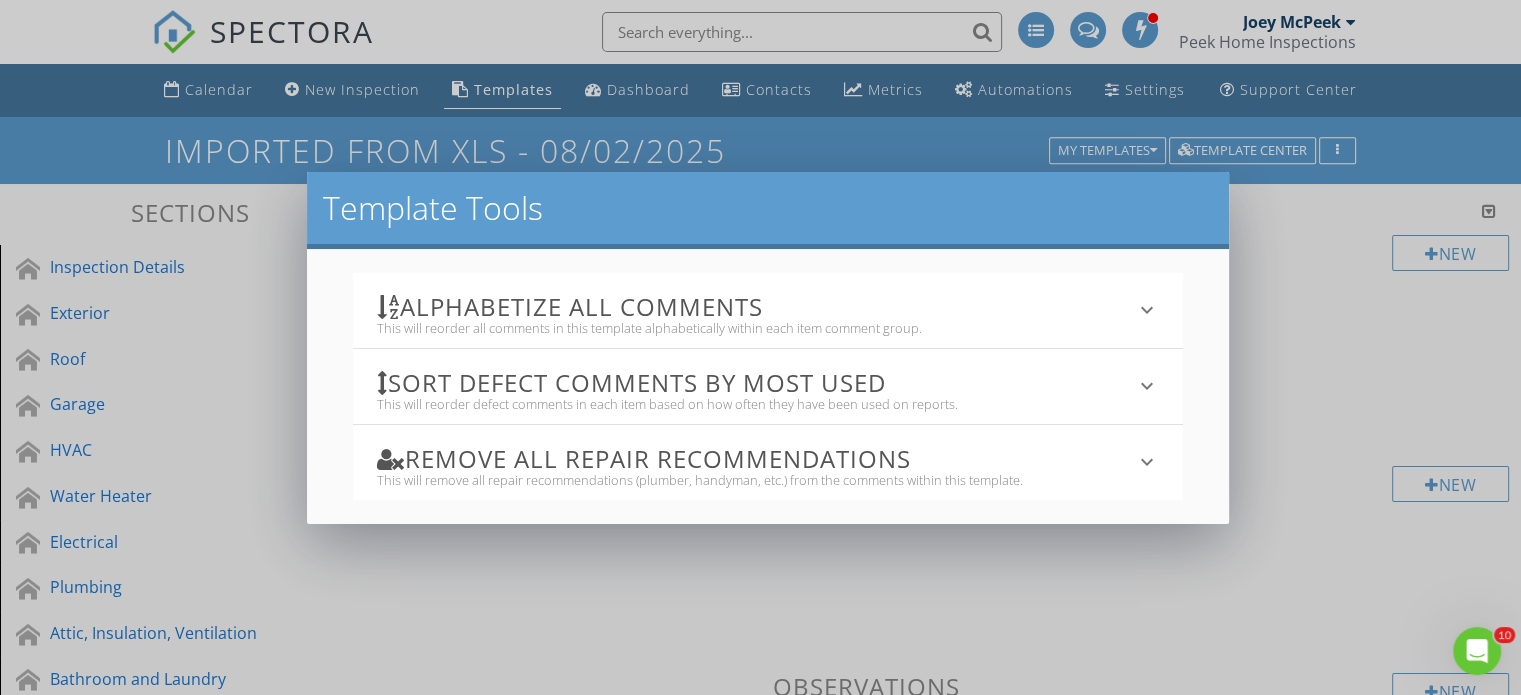 click on "Template Tools
Alphabetize All Comments
This will reorder all comments in this template alphabetically
within each item comment group.
keyboard_arrow_down     All template comments will be reordered. There is no undoing
this action!
Alphabetize Comments
Sort defect comments by most used
This will reorder defect comments in each item based on how
often they have been used on reports.
keyboard_arrow_down     All template comments will be reordered. There is no undoing
this action!
Reorder Comments
Remove All Repair Recommendations
This will remove all repair recommendations (plumber, handyman,
etc.) from the comments within this template. keyboard_arrow_down
Blank Recommendations" at bounding box center (760, 347) 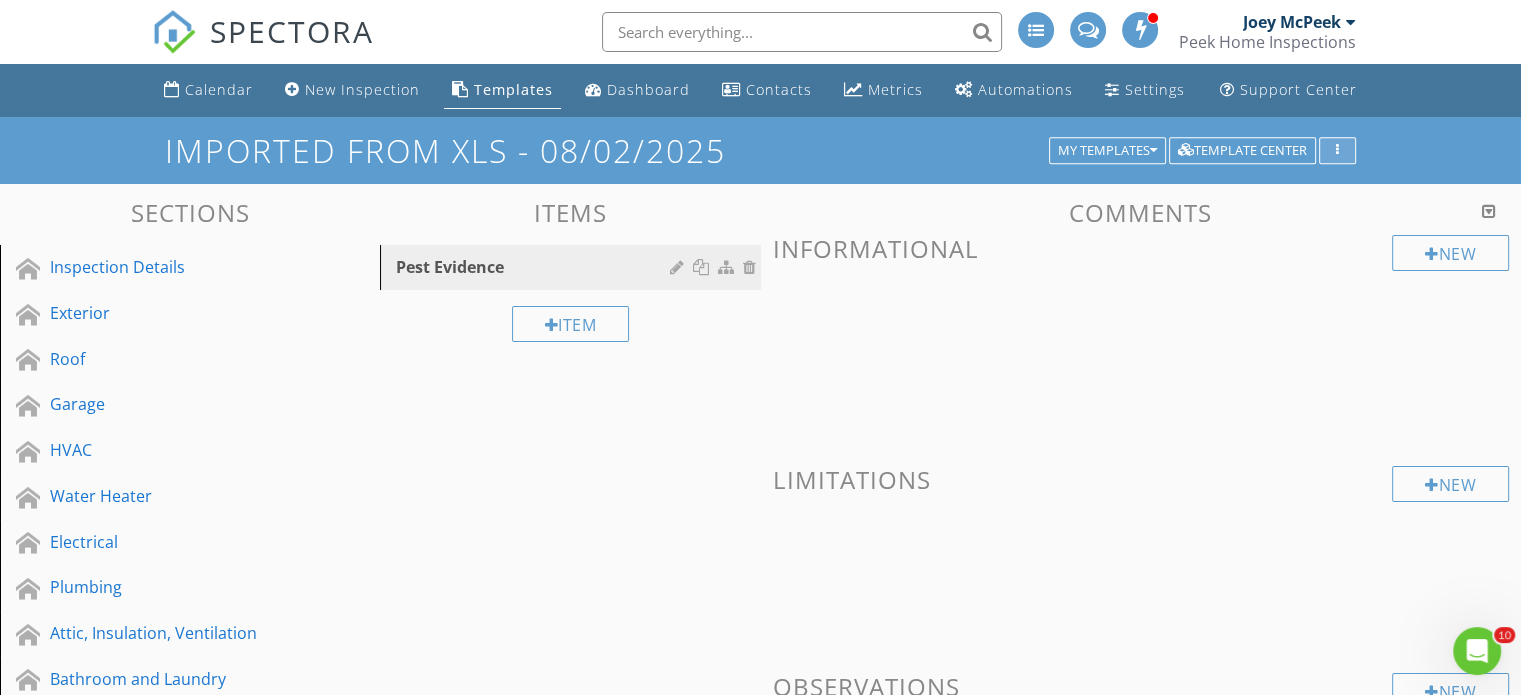 click at bounding box center [1337, 151] 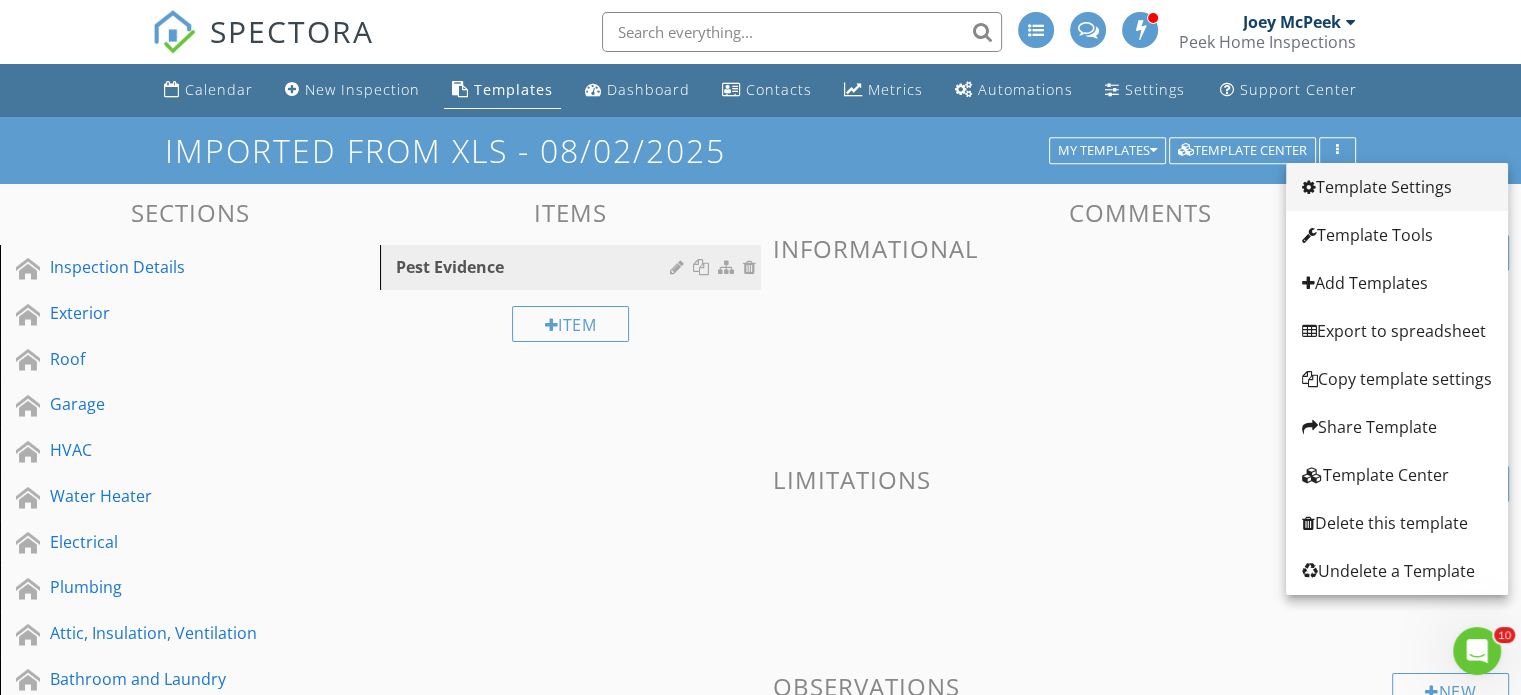 click on "Template Settings" at bounding box center [1397, 187] 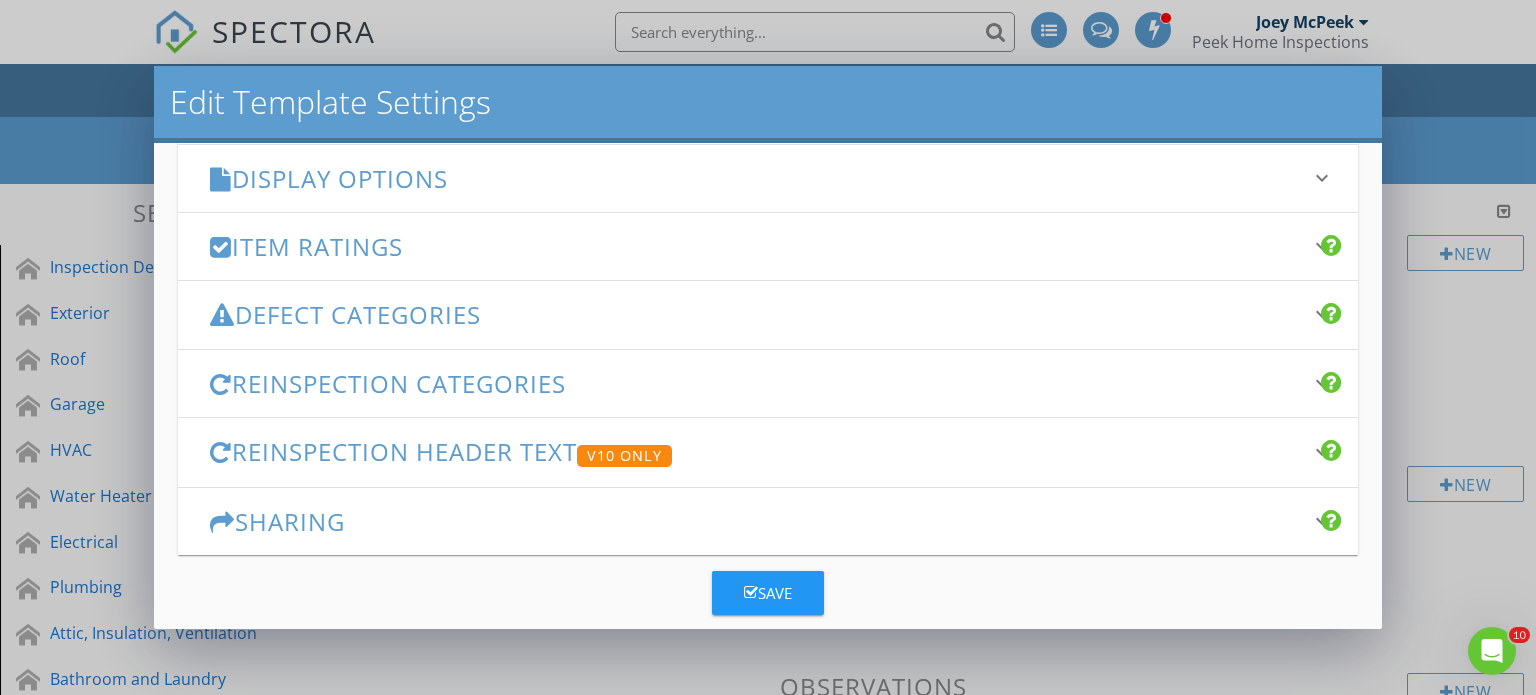 scroll, scrollTop: 378, scrollLeft: 0, axis: vertical 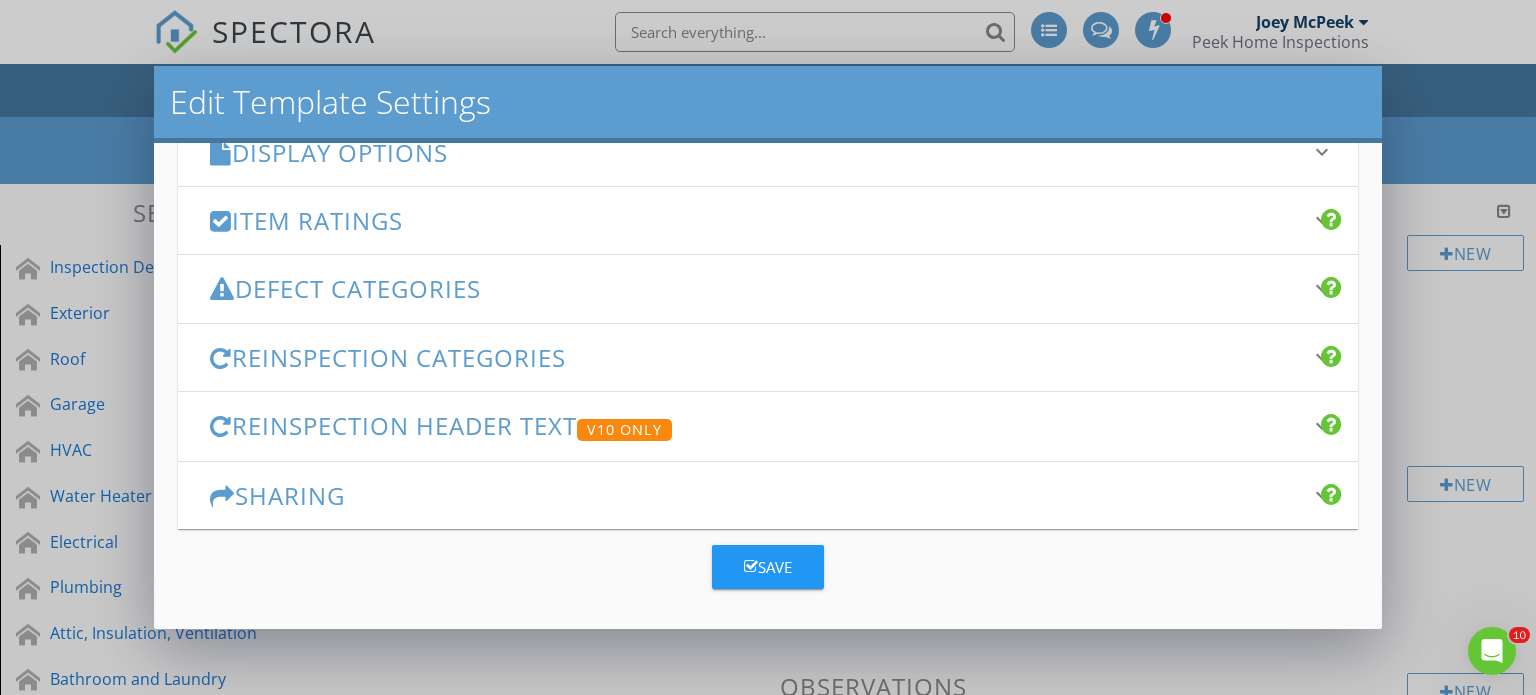 click on "Defect Categories" at bounding box center [756, 288] 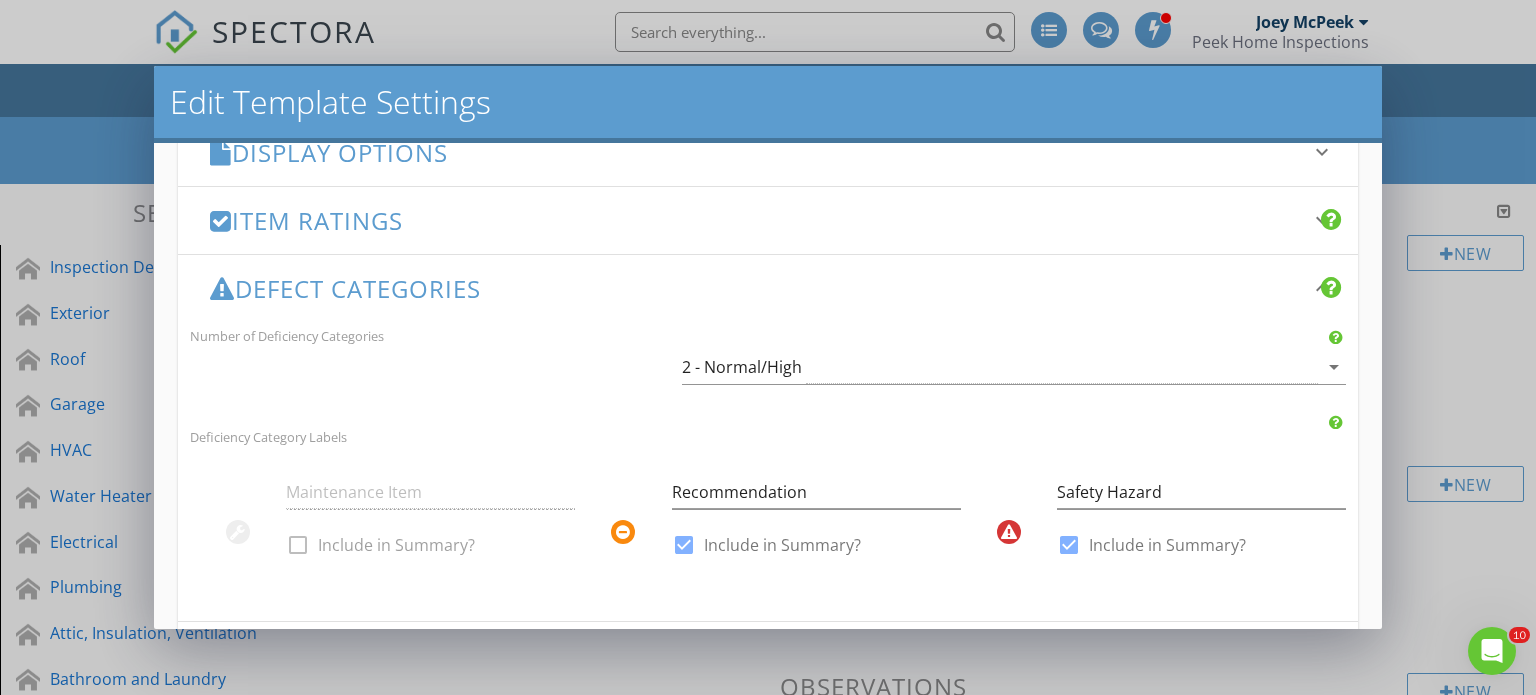 click on "Maintenance Item   check_box_outline_blank Include in Summary?" at bounding box center [430, 522] 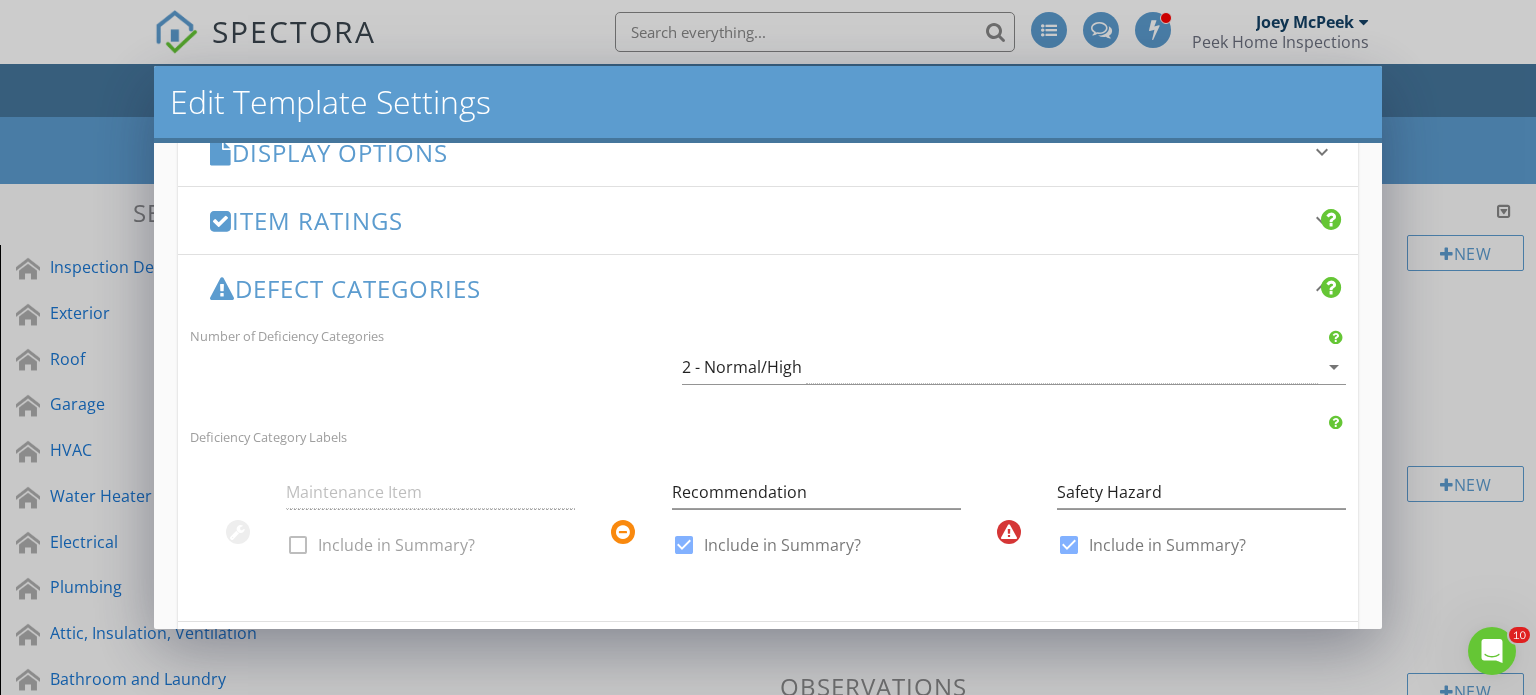 click at bounding box center [237, 532] 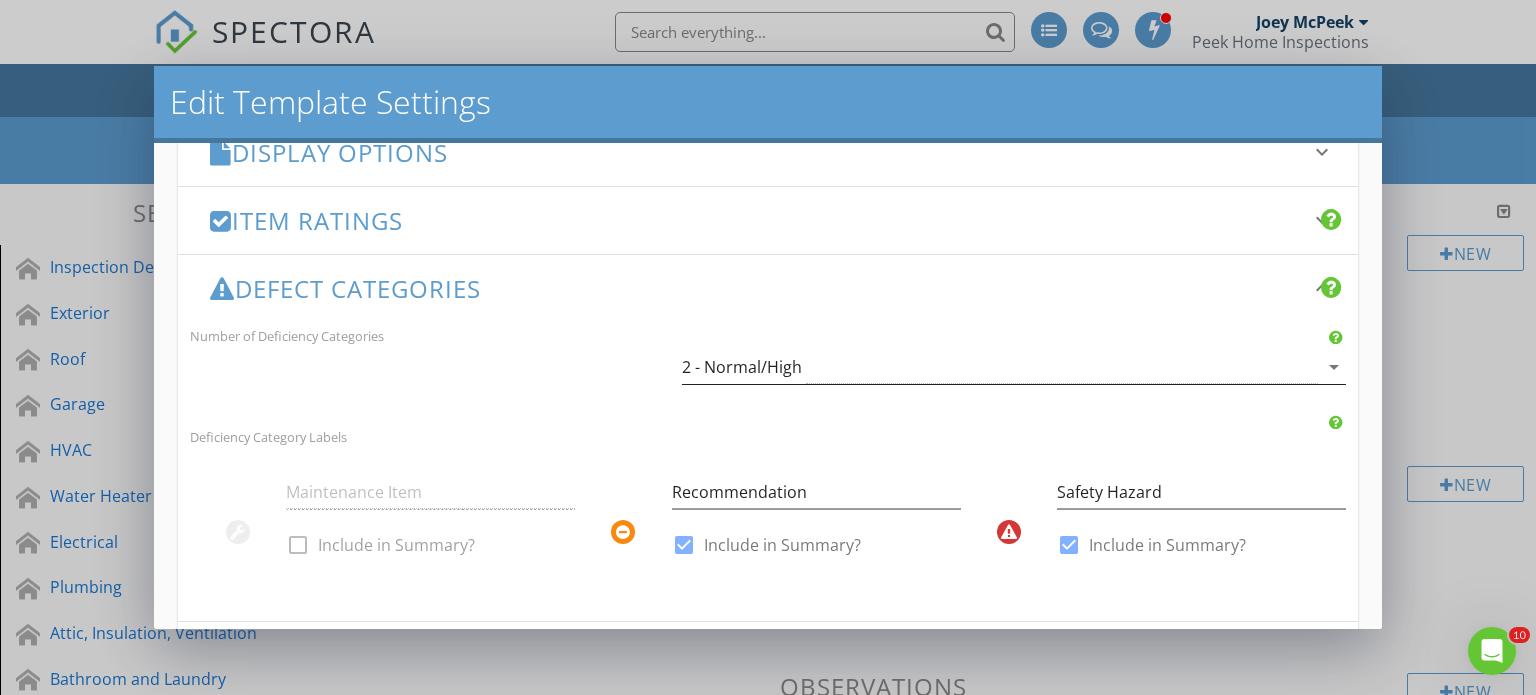 click on "2 - Normal/High" at bounding box center [742, 367] 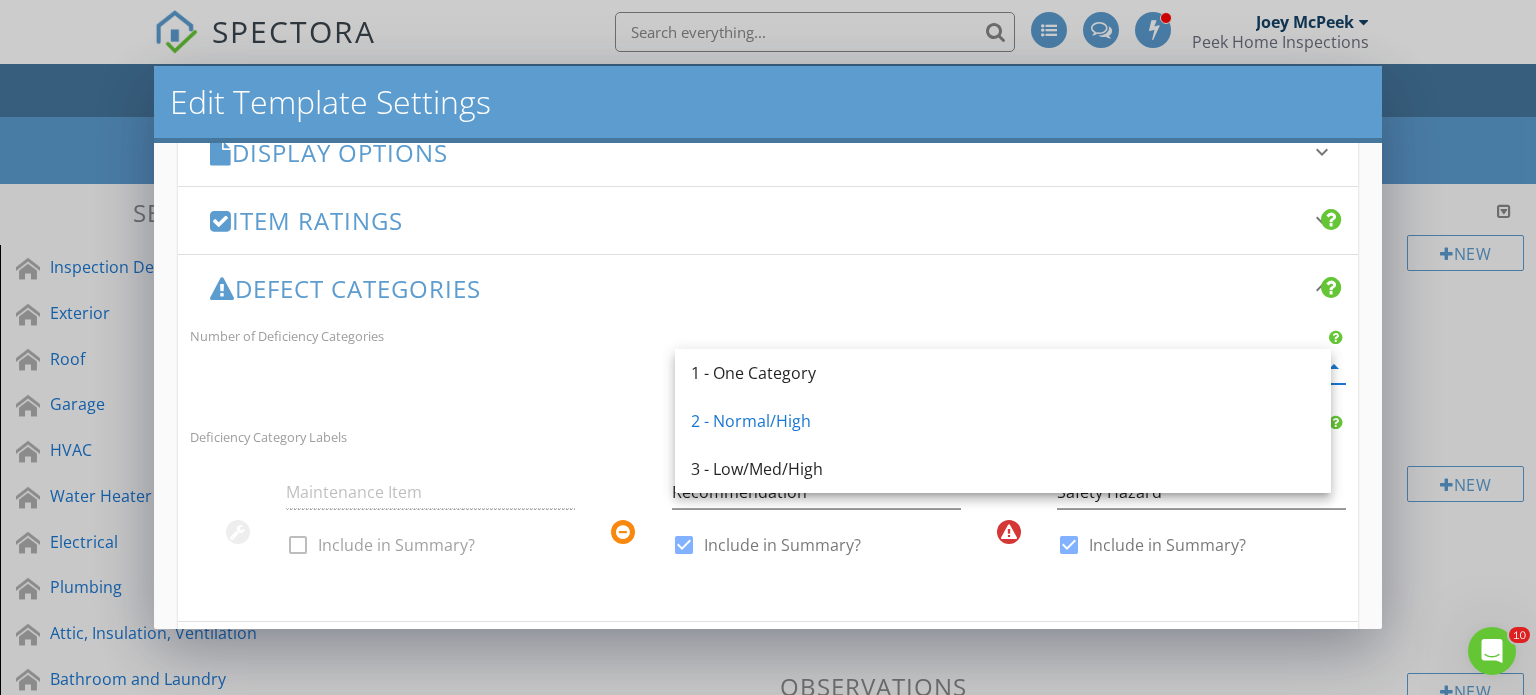 click on "Defect Categories" at bounding box center (756, 288) 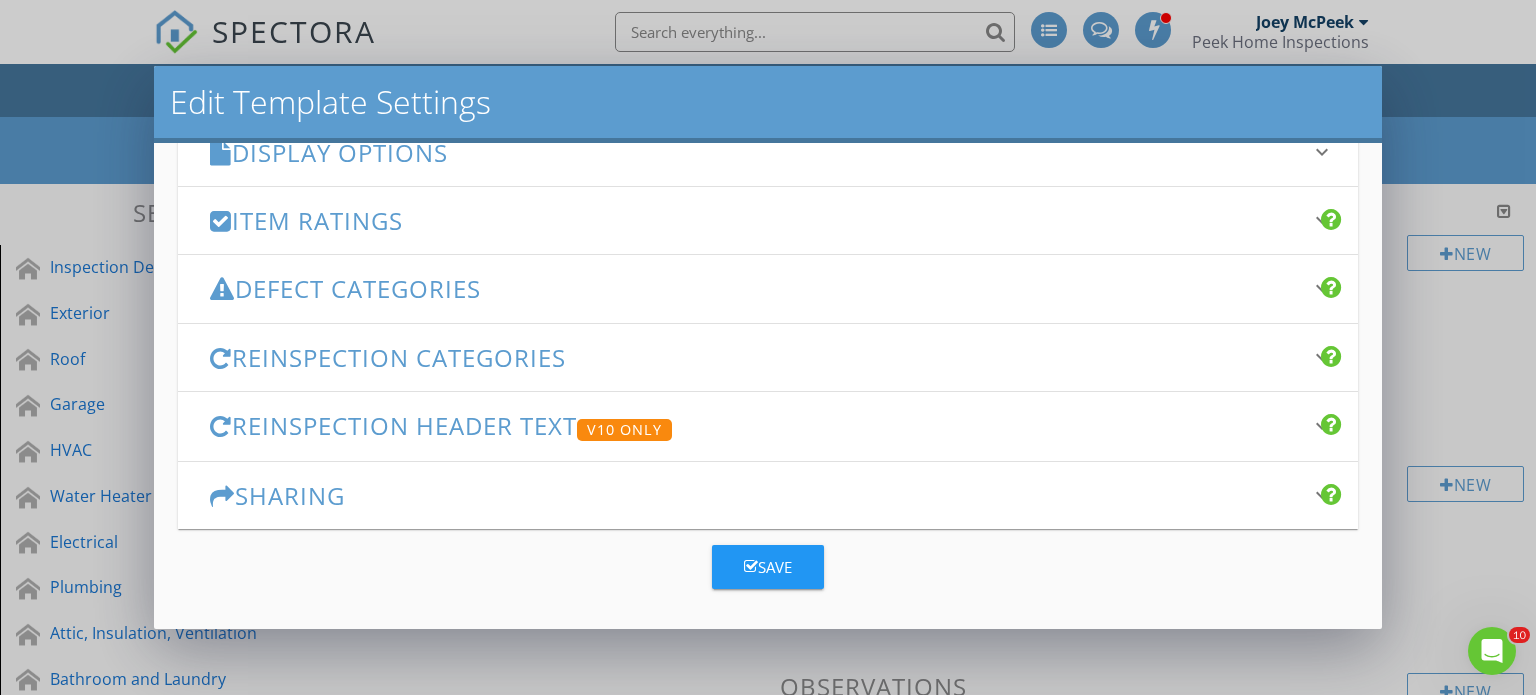 click on "Defect Categories" at bounding box center [756, 288] 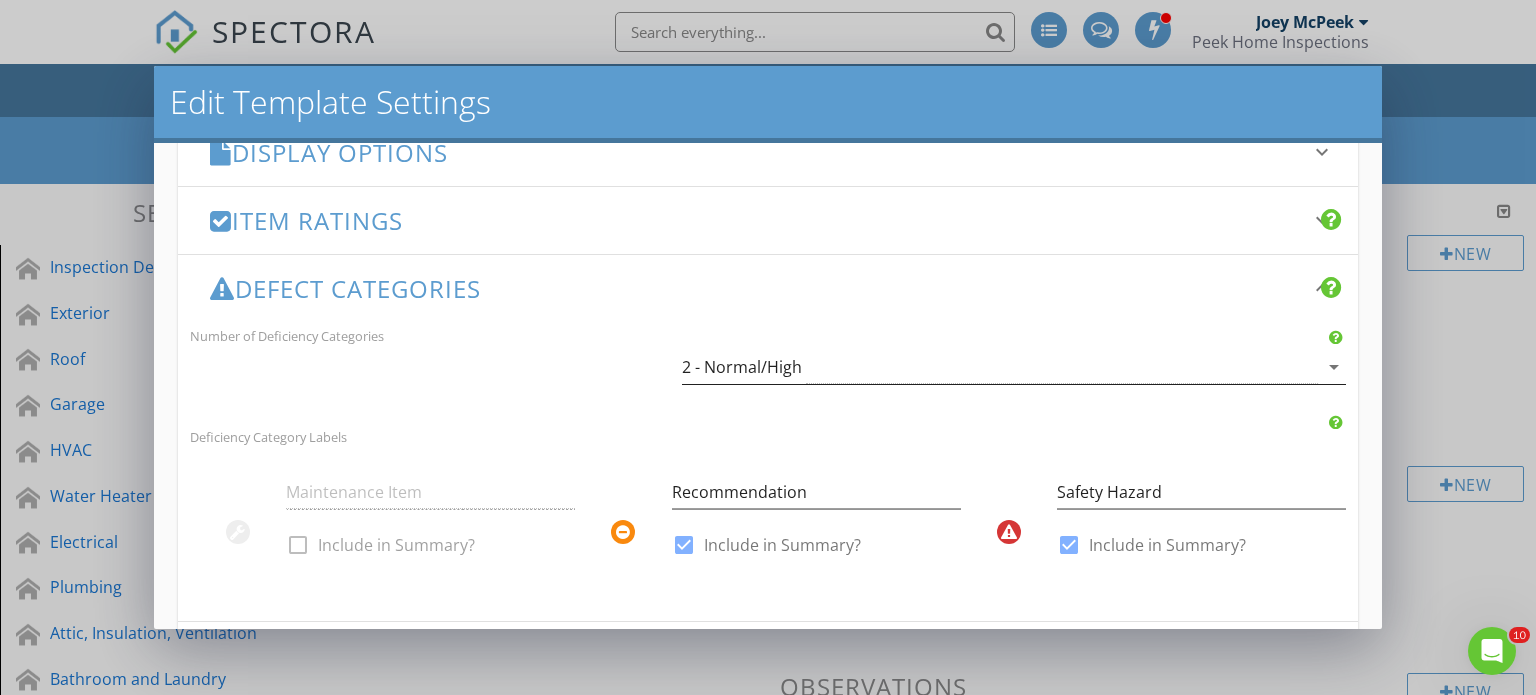 click on "2 - Normal/High" at bounding box center (1000, 367) 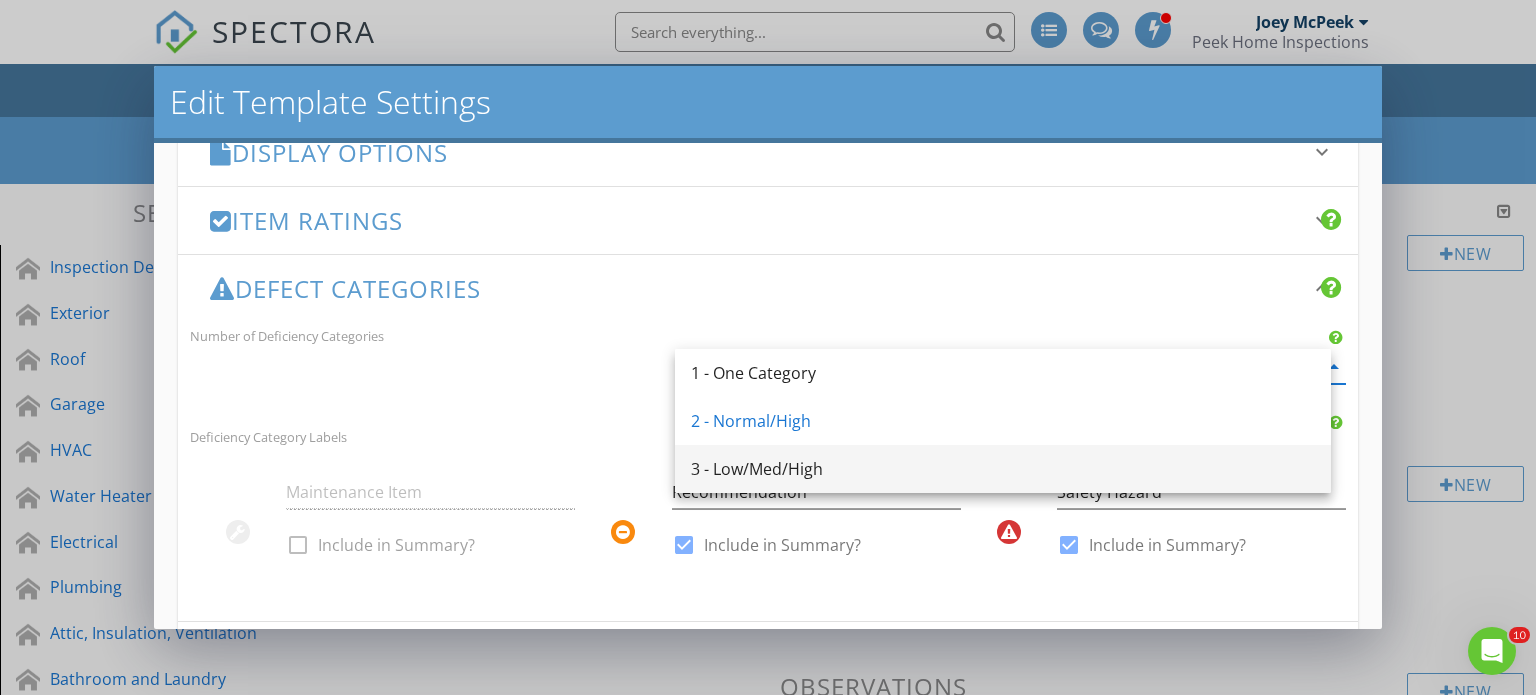 click on "3 - Low/Med/High" at bounding box center [1003, 469] 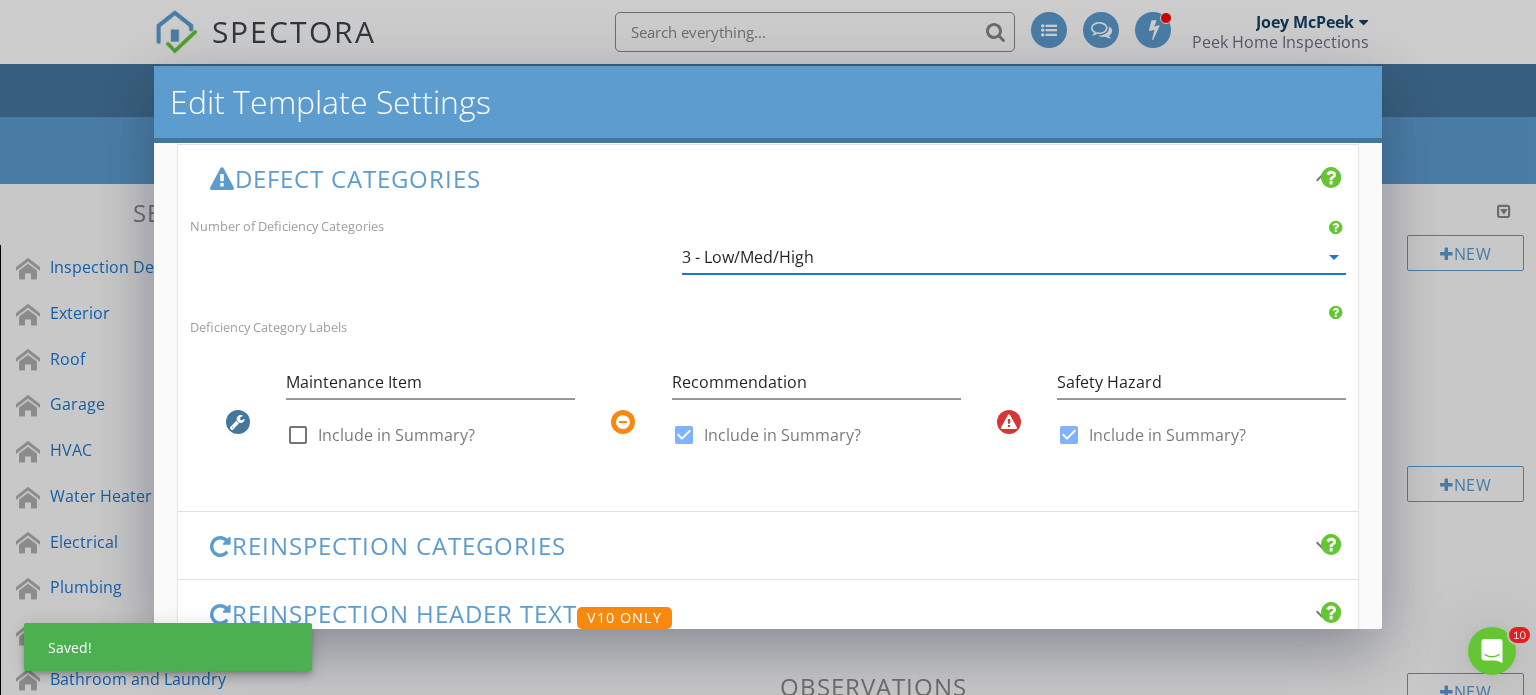 scroll, scrollTop: 476, scrollLeft: 0, axis: vertical 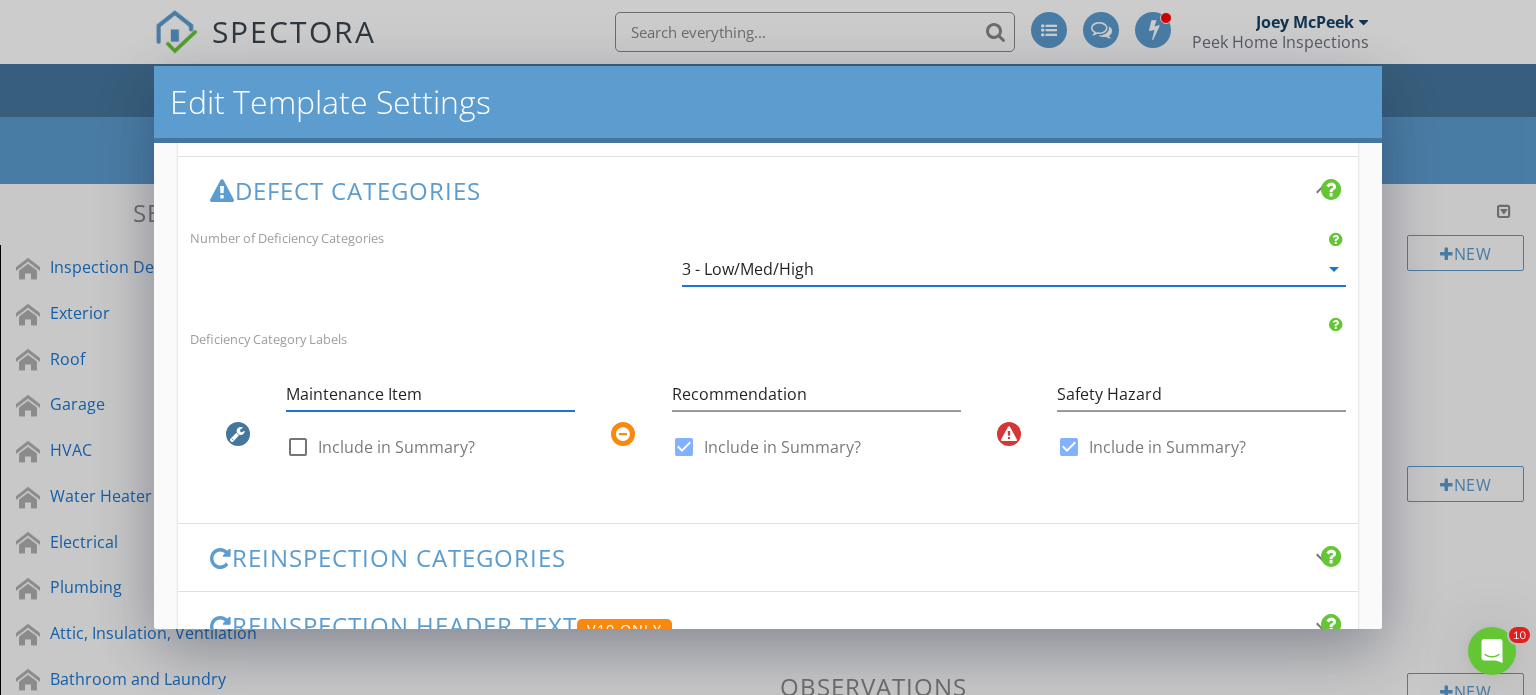 drag, startPoint x: 420, startPoint y: 394, endPoint x: 192, endPoint y: 399, distance: 228.05482 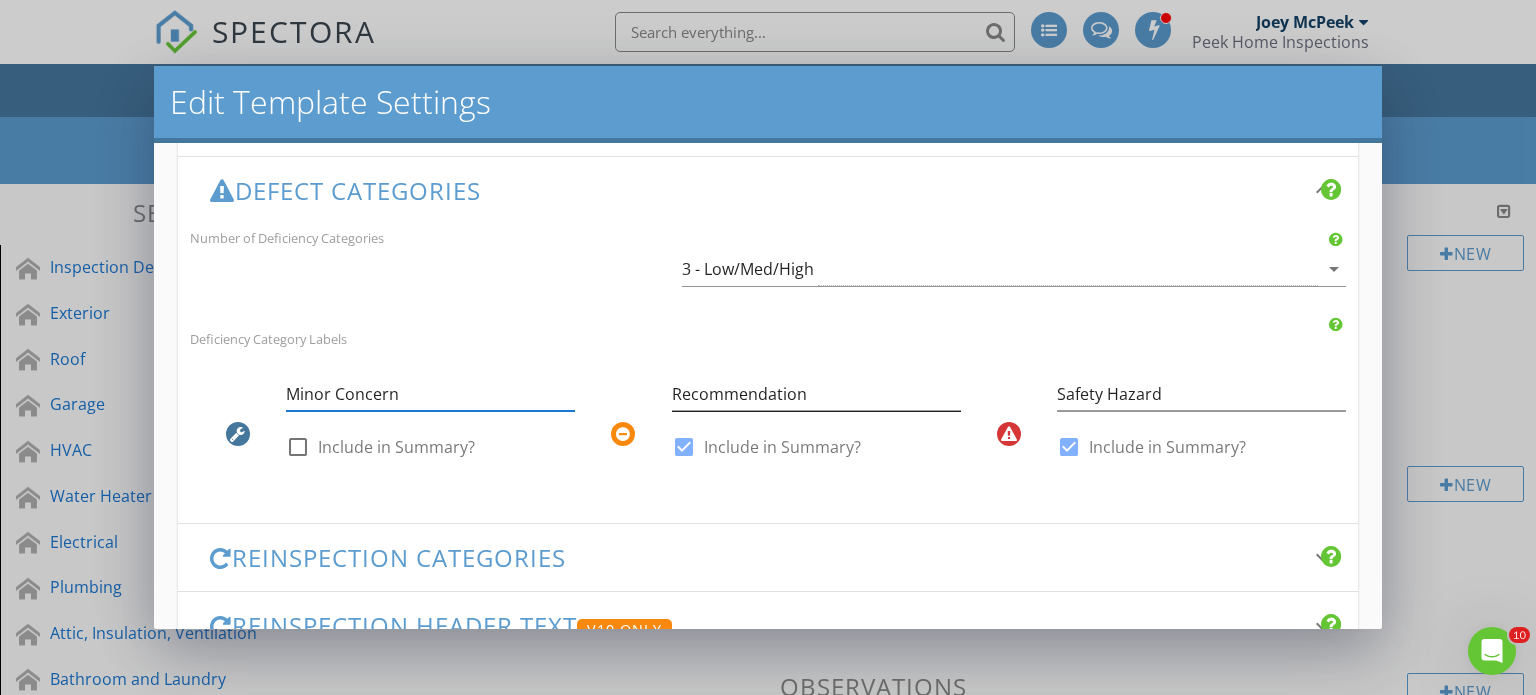 type on "Minor Concern" 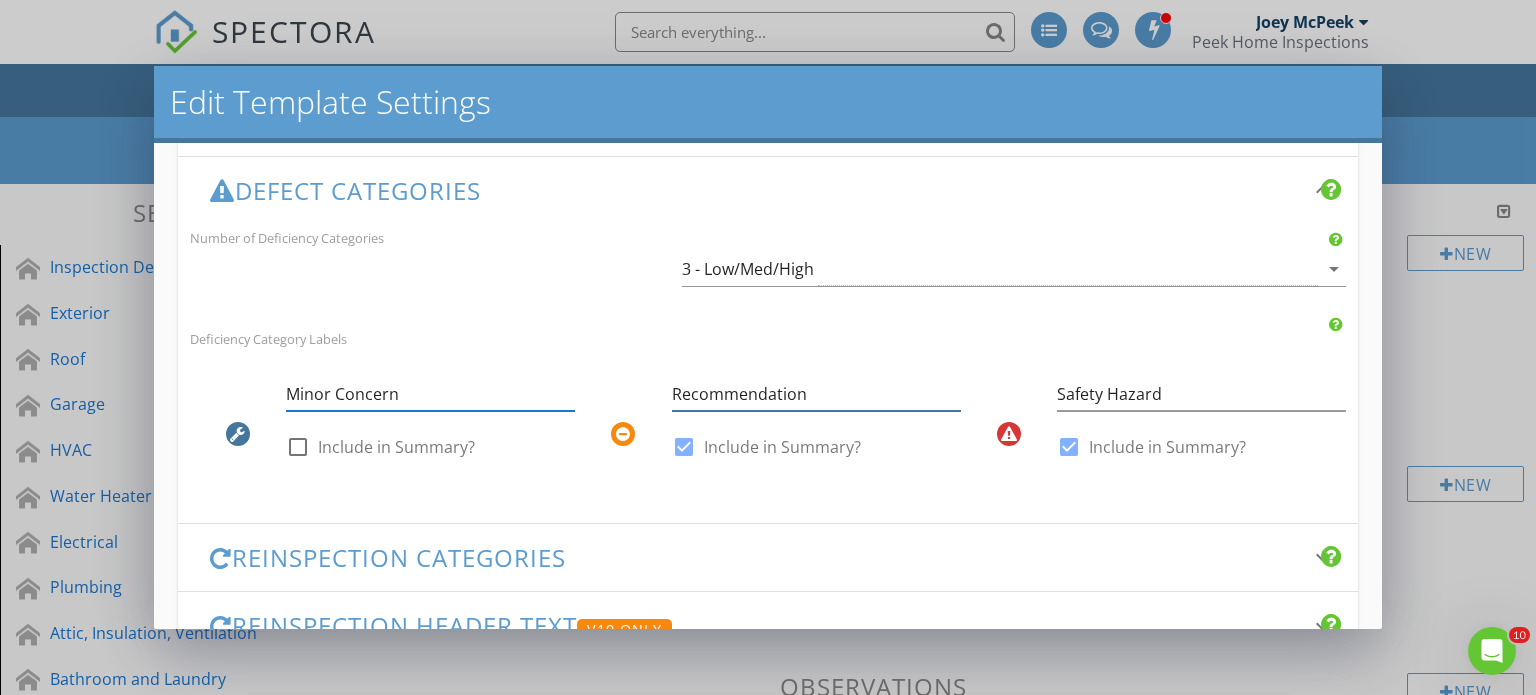 click on "Recommendation" at bounding box center (816, 394) 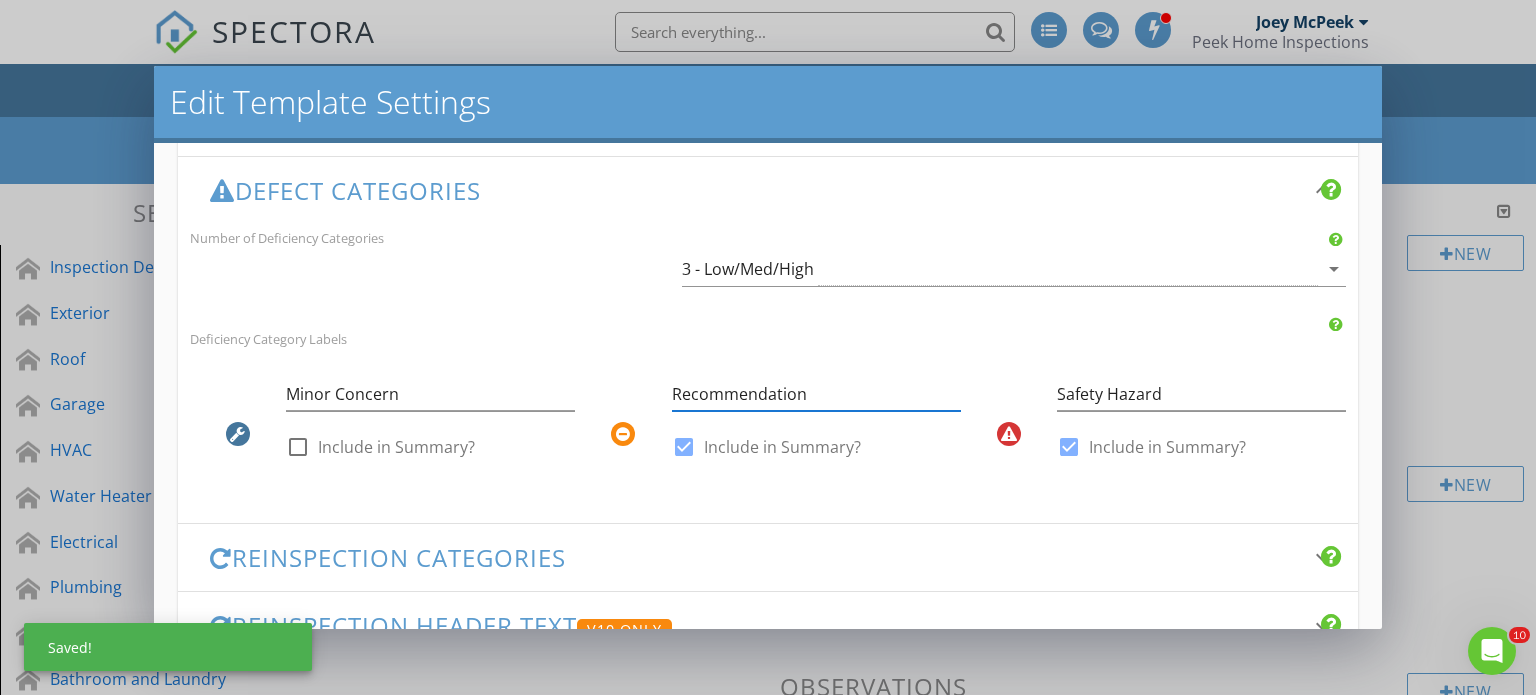 click on "Recommendation" at bounding box center (816, 394) 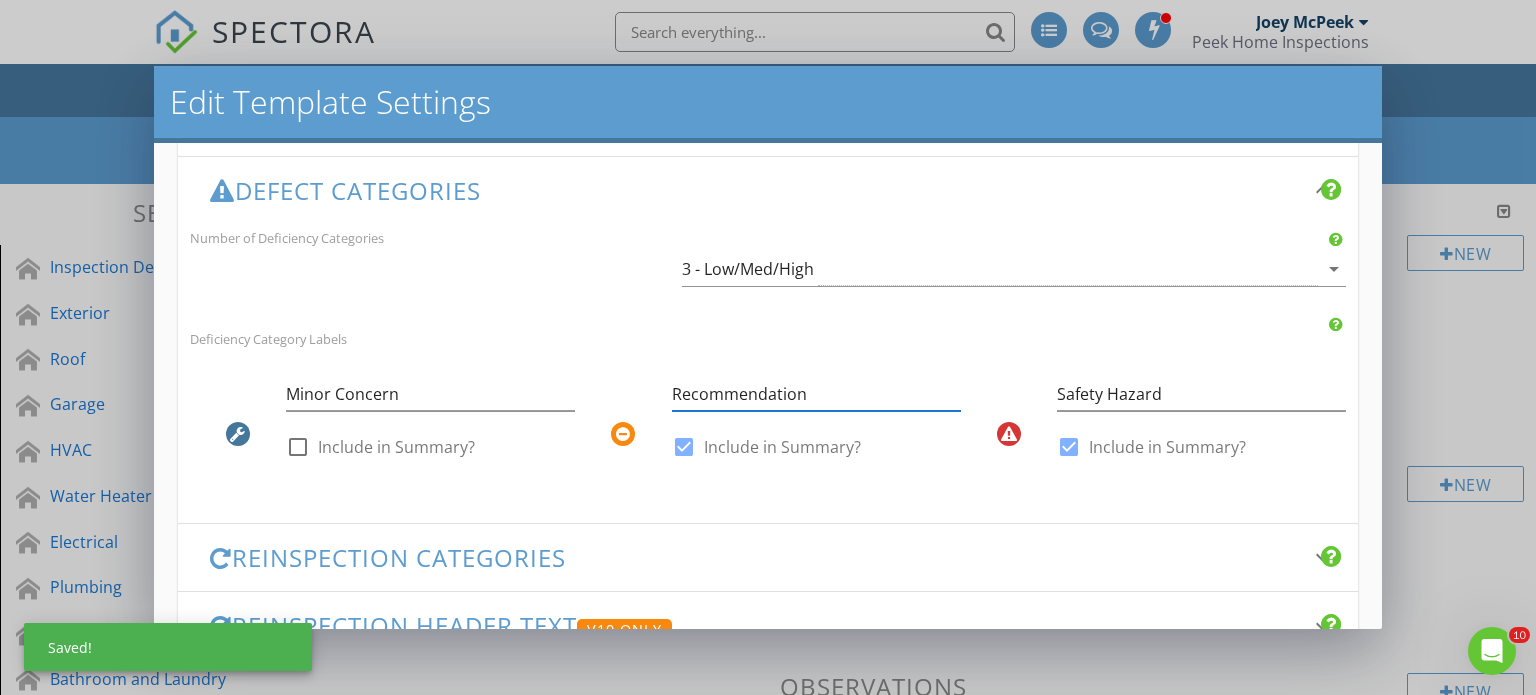 type on "R" 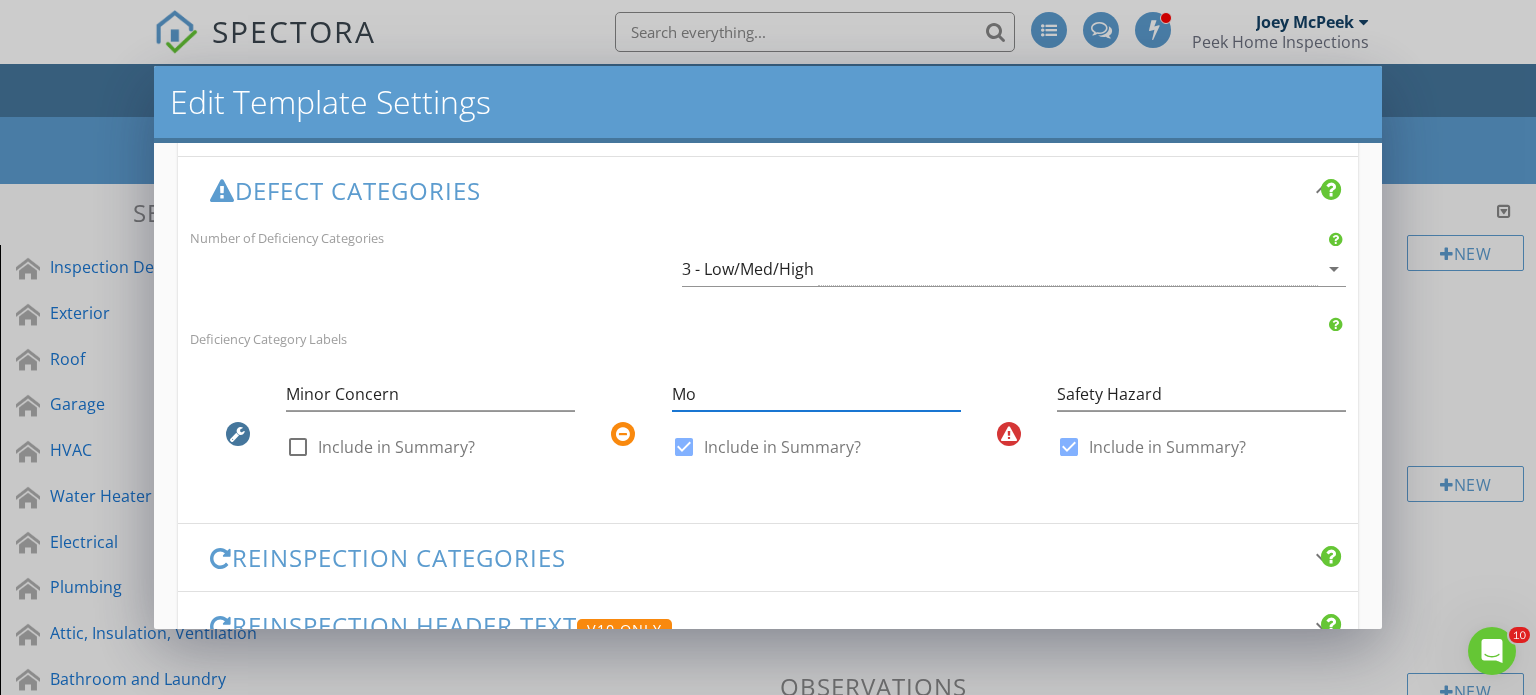 type on "M" 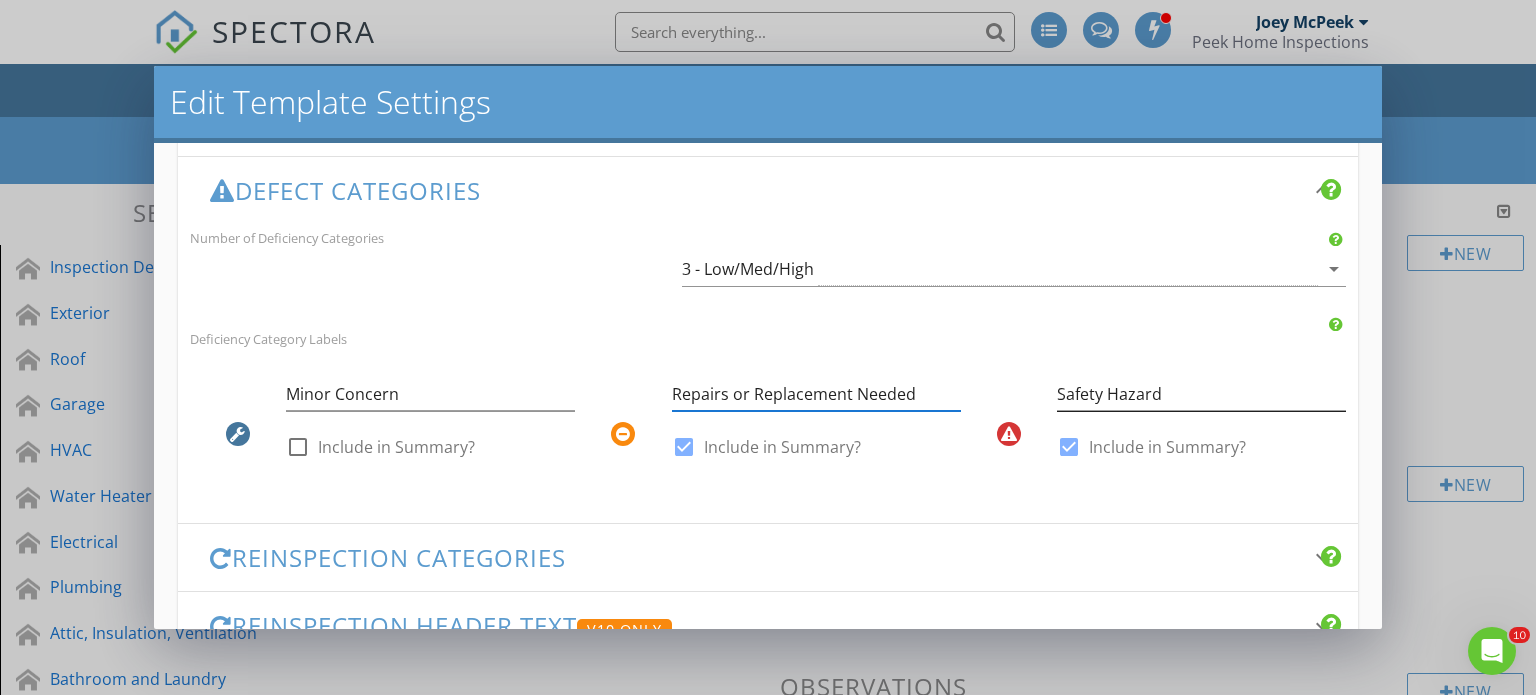 type on "Repairs or Replacement Needed" 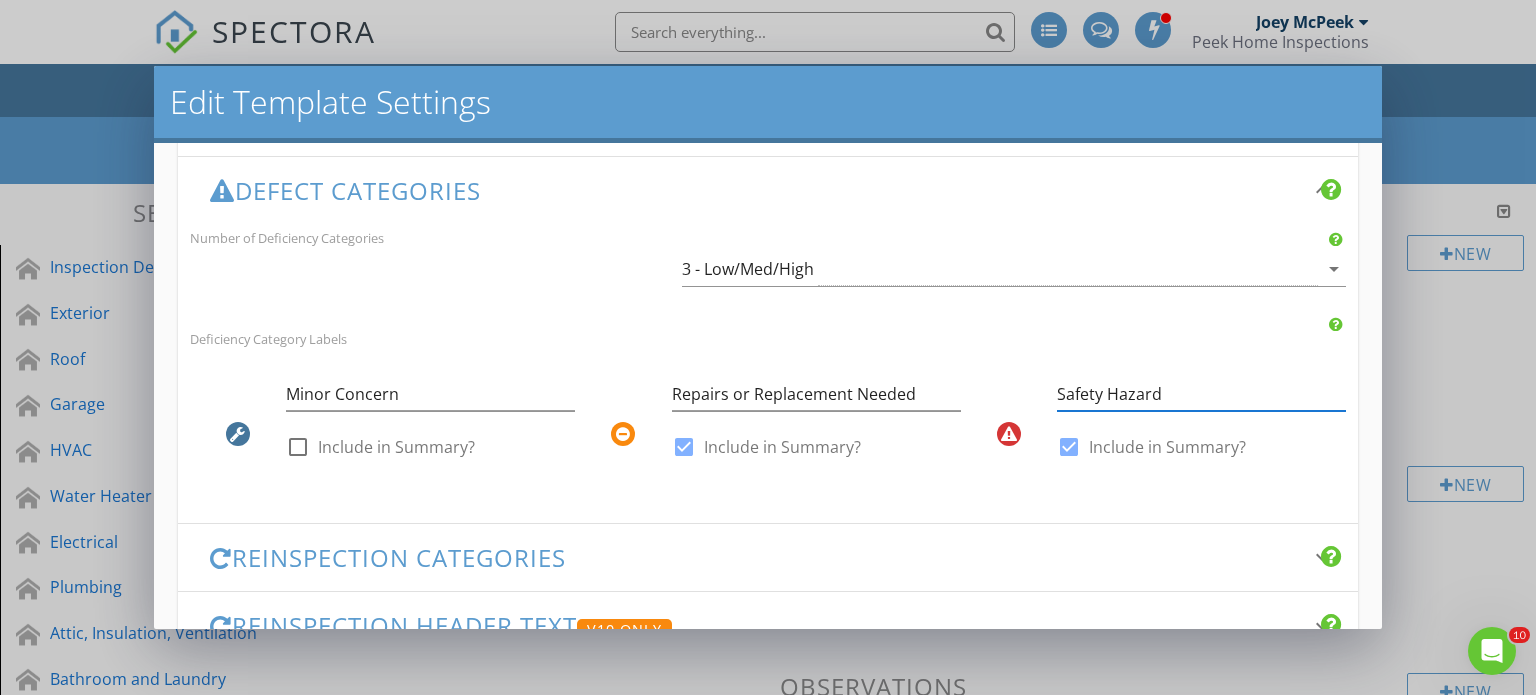 click on "Safety Hazard" at bounding box center [1201, 394] 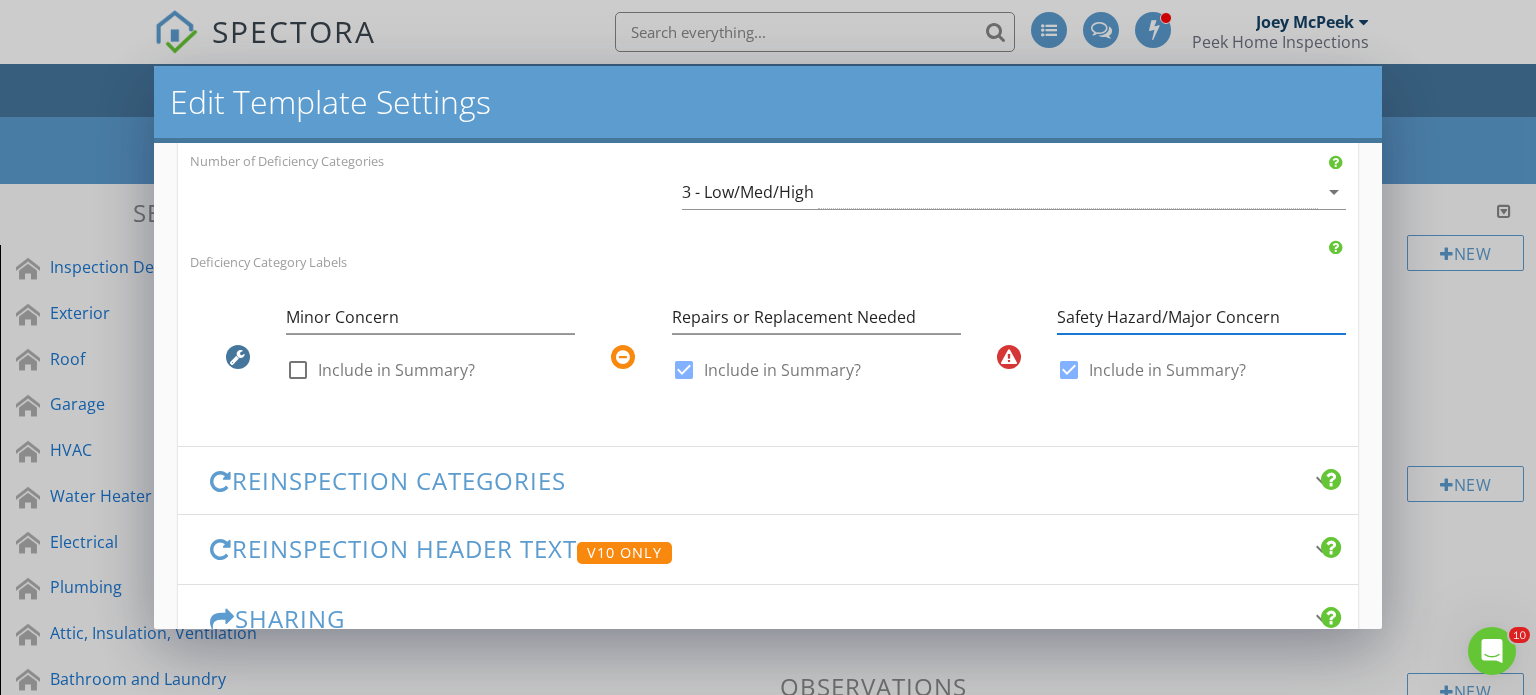 scroll, scrollTop: 676, scrollLeft: 0, axis: vertical 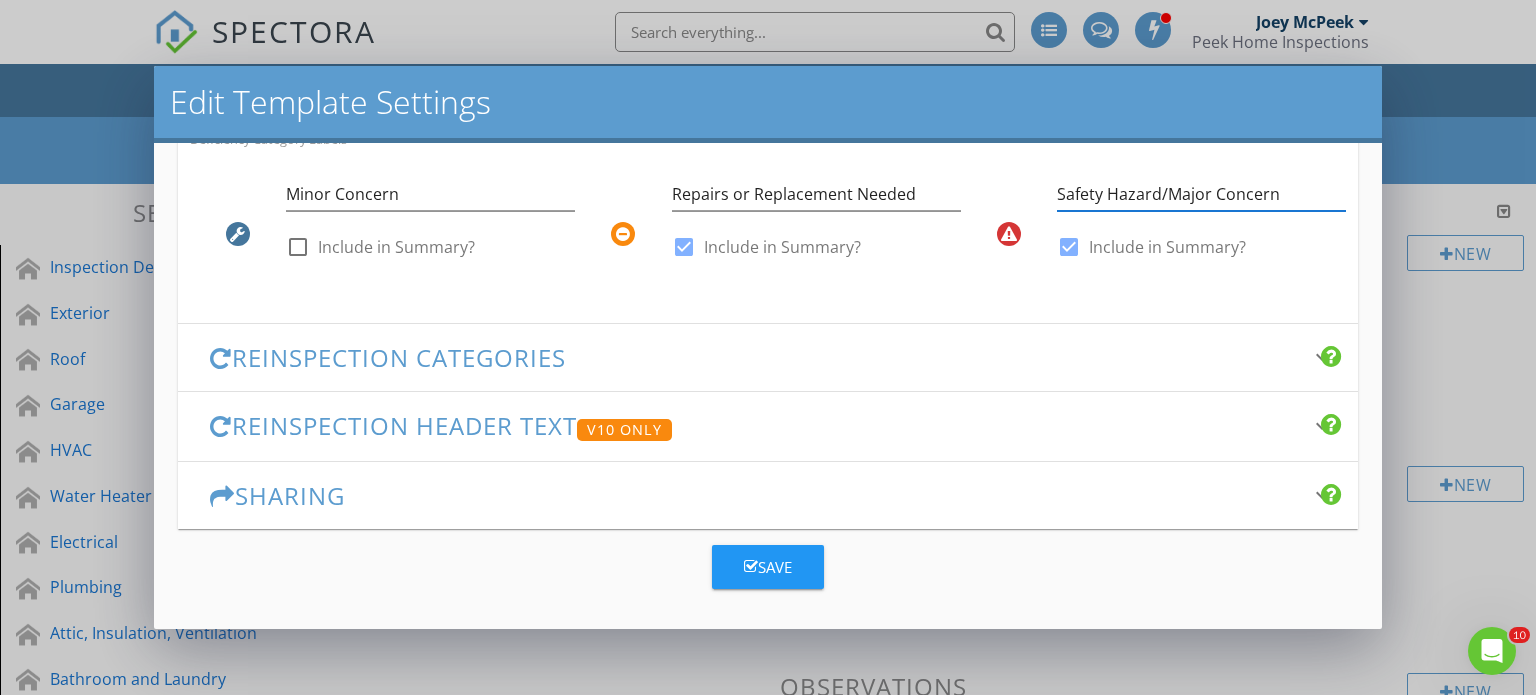 type on "Safety Hazard/Major Concern" 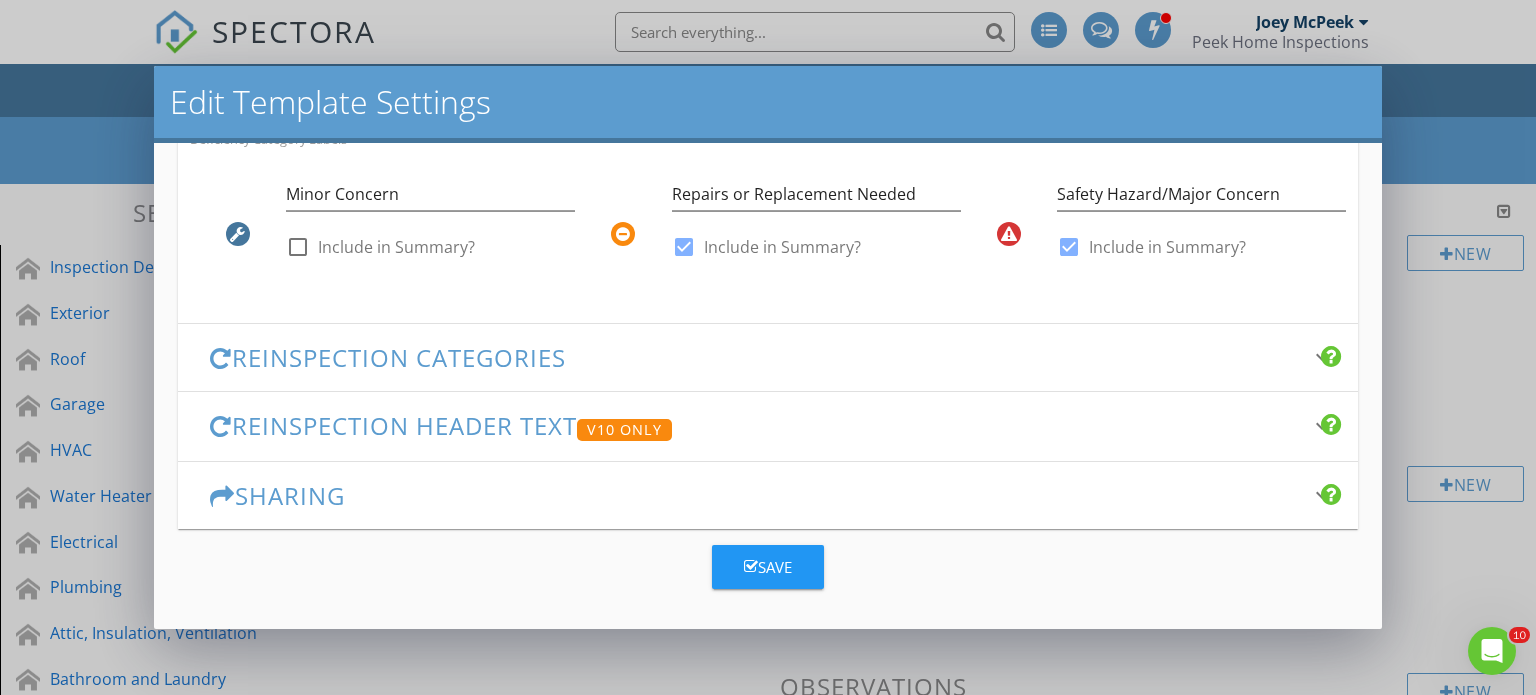 click on "Reinspection Categories" at bounding box center [756, 357] 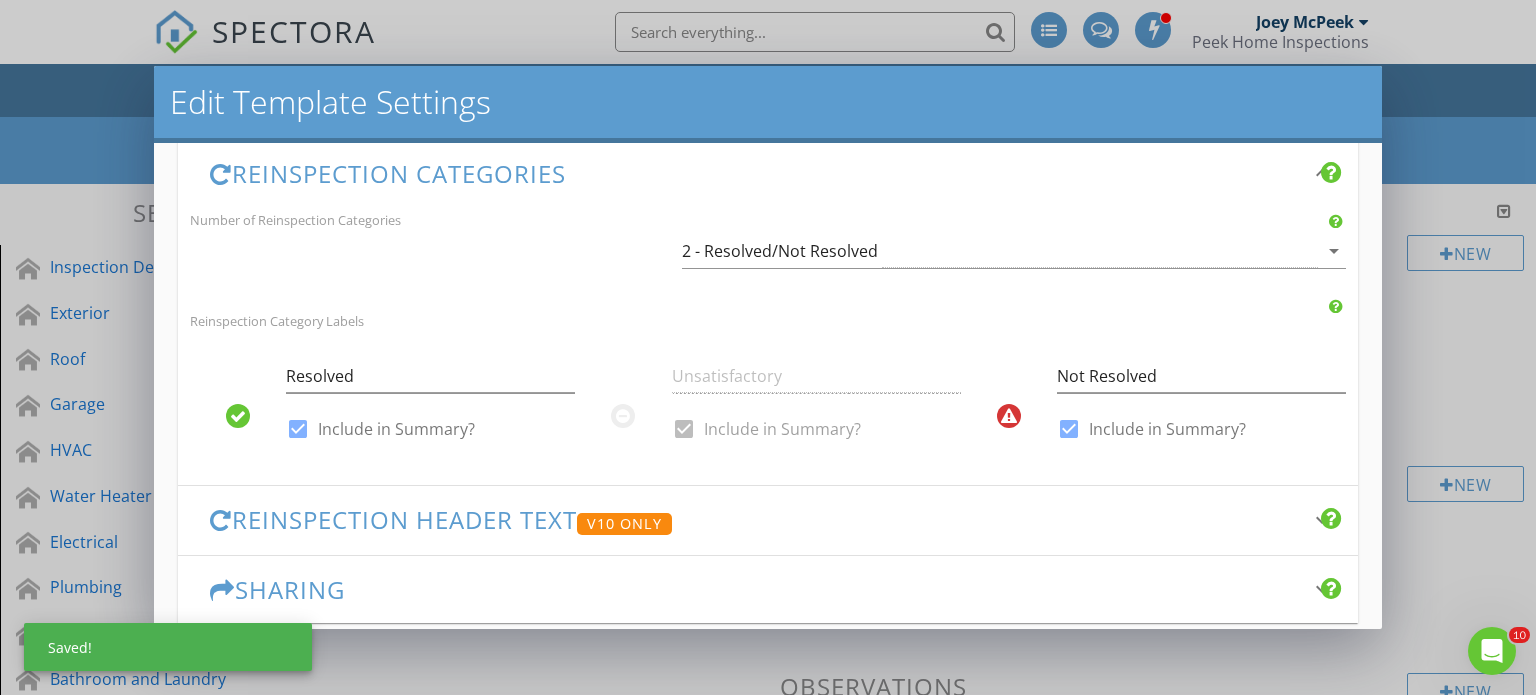 scroll, scrollTop: 557, scrollLeft: 0, axis: vertical 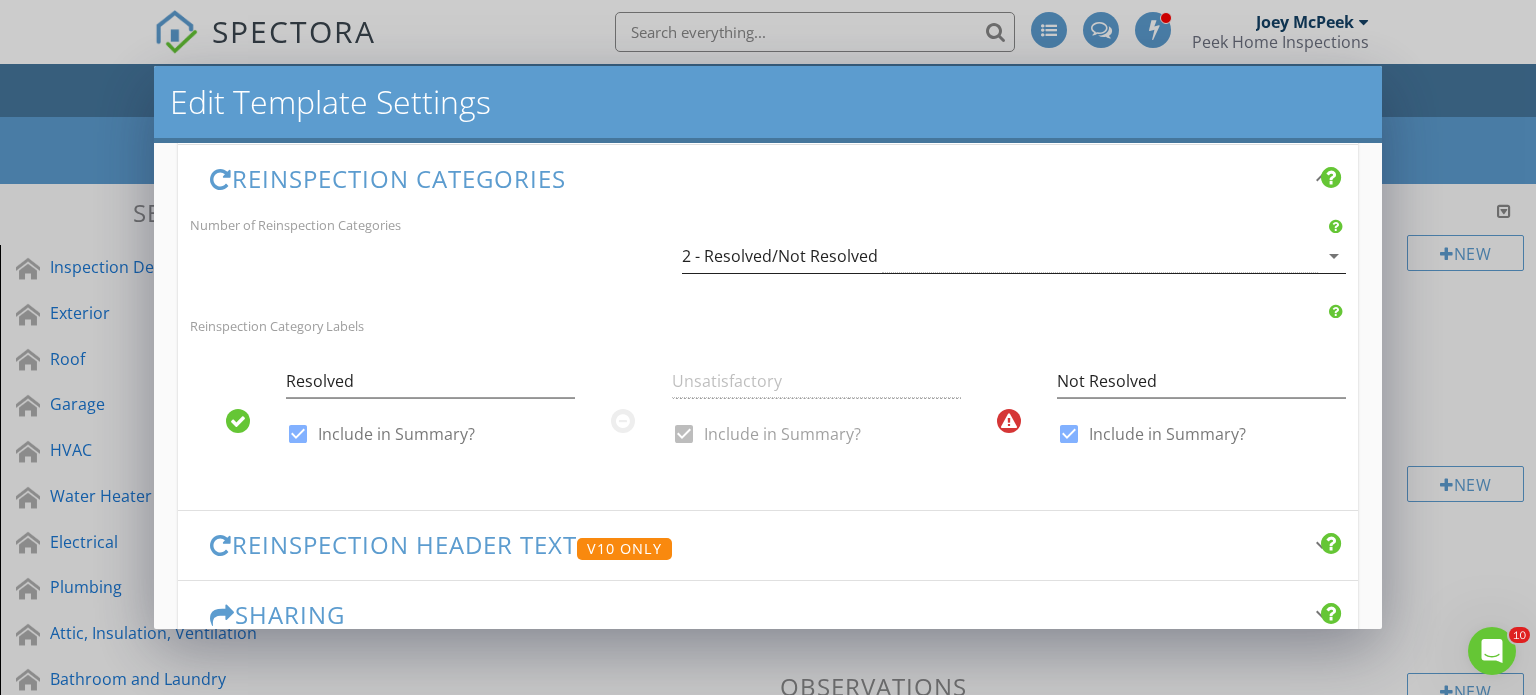 click on "2 - Resolved/Not Resolved" at bounding box center (780, 256) 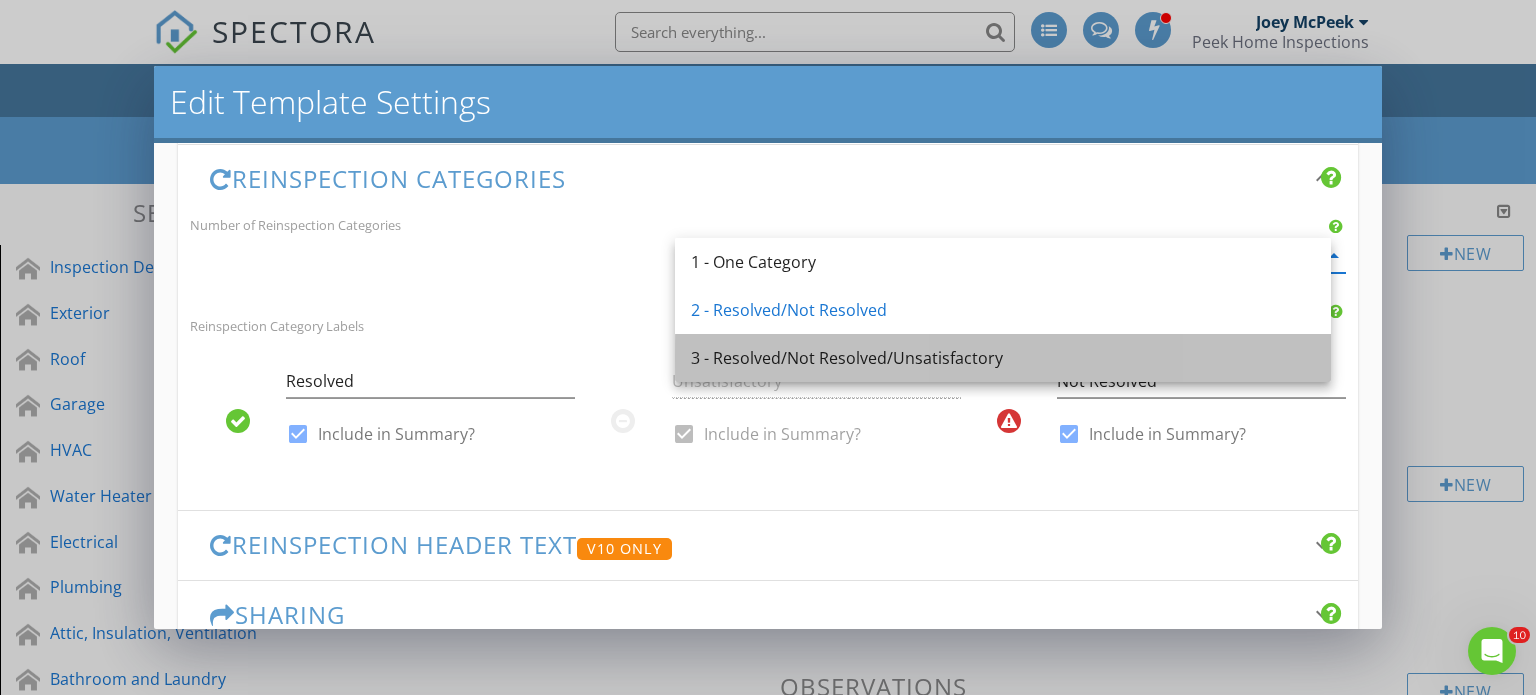 click on "3 - Resolved/Not Resolved/Unsatisfactory" at bounding box center [1003, 358] 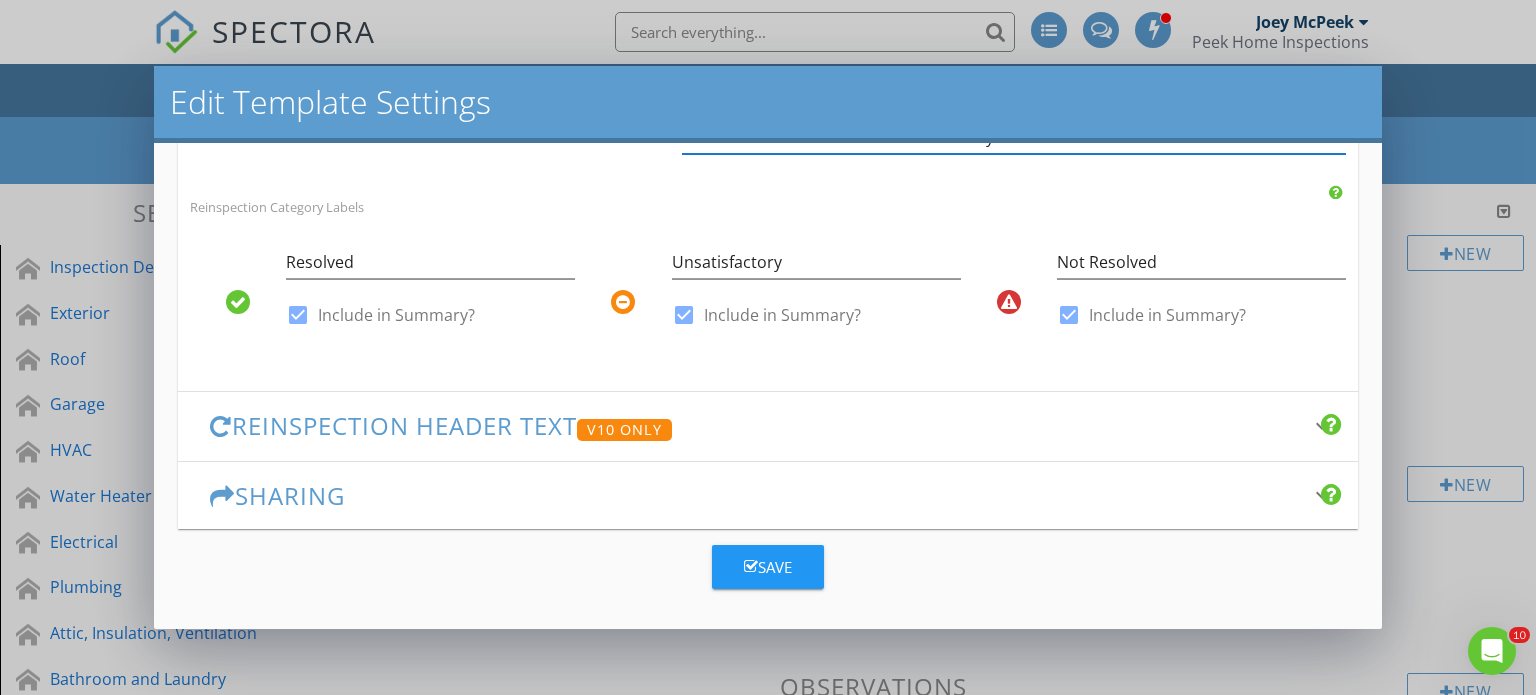 click on "Reinspection Header Text
V10 Only" at bounding box center [756, 426] 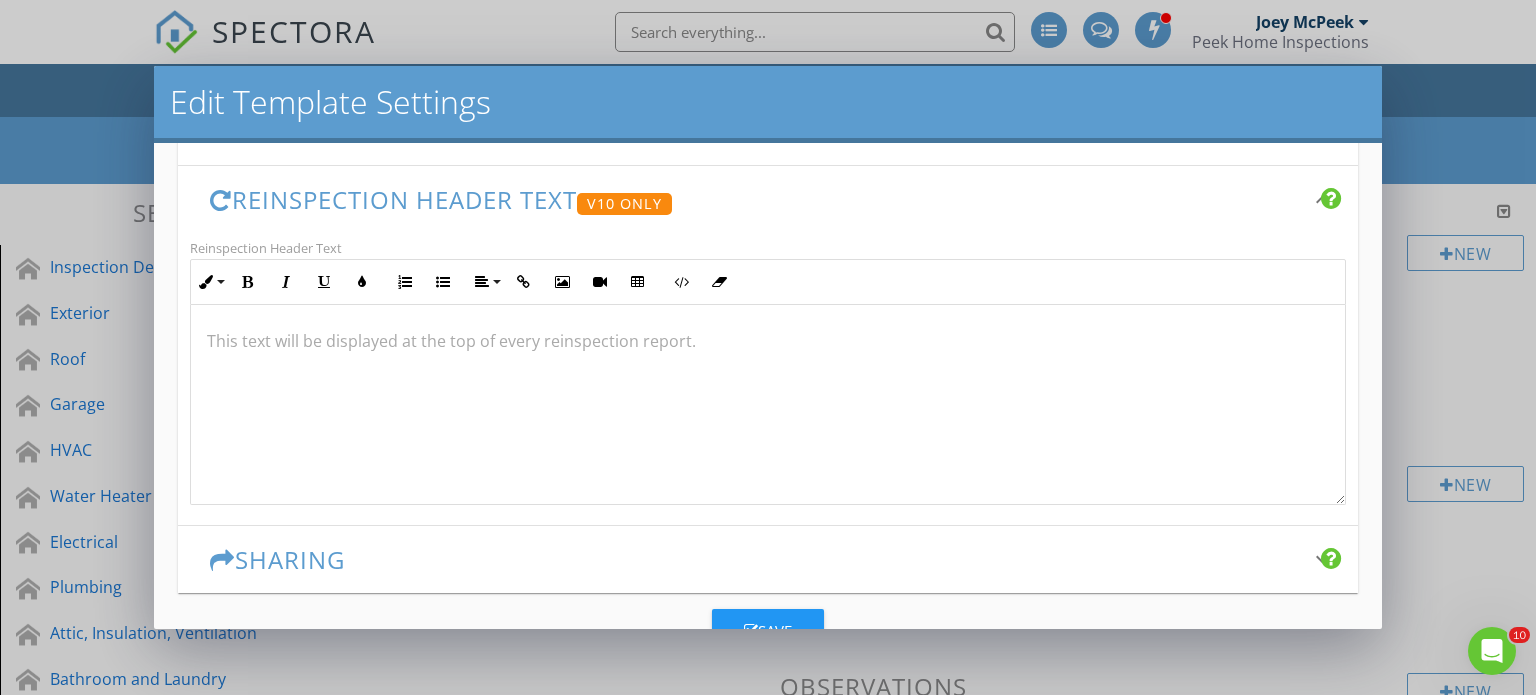 scroll, scrollTop: 668, scrollLeft: 0, axis: vertical 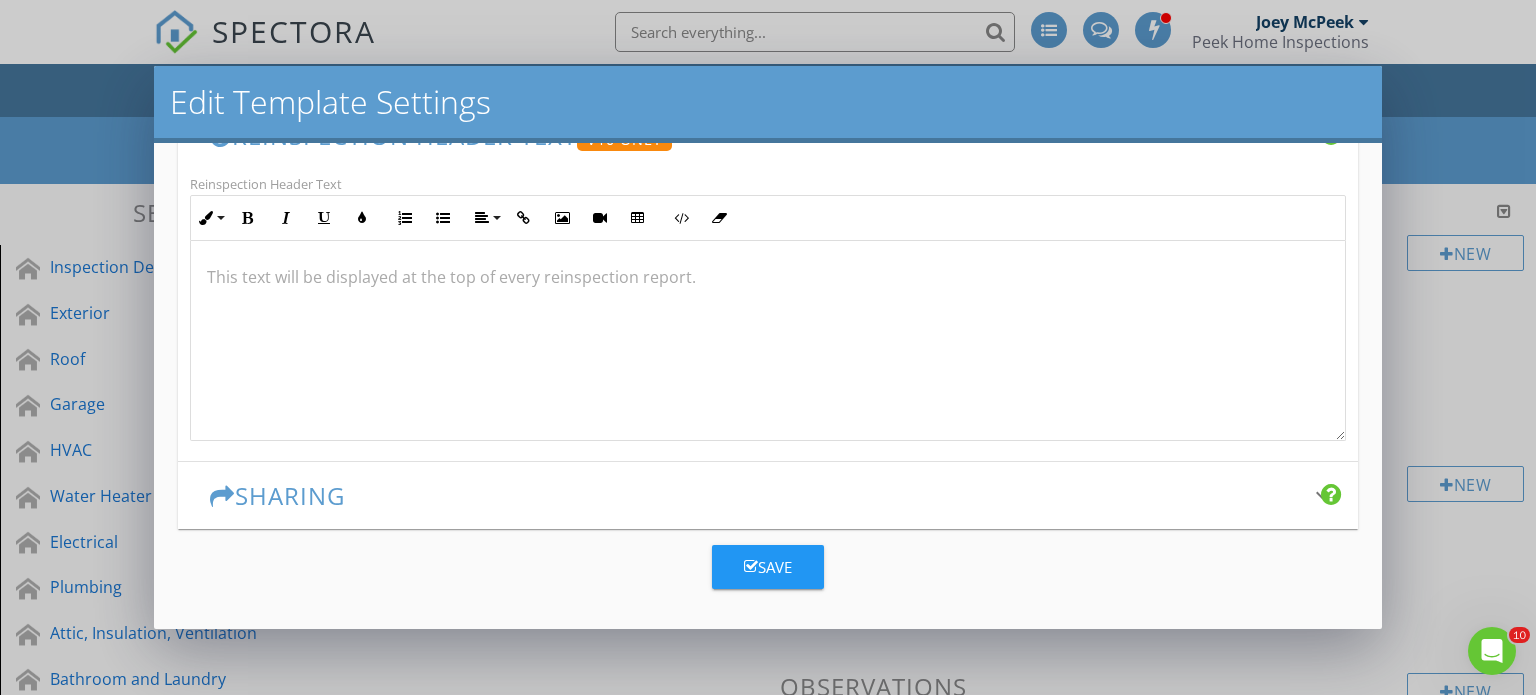 click on "Sharing" at bounding box center (756, 495) 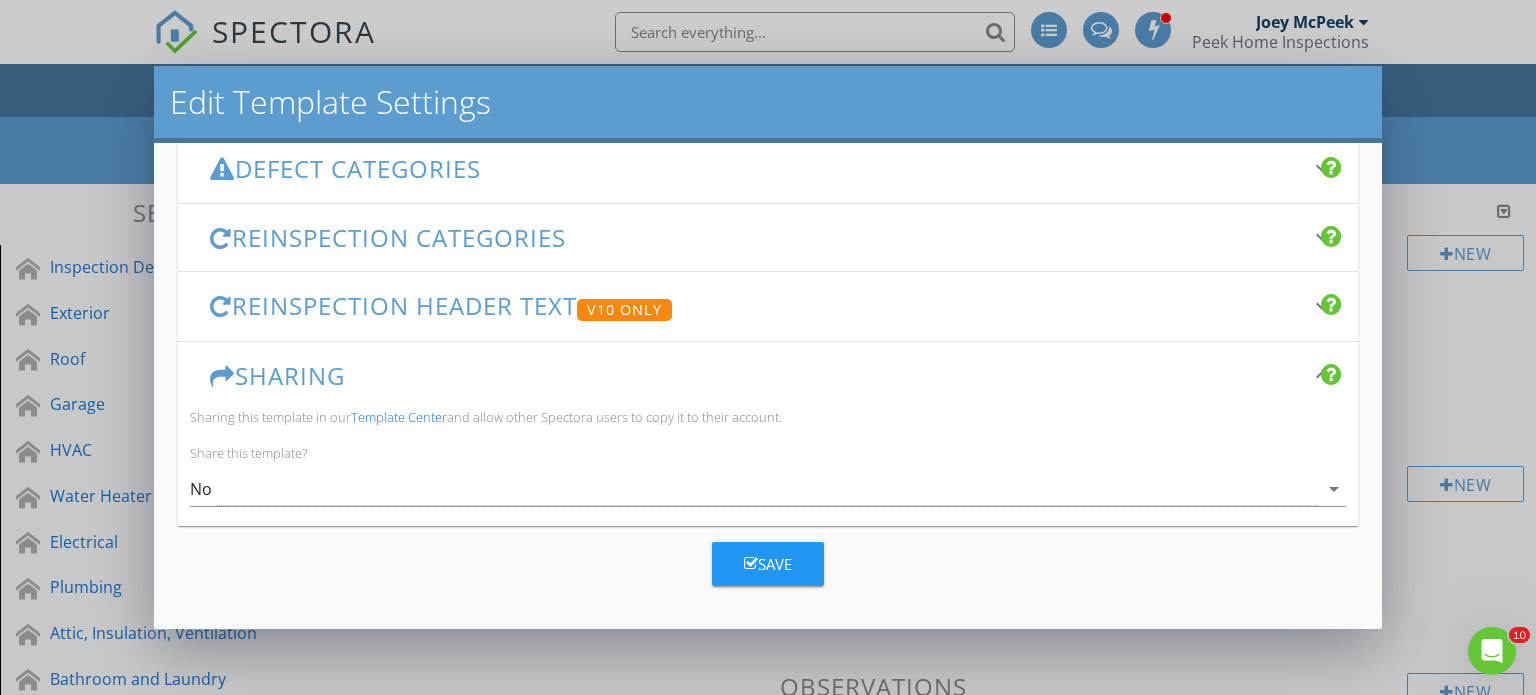 scroll, scrollTop: 516, scrollLeft: 0, axis: vertical 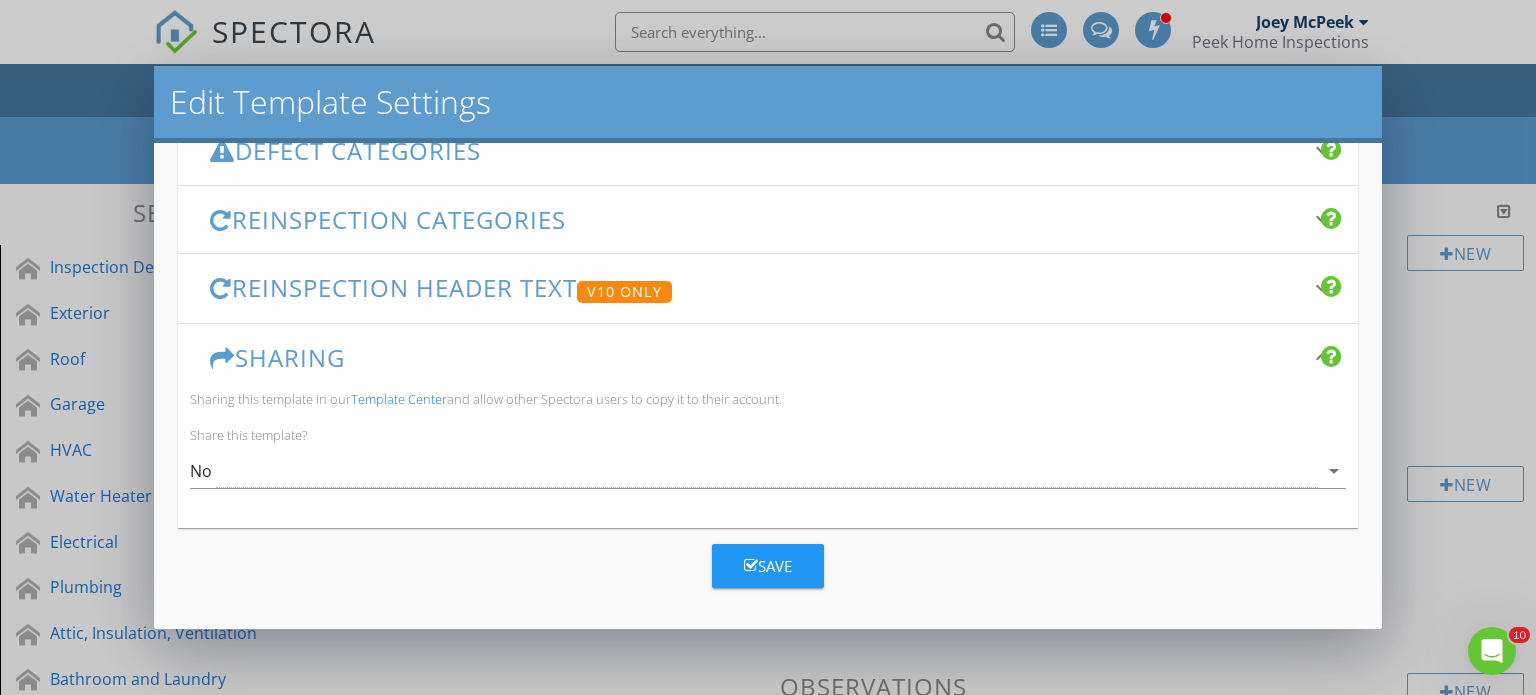 click on "Sharing
keyboard_arrow_down" at bounding box center (768, 357) 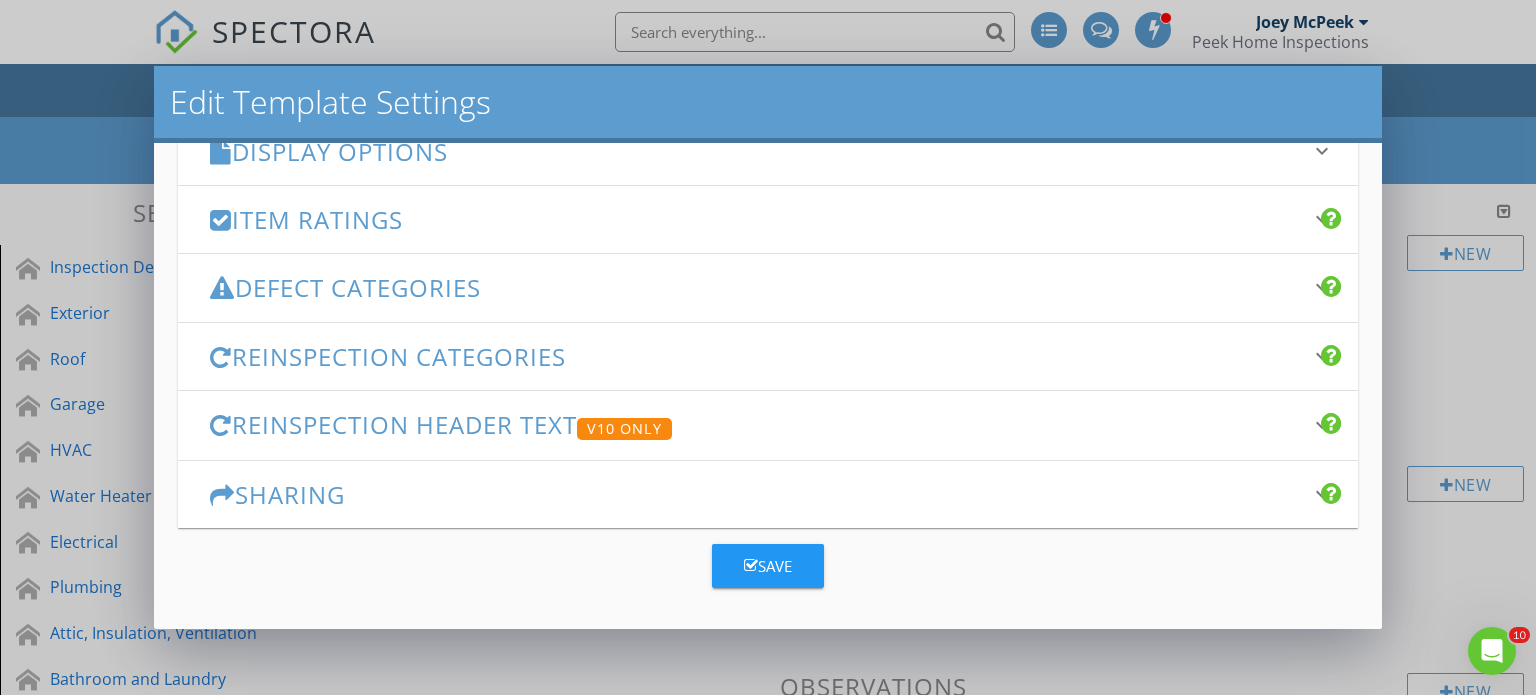 scroll, scrollTop: 179, scrollLeft: 0, axis: vertical 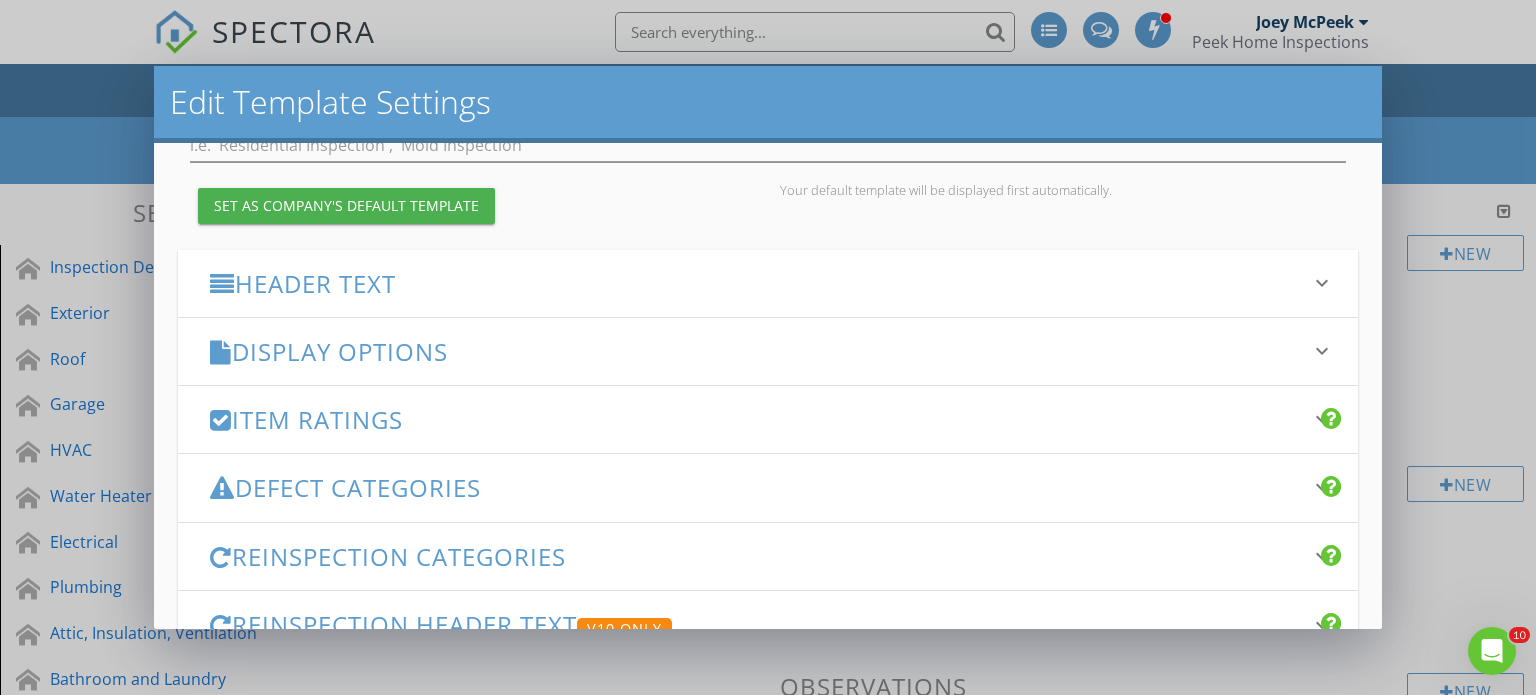 click on "Header Text
keyboard_arrow_down" at bounding box center [768, 283] 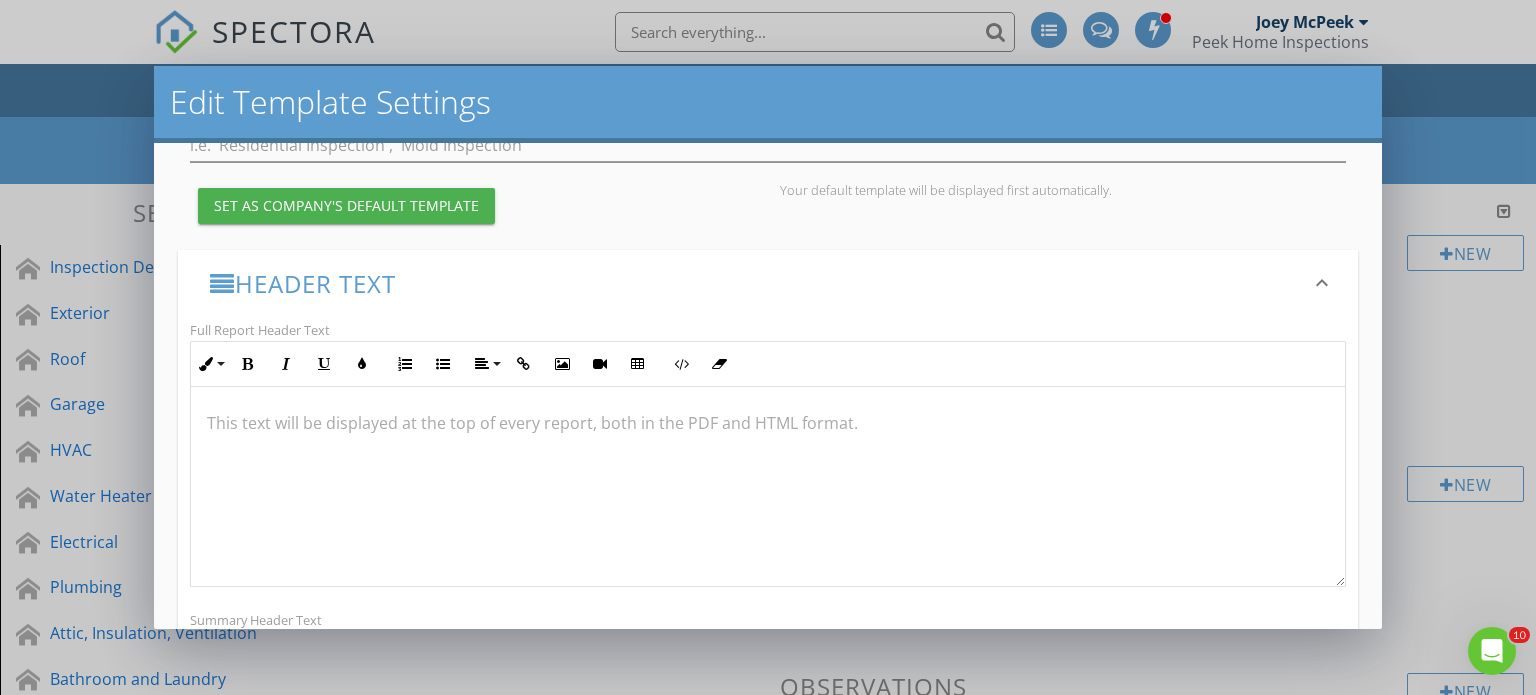 click on "Header Text
keyboard_arrow_down" at bounding box center (768, 283) 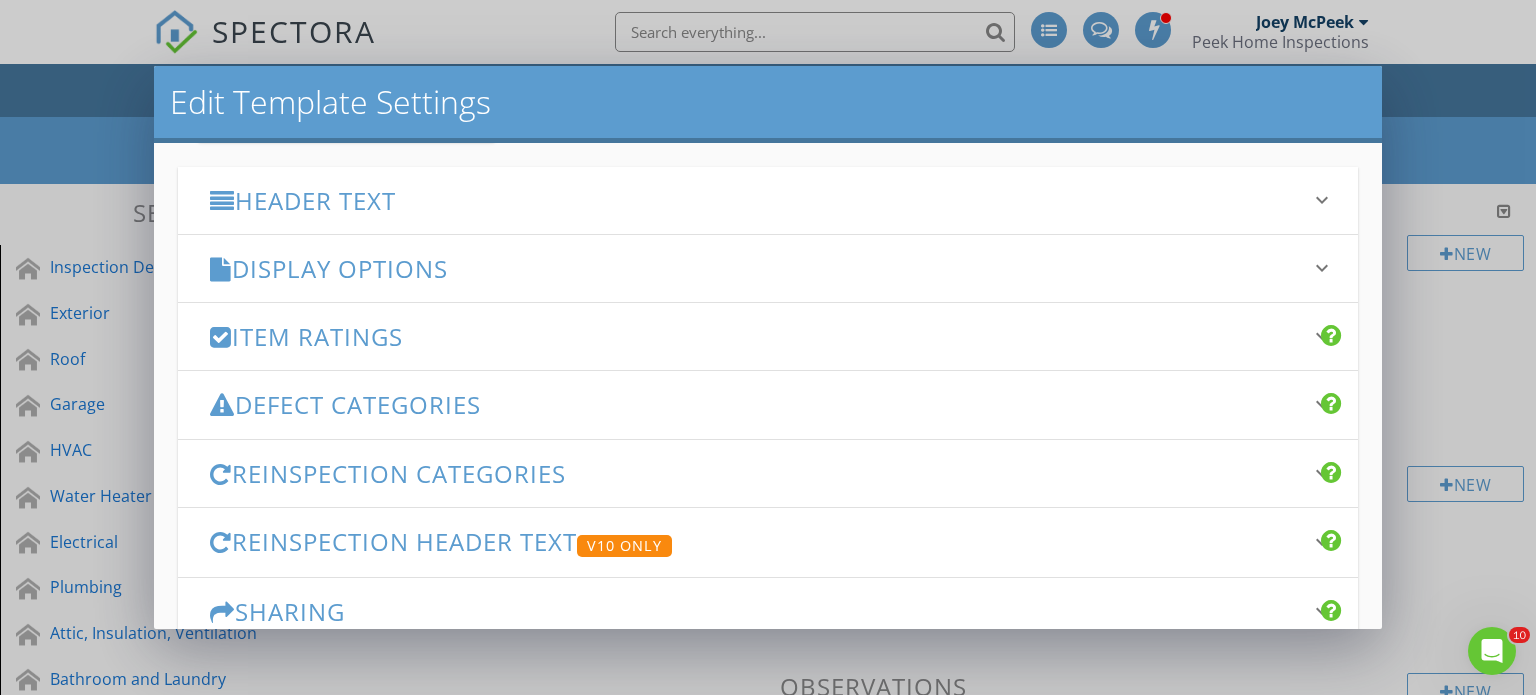 scroll, scrollTop: 378, scrollLeft: 0, axis: vertical 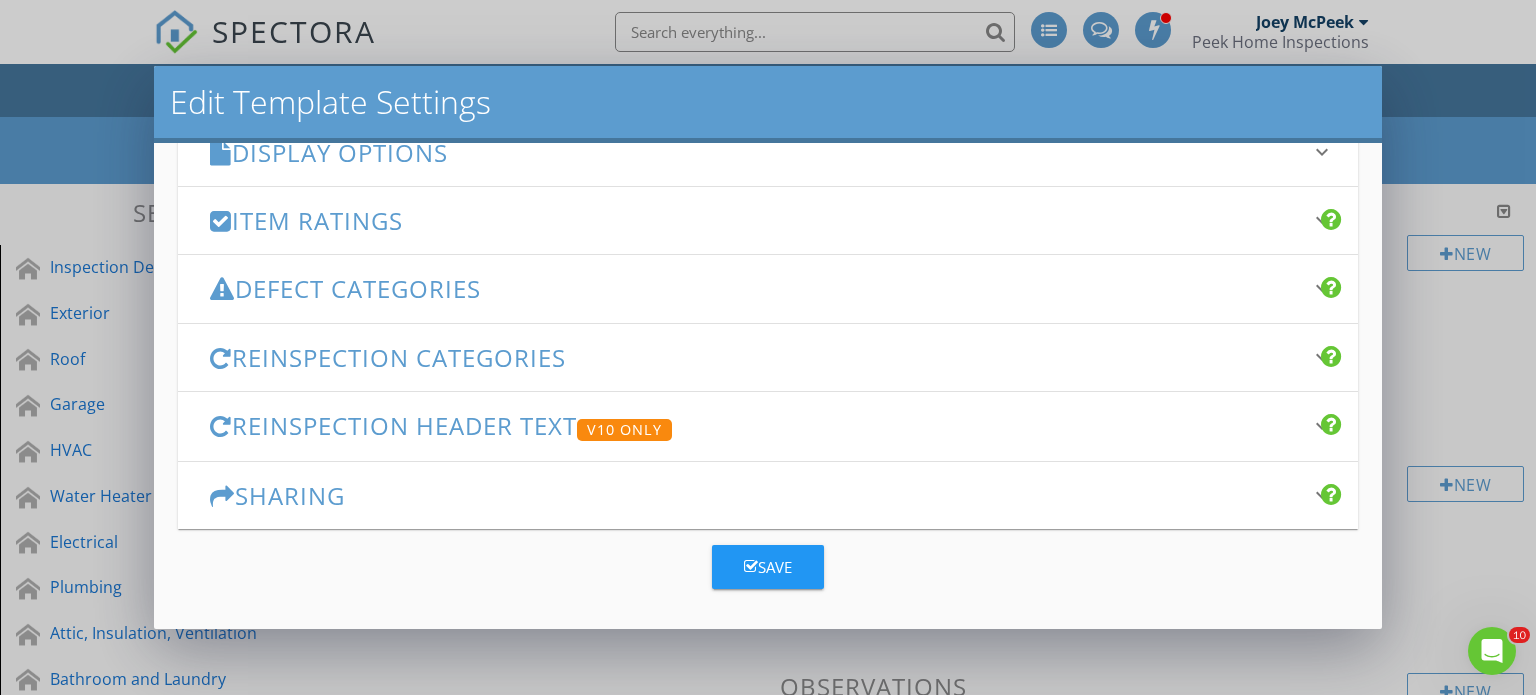 click at bounding box center (751, 566) 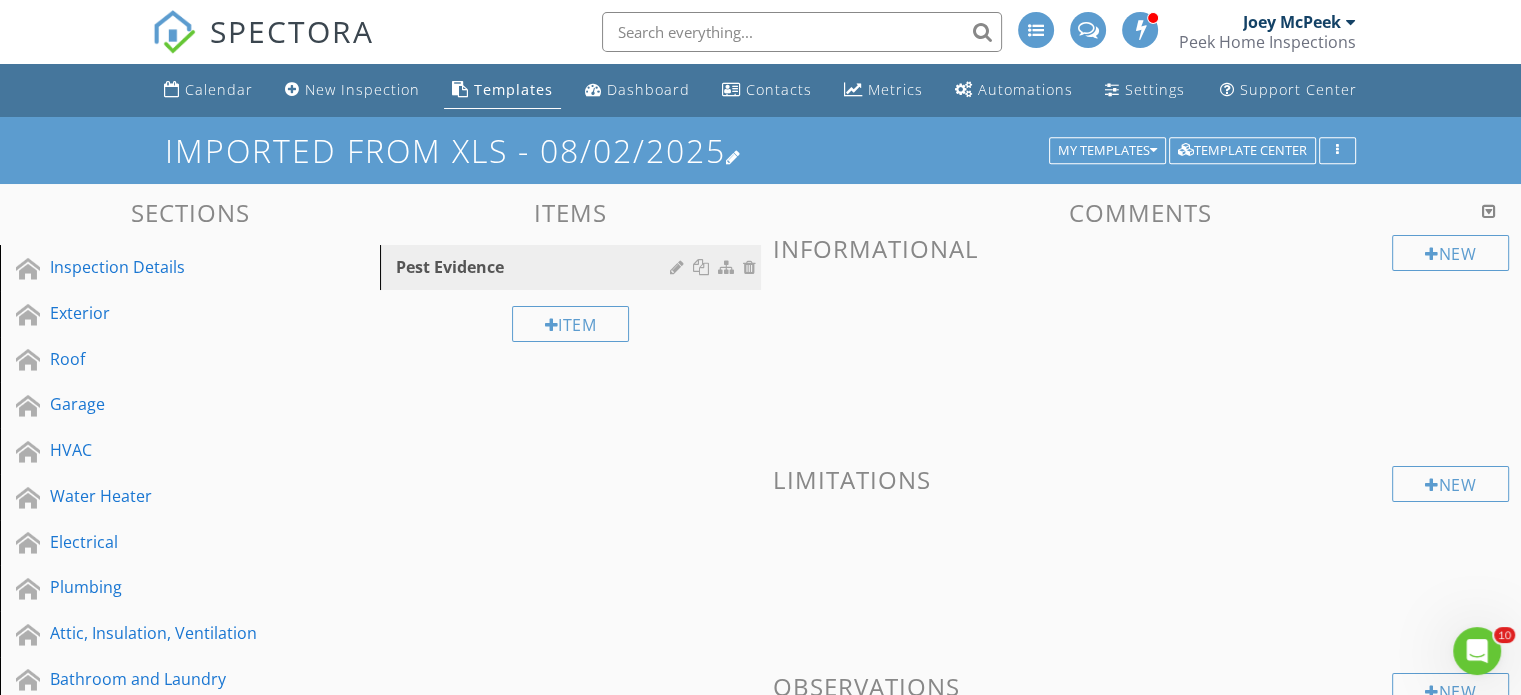 click at bounding box center (734, 157) 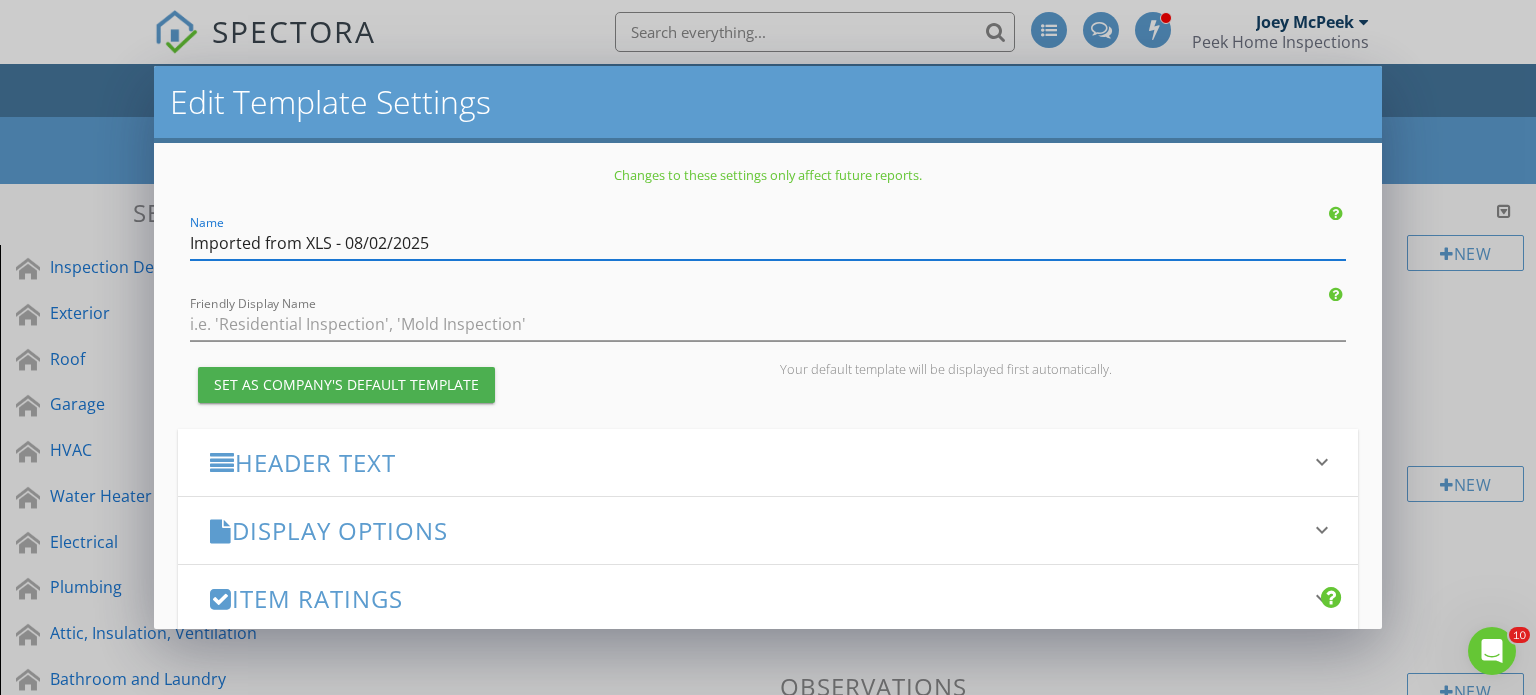 drag, startPoint x: 414, startPoint y: 239, endPoint x: 132, endPoint y: 234, distance: 282.0443 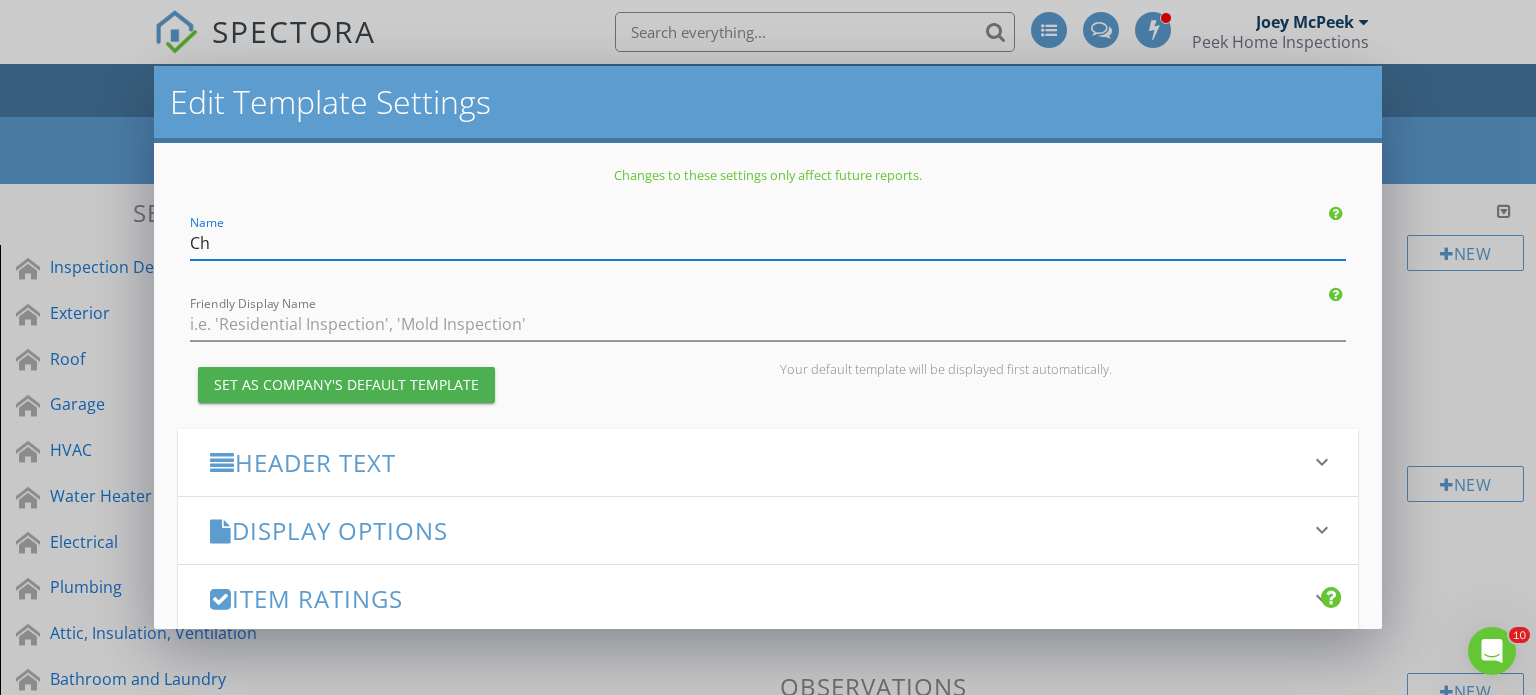 type on "C" 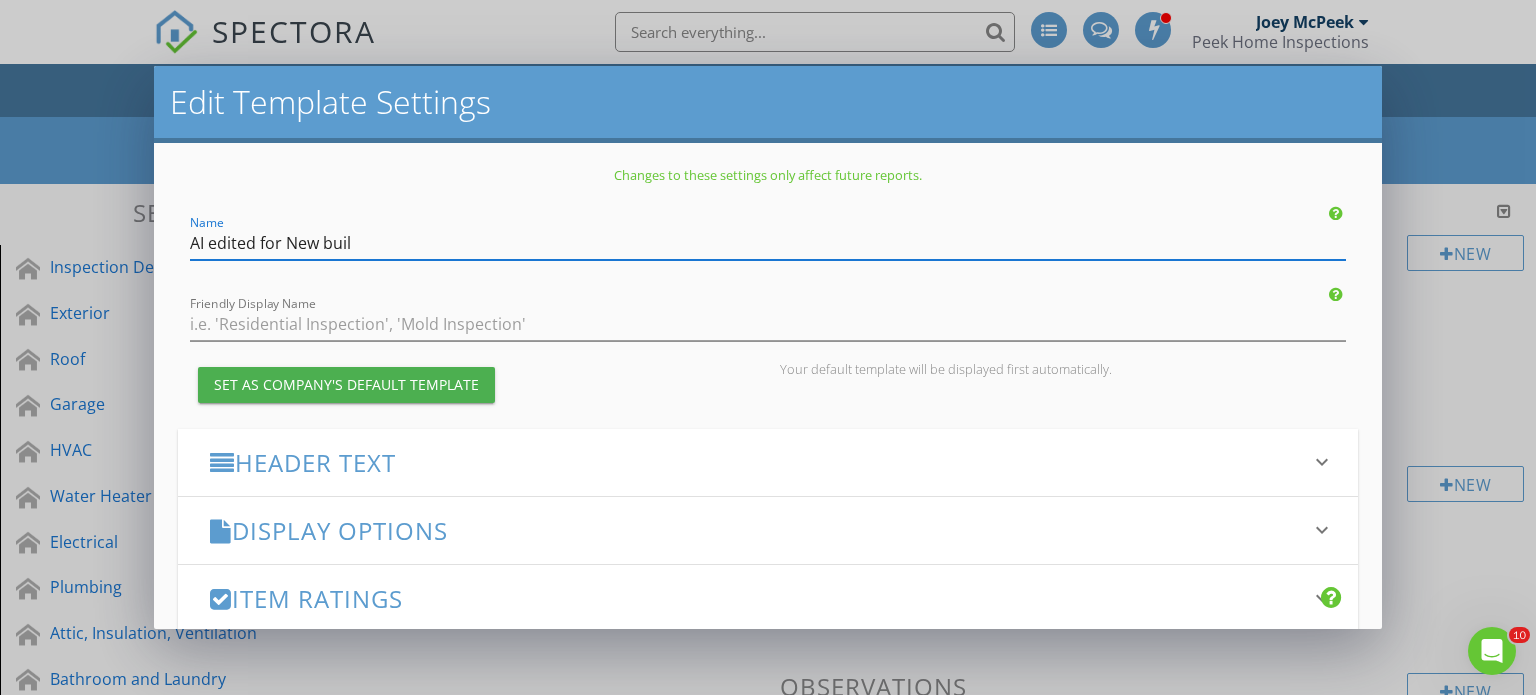type on "AI edited for New build" 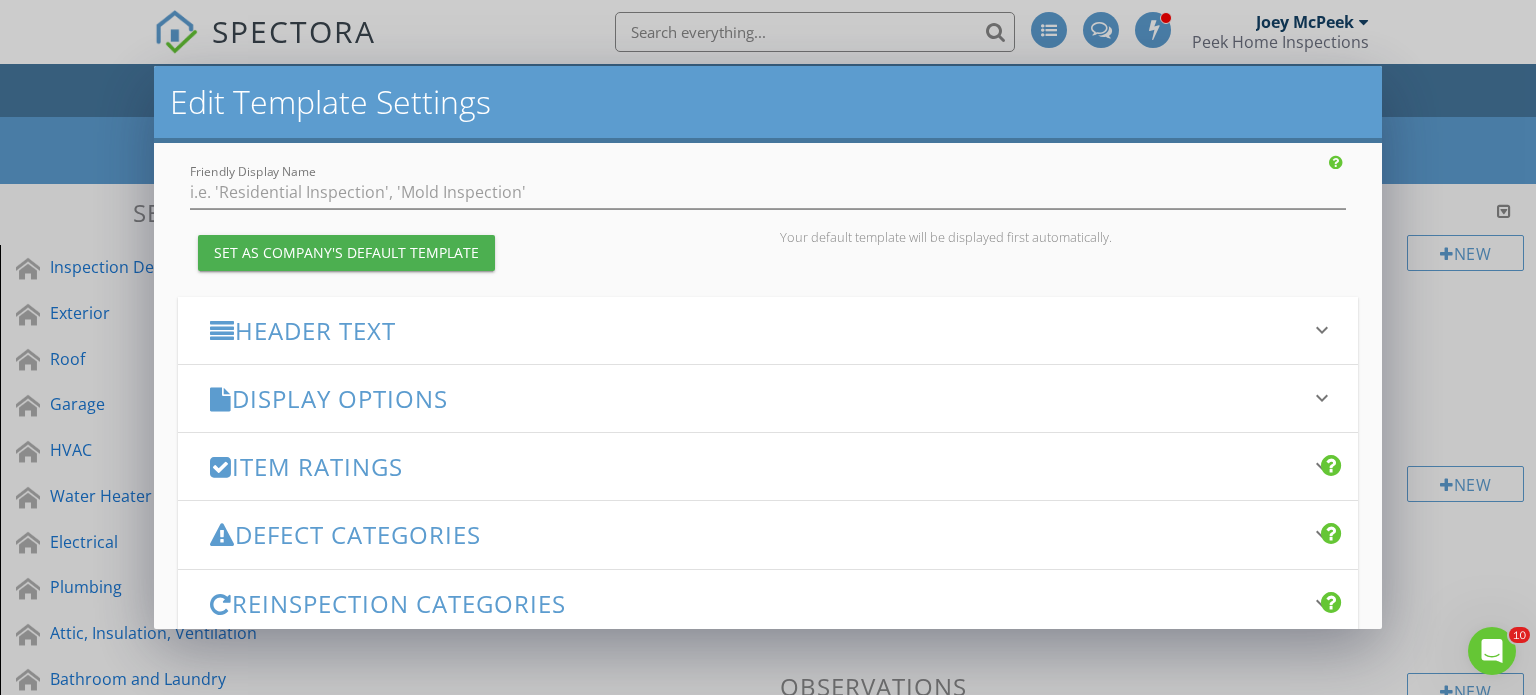 scroll, scrollTop: 378, scrollLeft: 0, axis: vertical 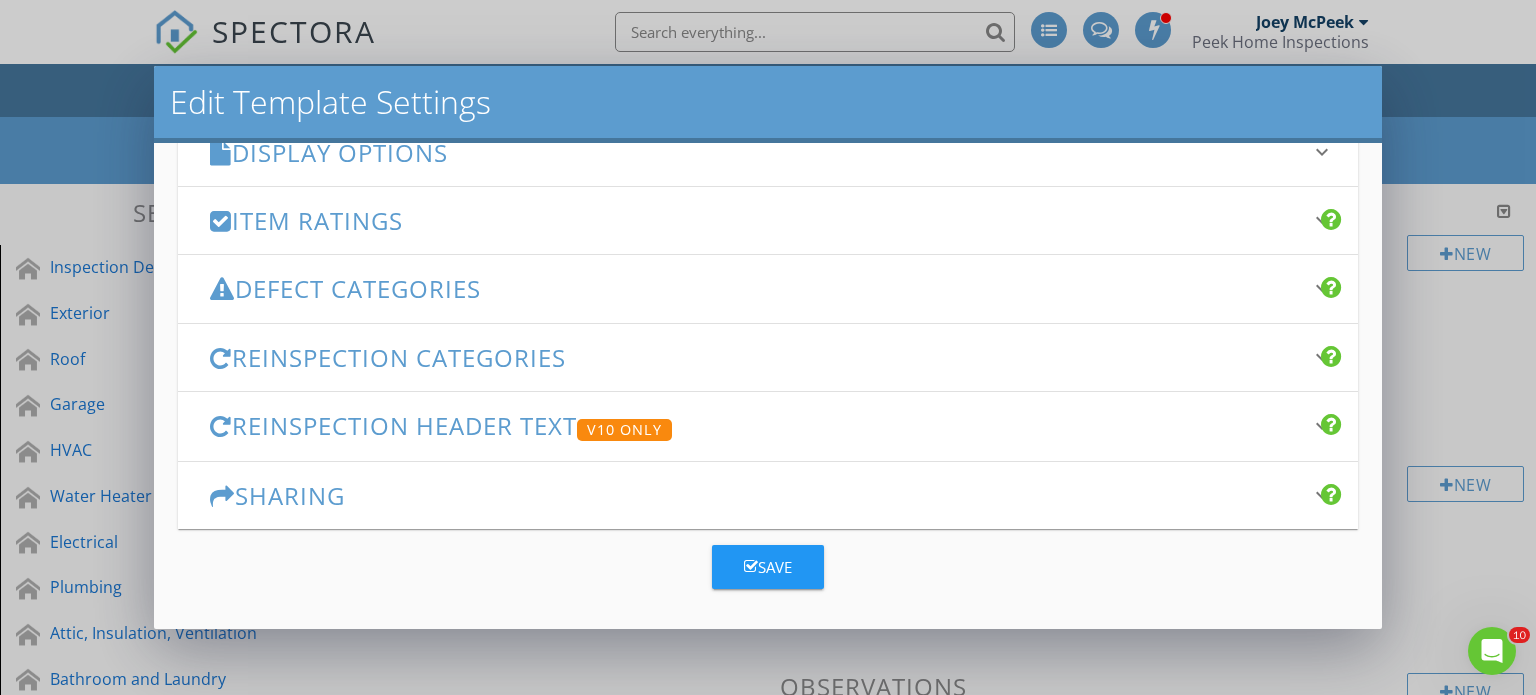 click on "Save" at bounding box center (768, 567) 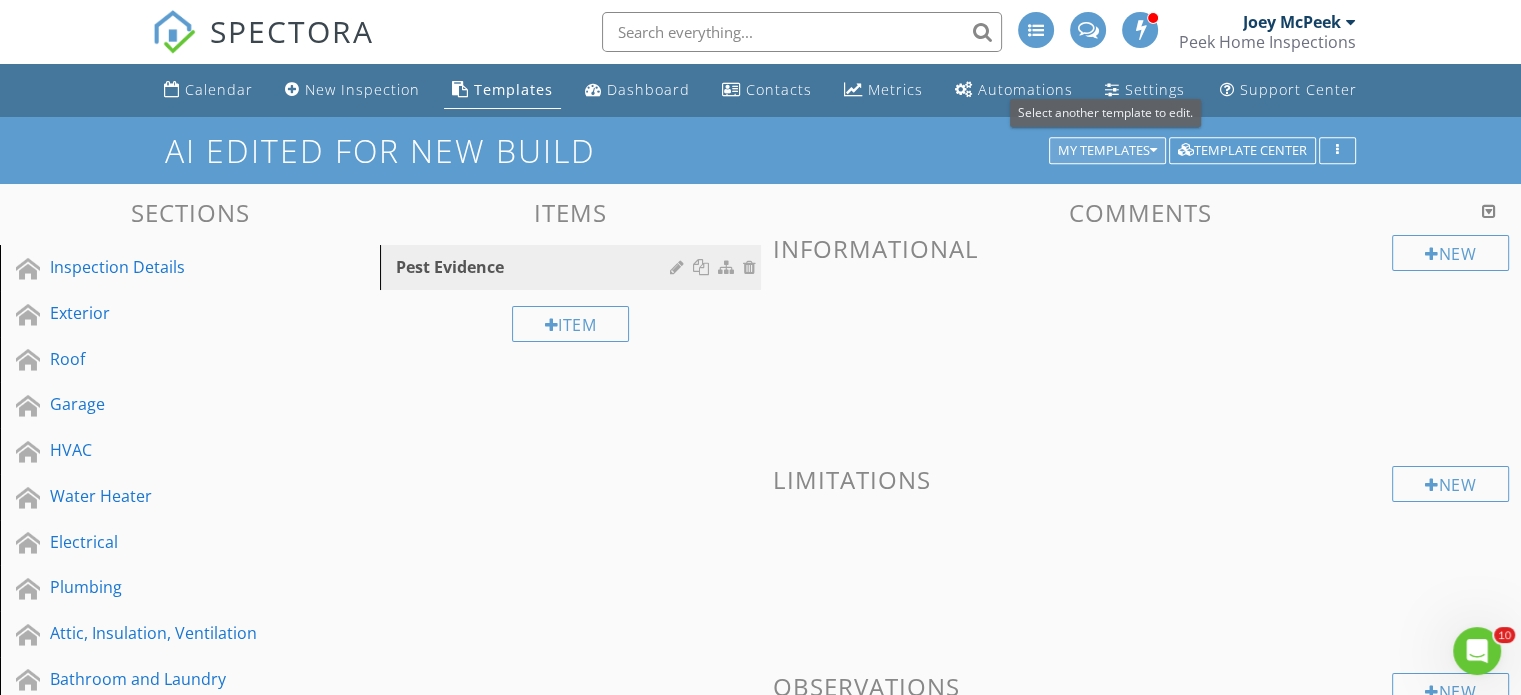 click on "My Templates" at bounding box center [1107, 151] 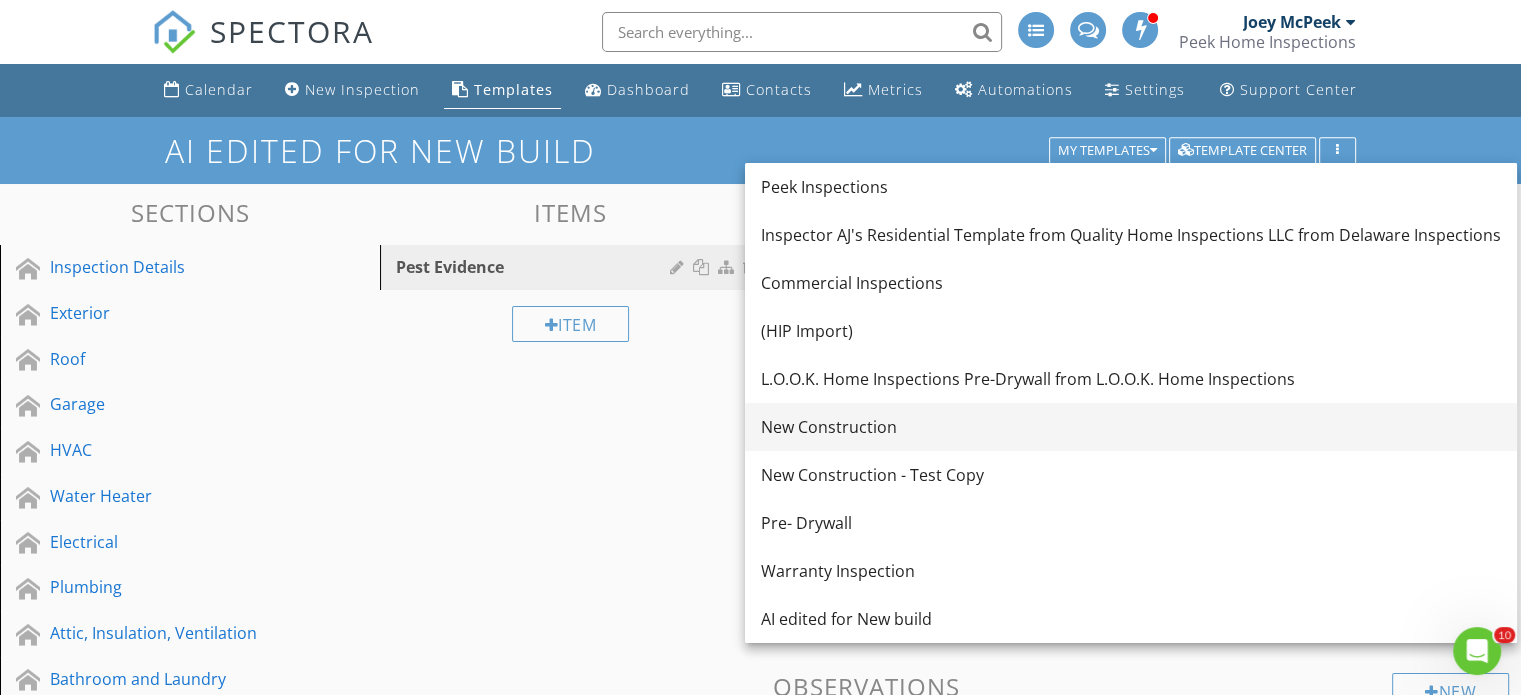 click on "New Construction" at bounding box center (1131, 427) 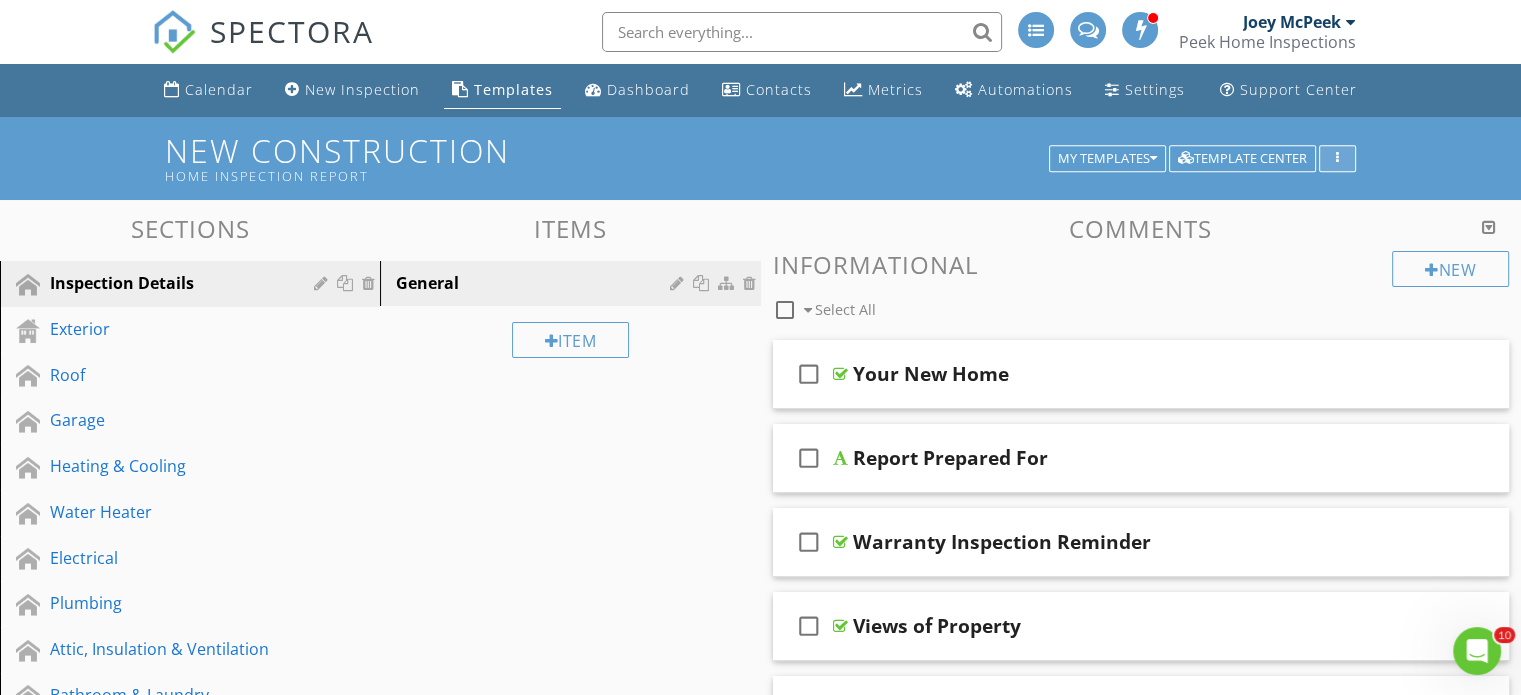 click at bounding box center (1337, 159) 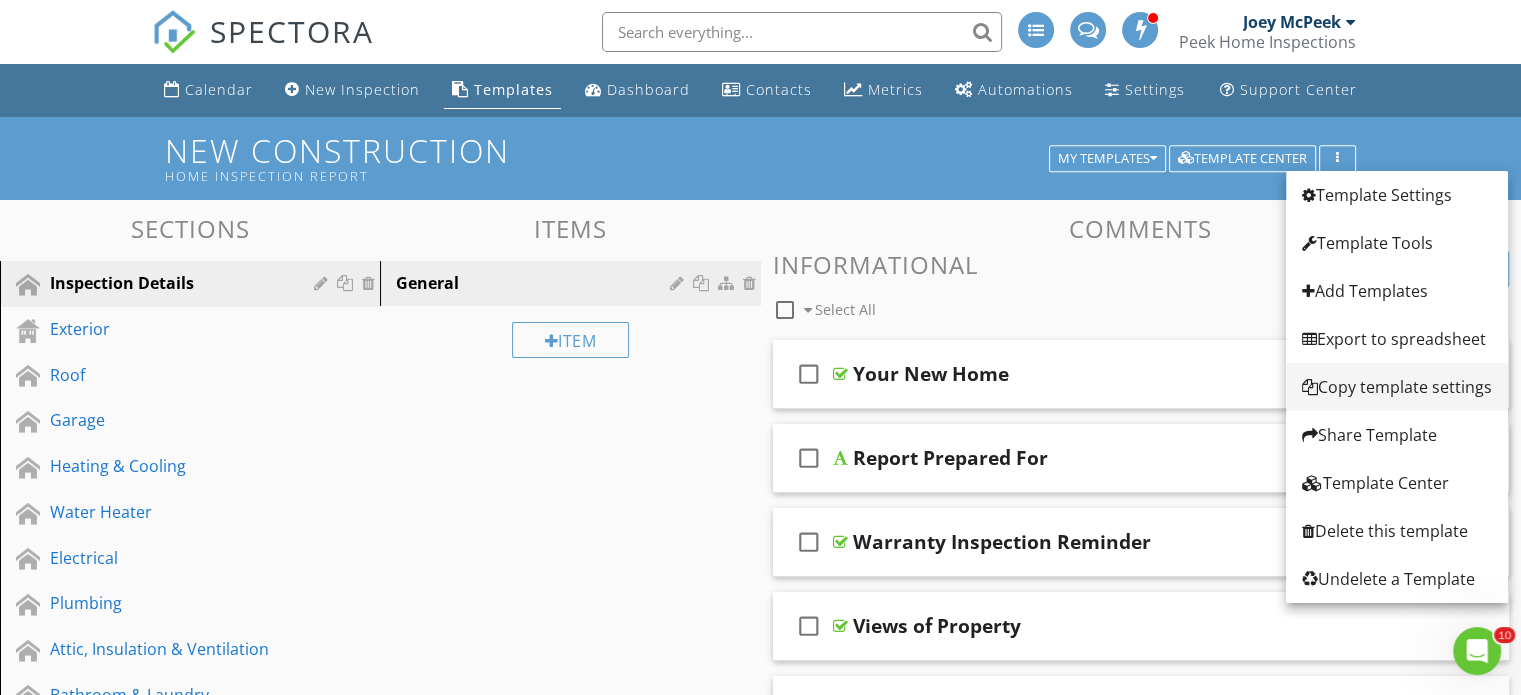 click on "Copy template settings" at bounding box center [1397, 387] 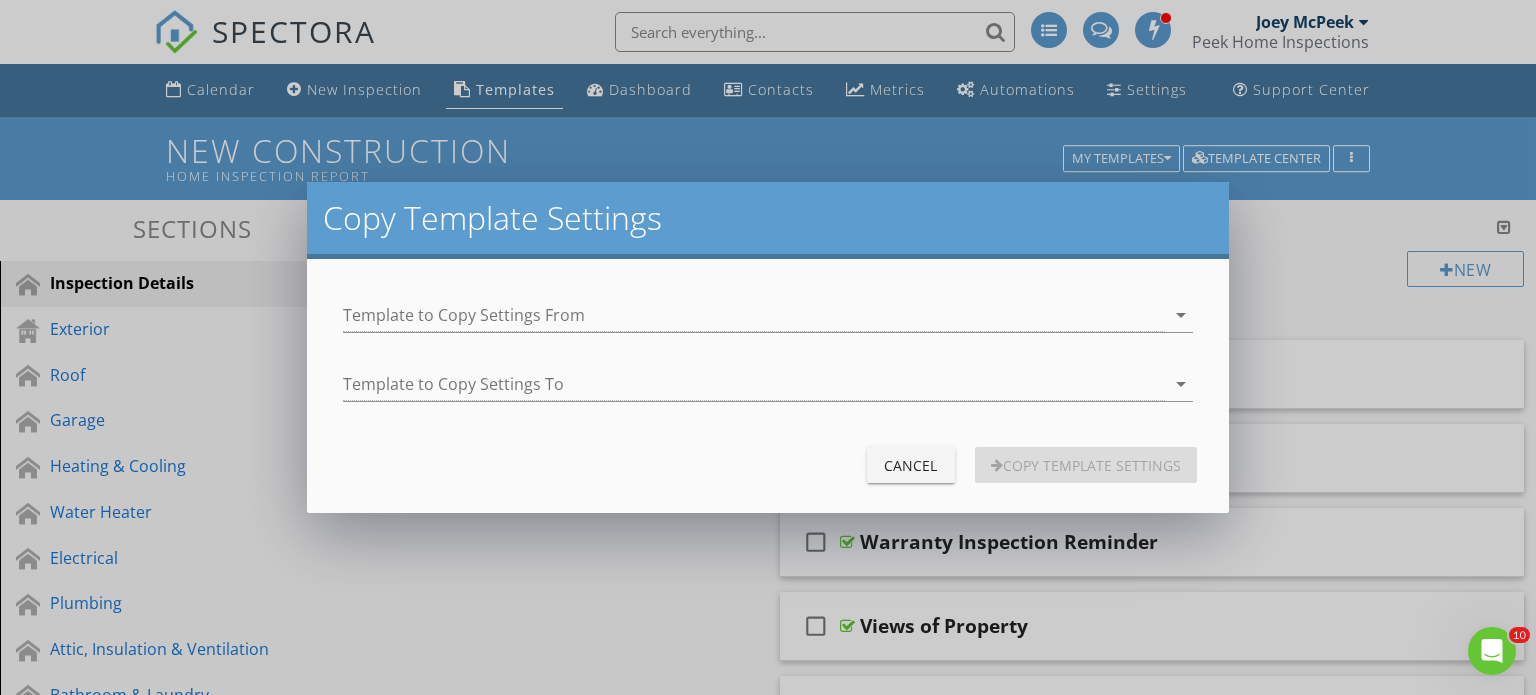 click on "Cancel" at bounding box center (911, 465) 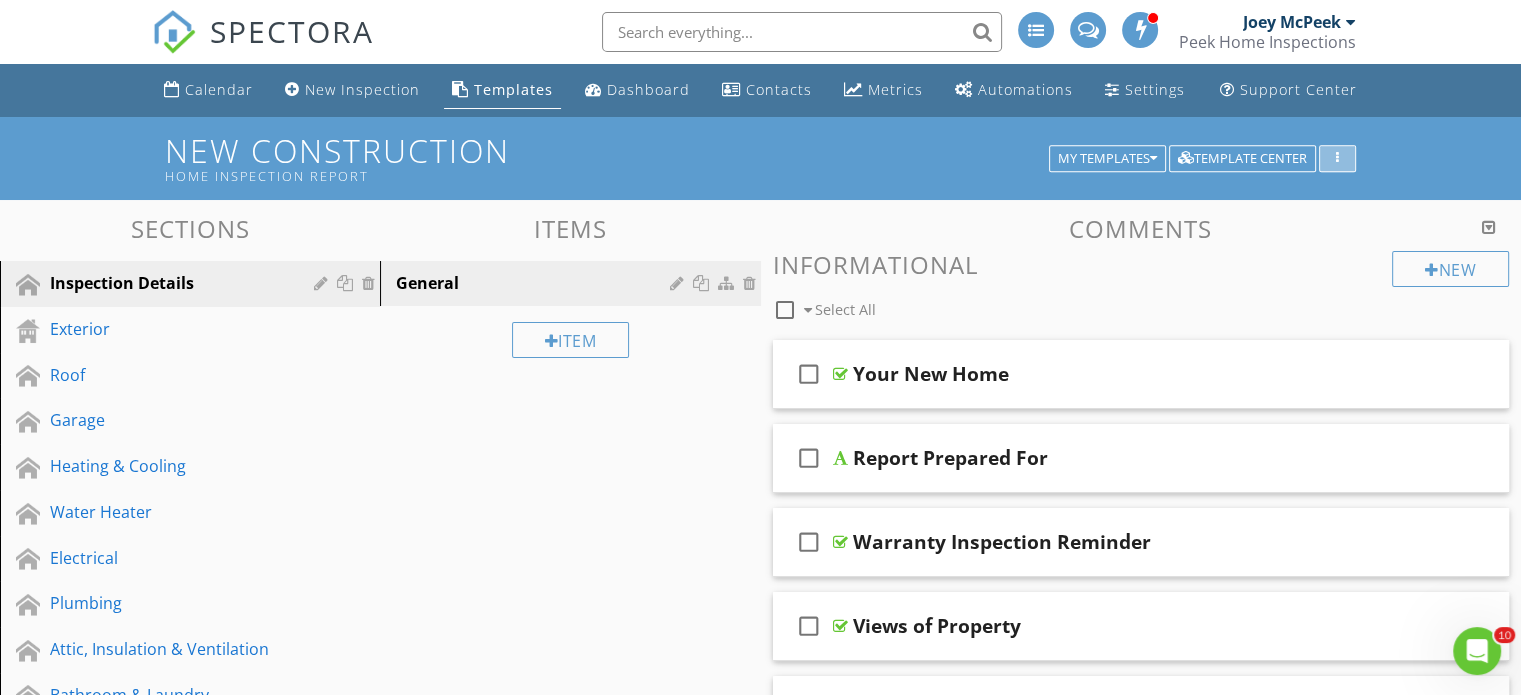 click at bounding box center [1337, 159] 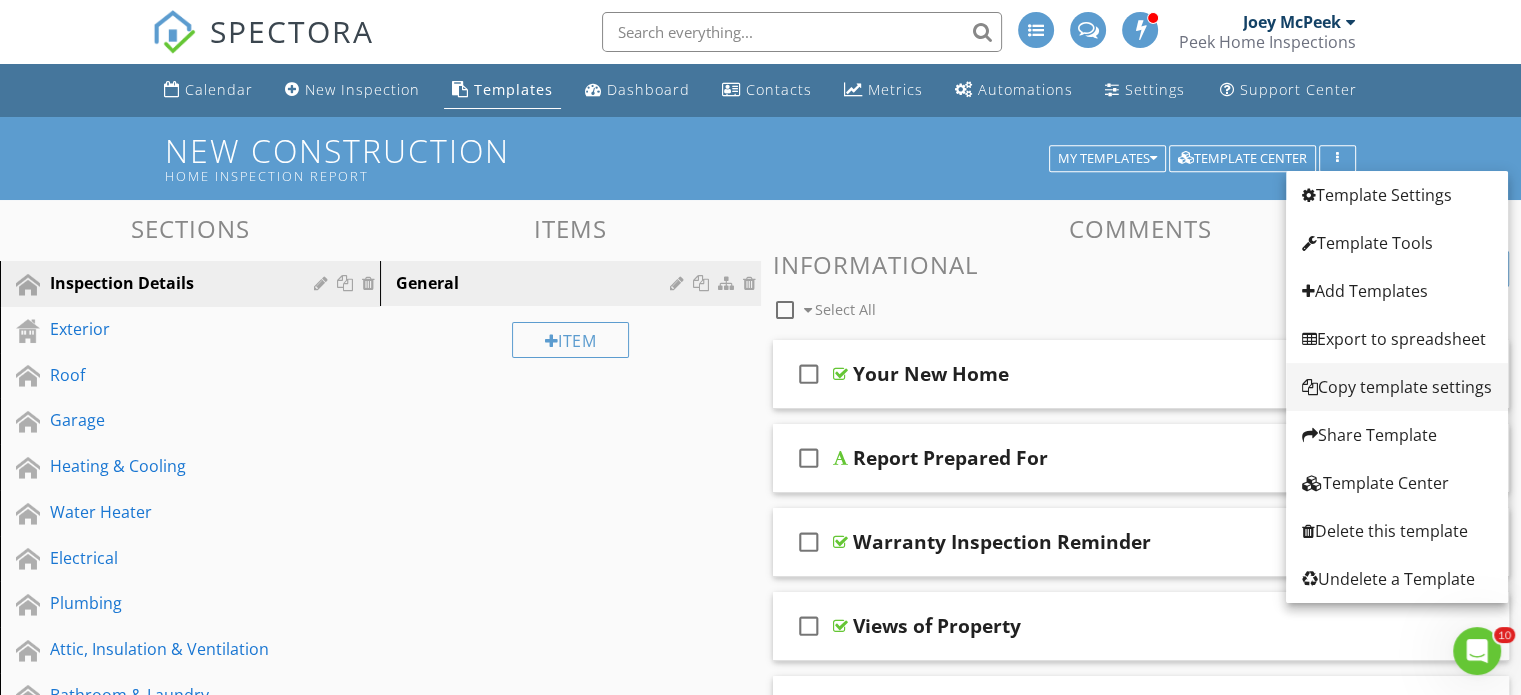 click on "Copy template settings" at bounding box center [1397, 387] 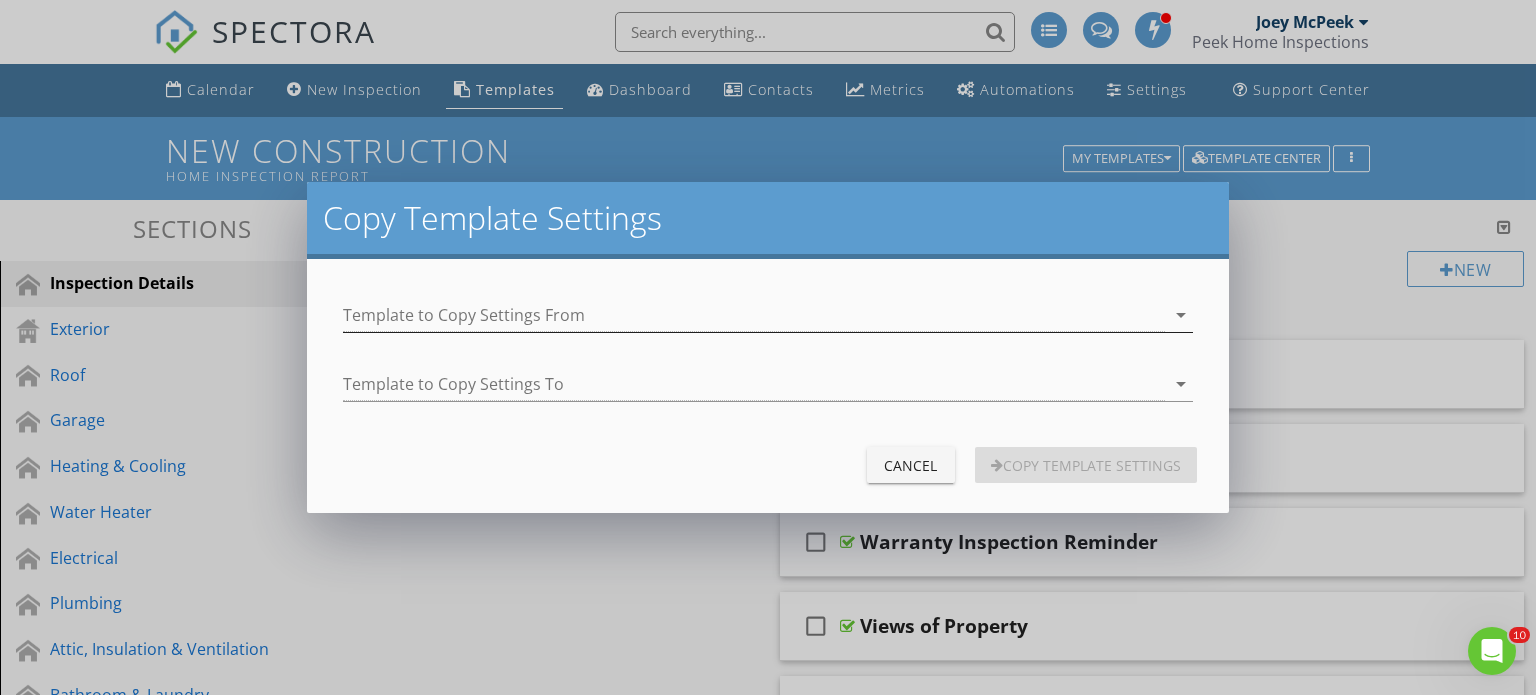 click at bounding box center [754, 315] 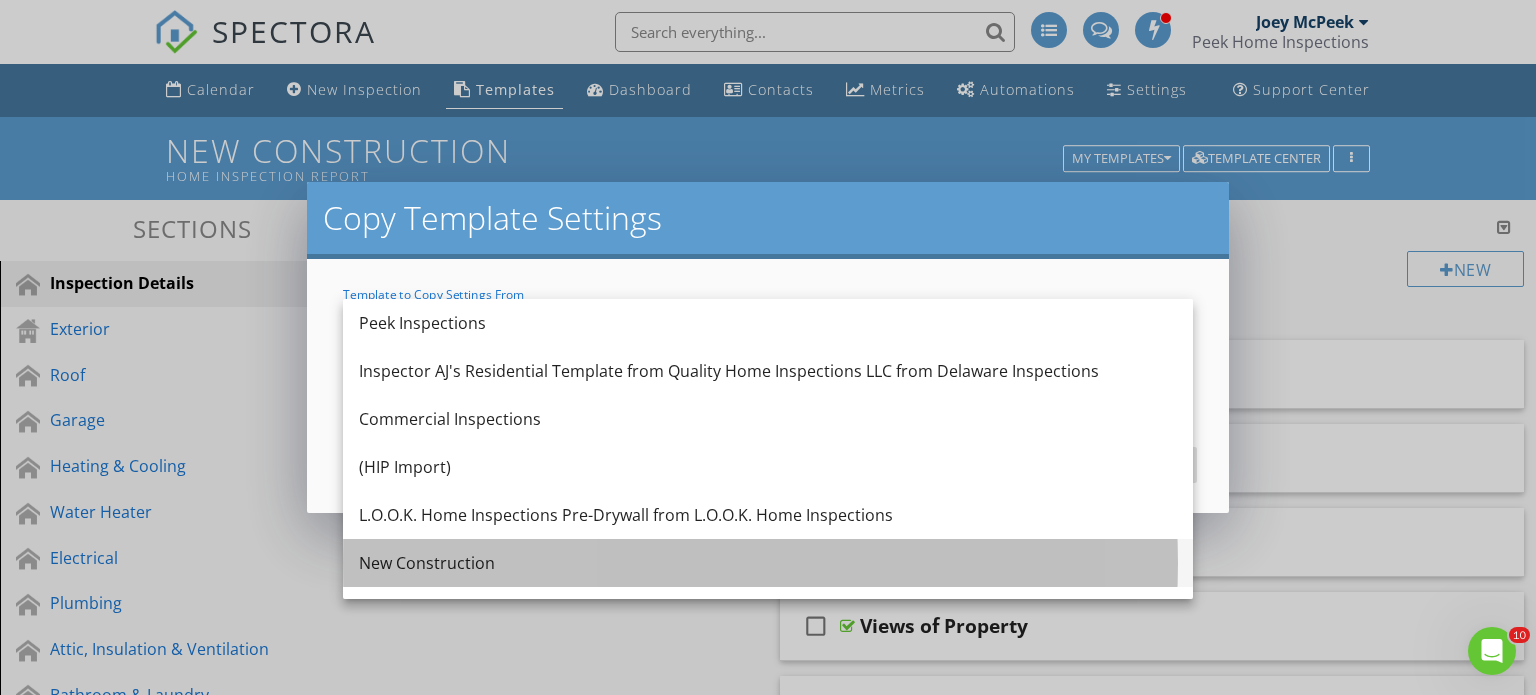 click on "New Construction" at bounding box center [768, 563] 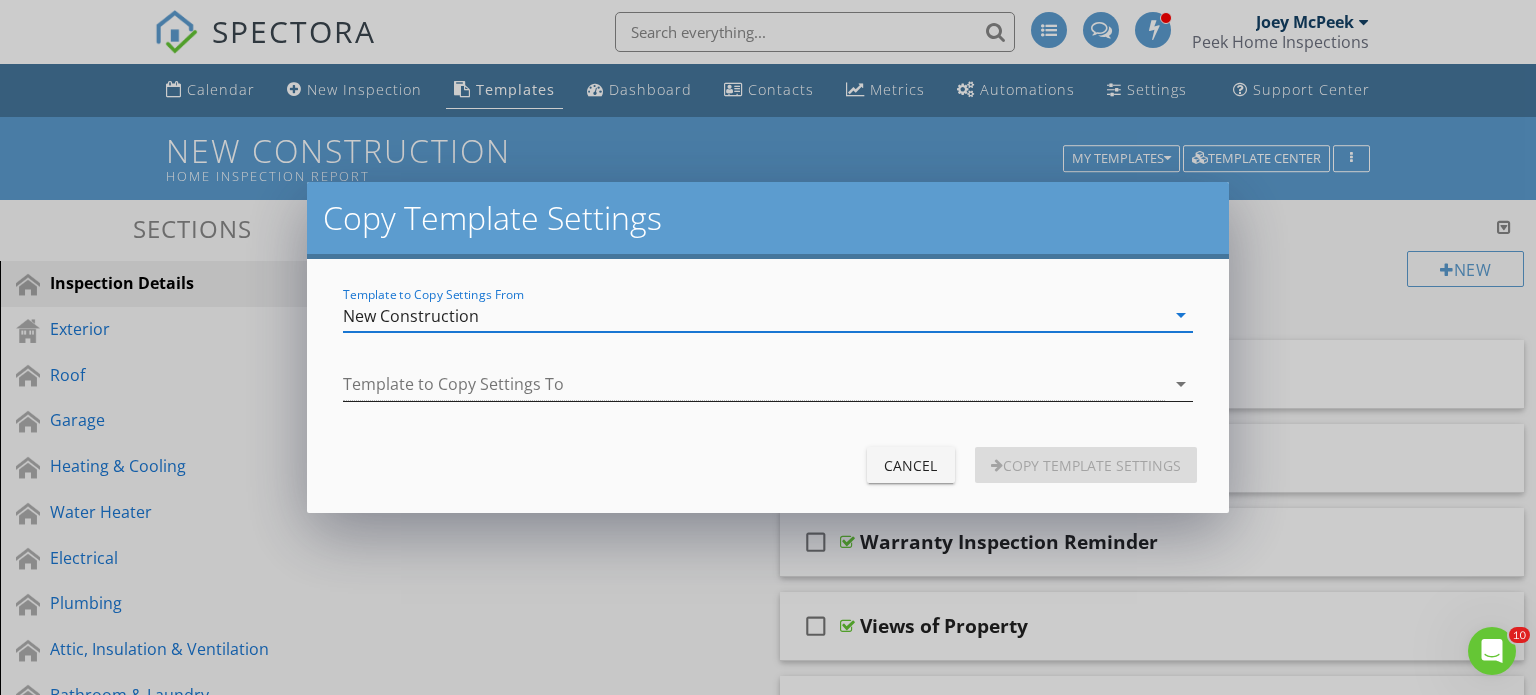 click at bounding box center (754, 384) 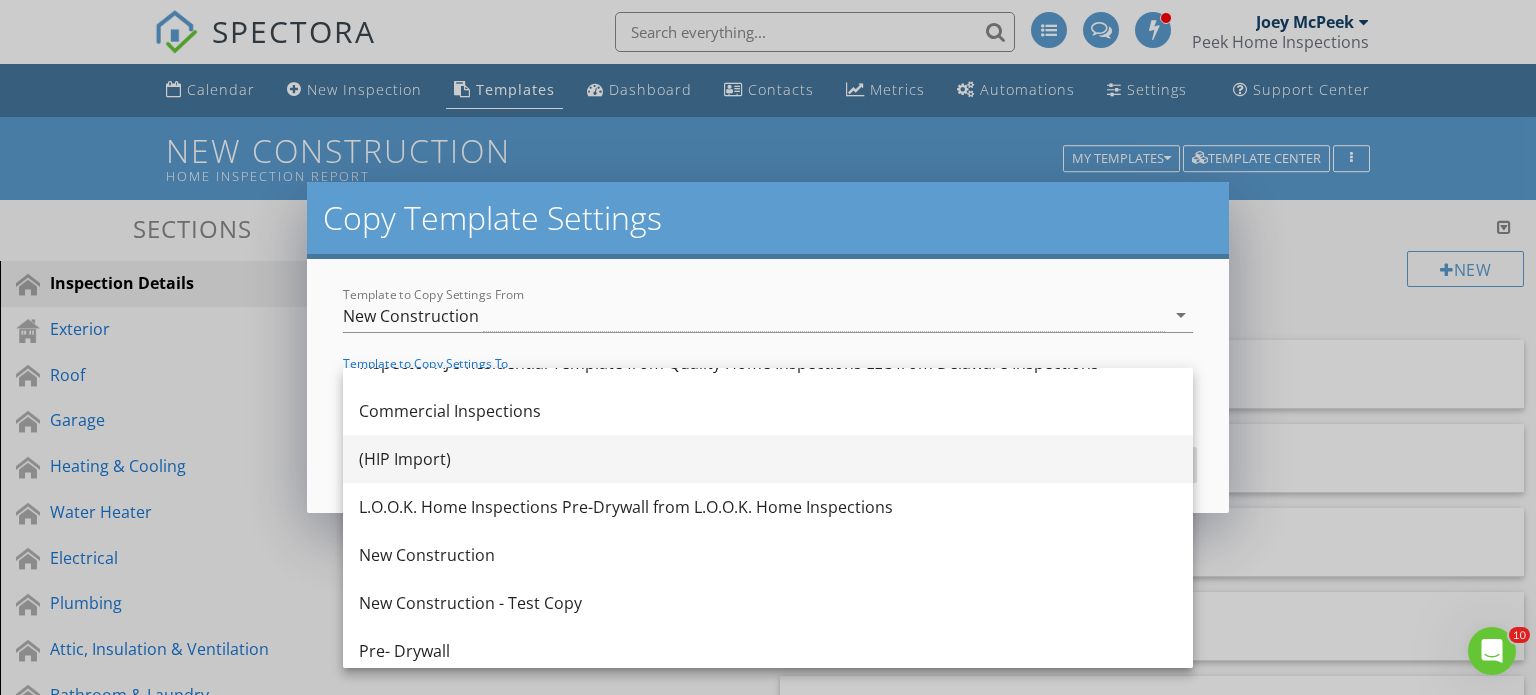 scroll, scrollTop: 180, scrollLeft: 0, axis: vertical 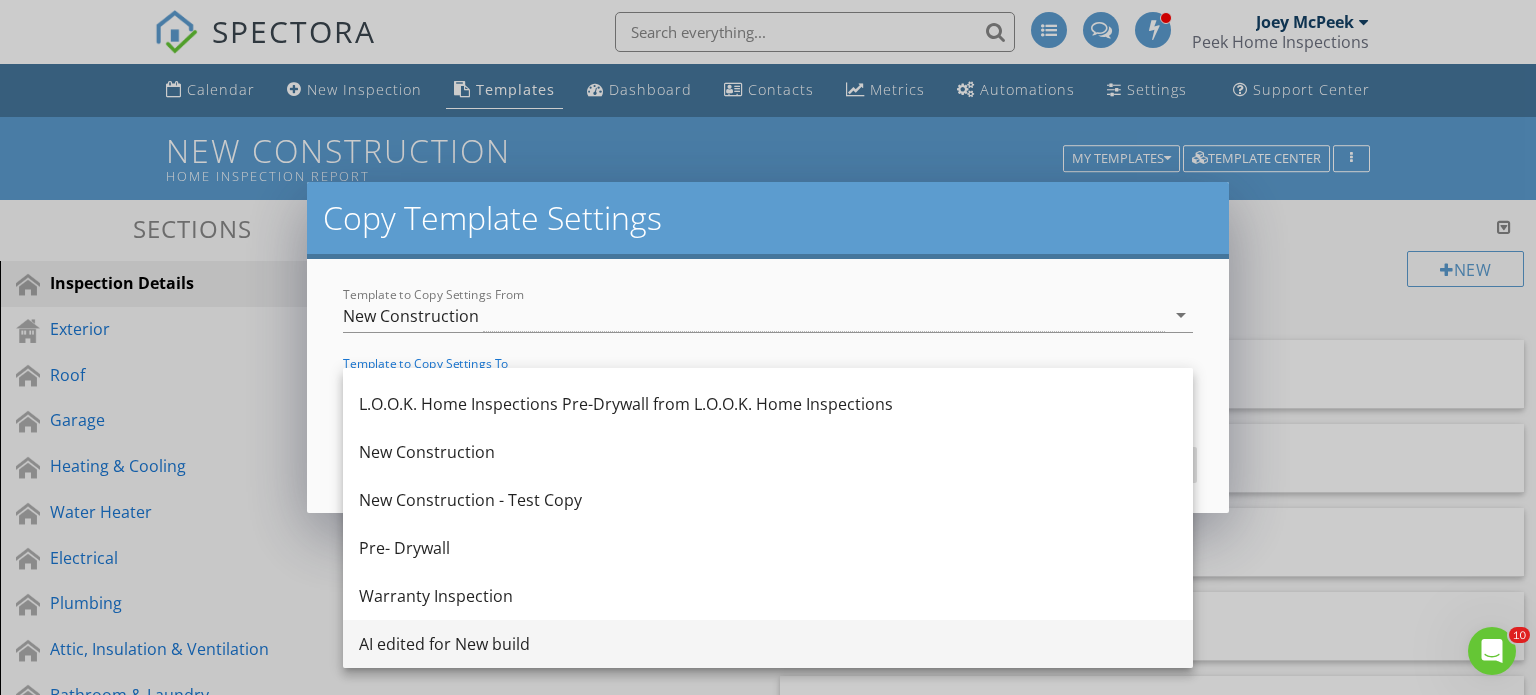 click on "AI edited for New build" at bounding box center [768, 644] 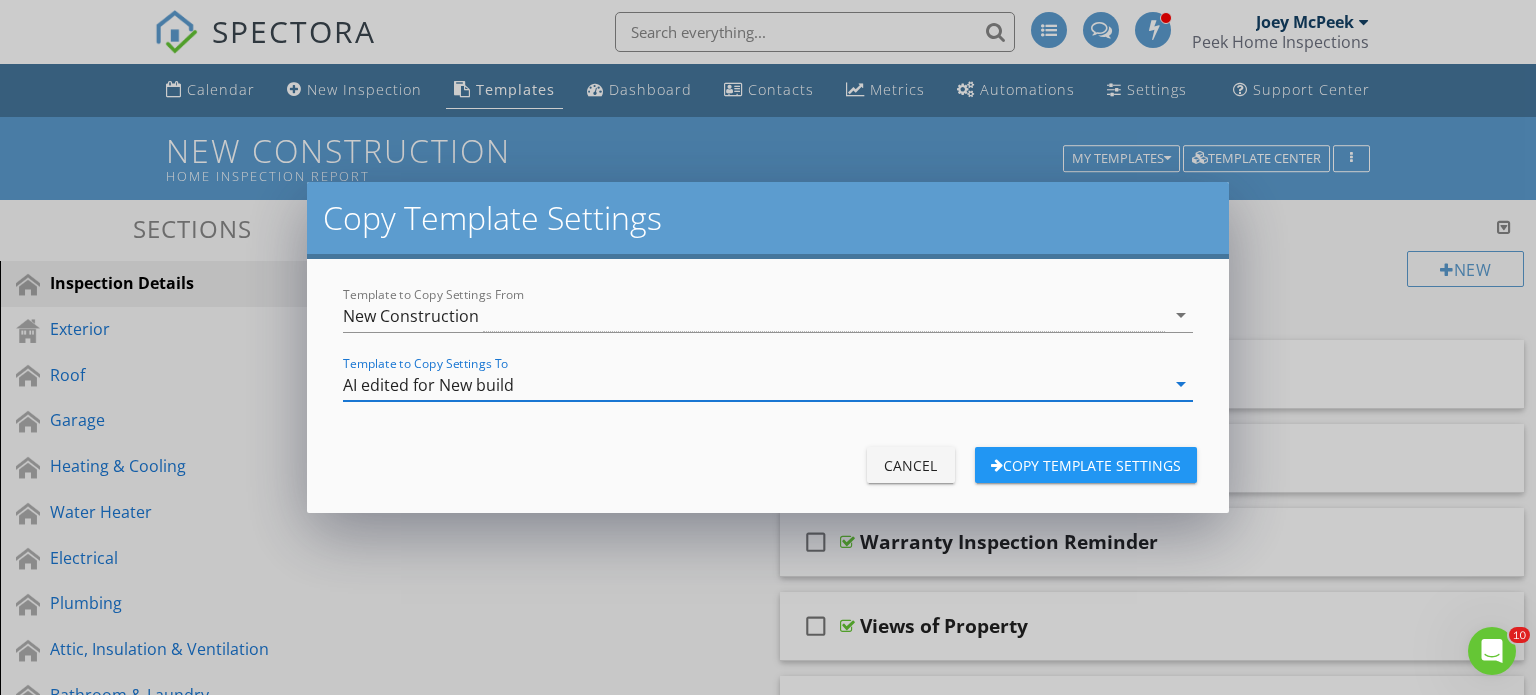 click on "Copy Template Settings" at bounding box center (1086, 465) 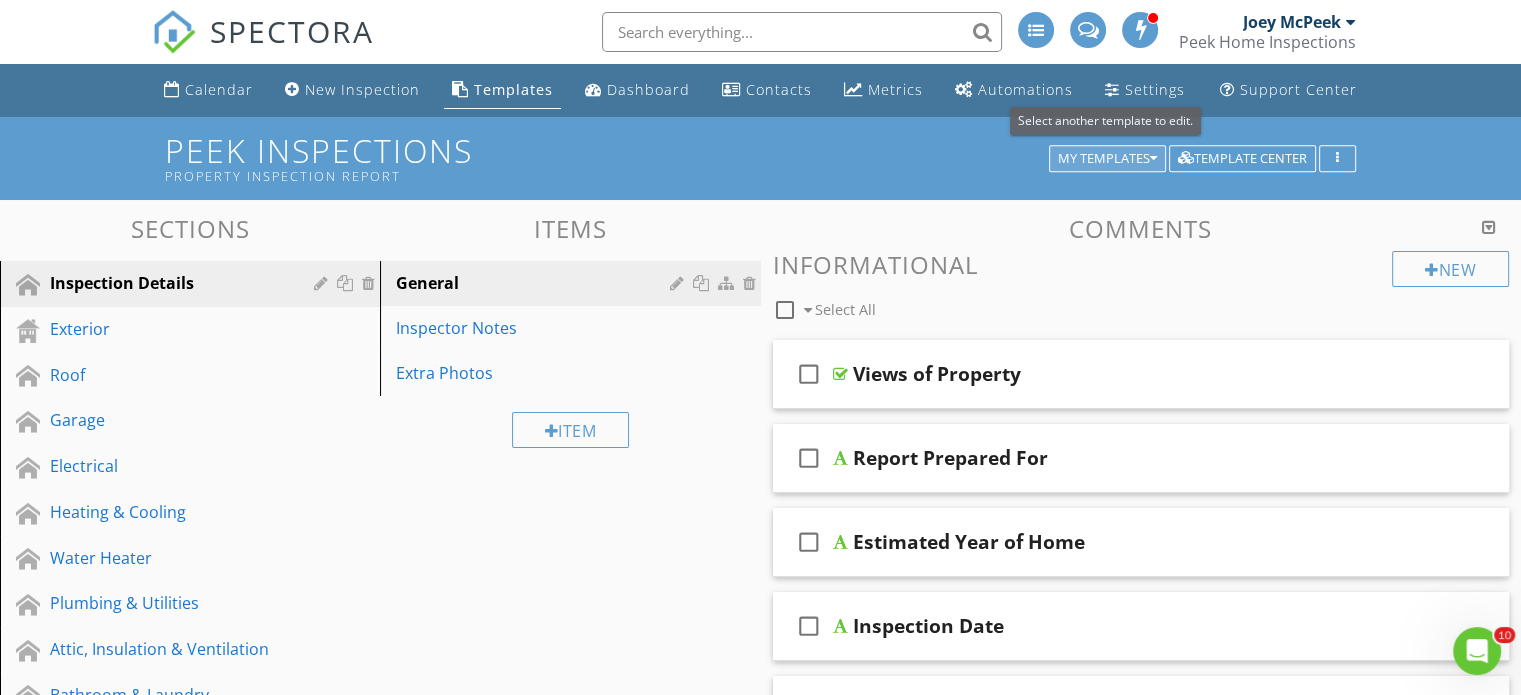 click on "My Templates" at bounding box center [1107, 159] 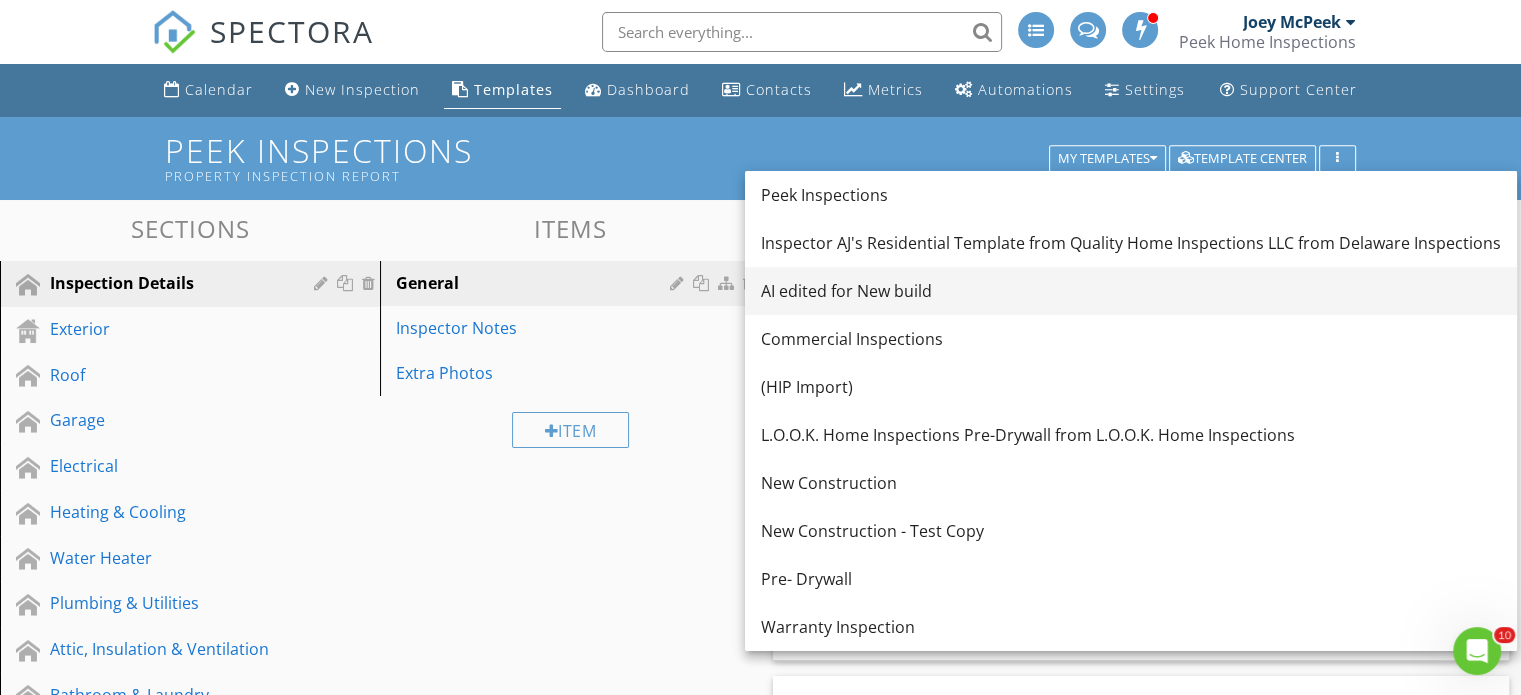 click on "AI edited for New build" at bounding box center (1131, 291) 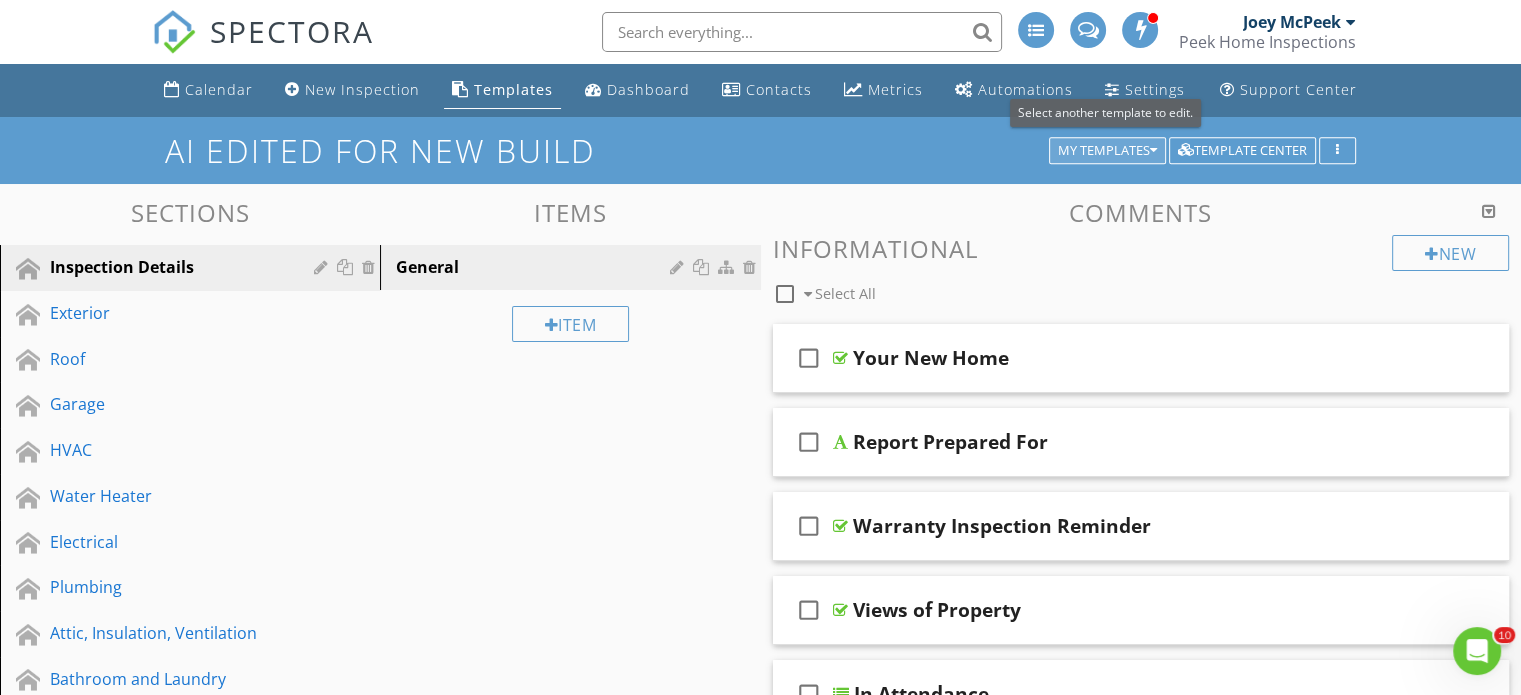 click on "My Templates" at bounding box center [1107, 151] 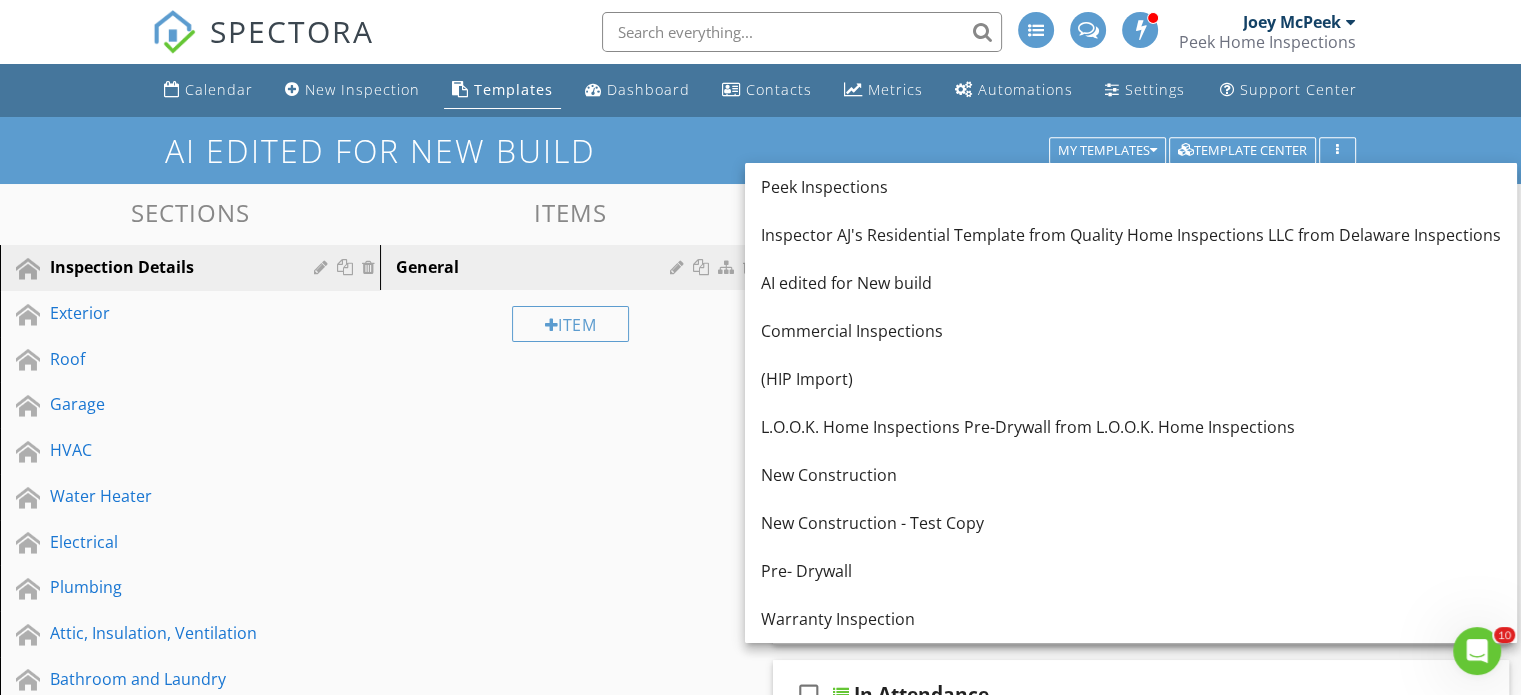 click on "AI edited for New build
My Templates
Template Center" at bounding box center (760, 150) 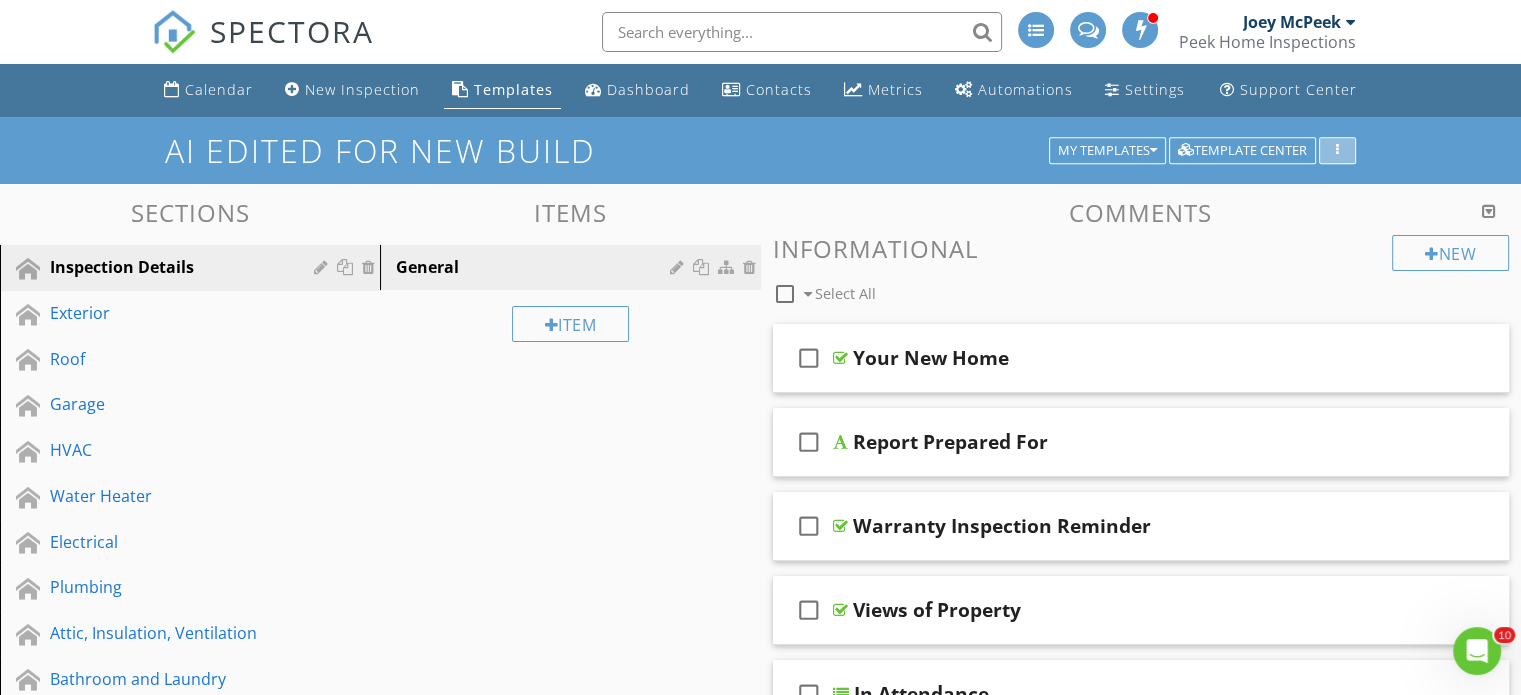 click at bounding box center [1337, 151] 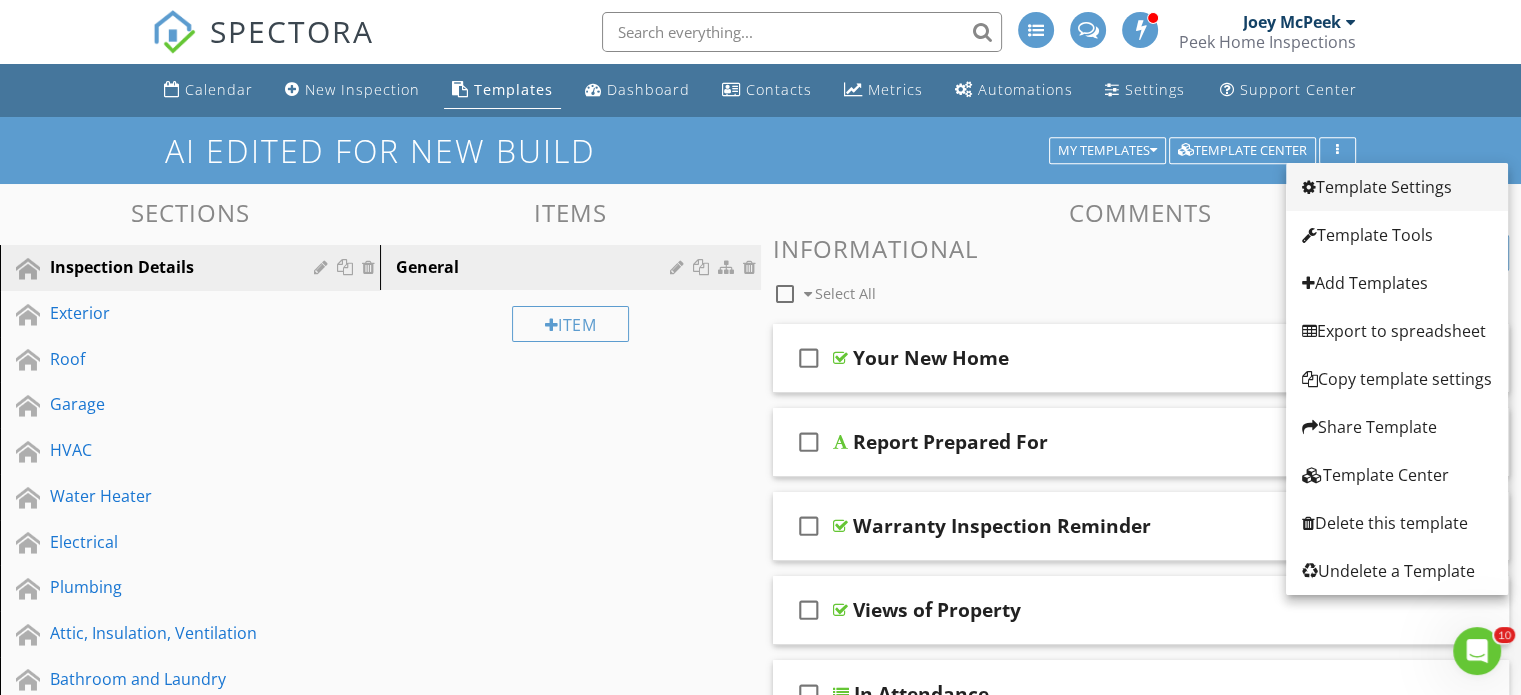 click on "Template Settings" at bounding box center (1397, 187) 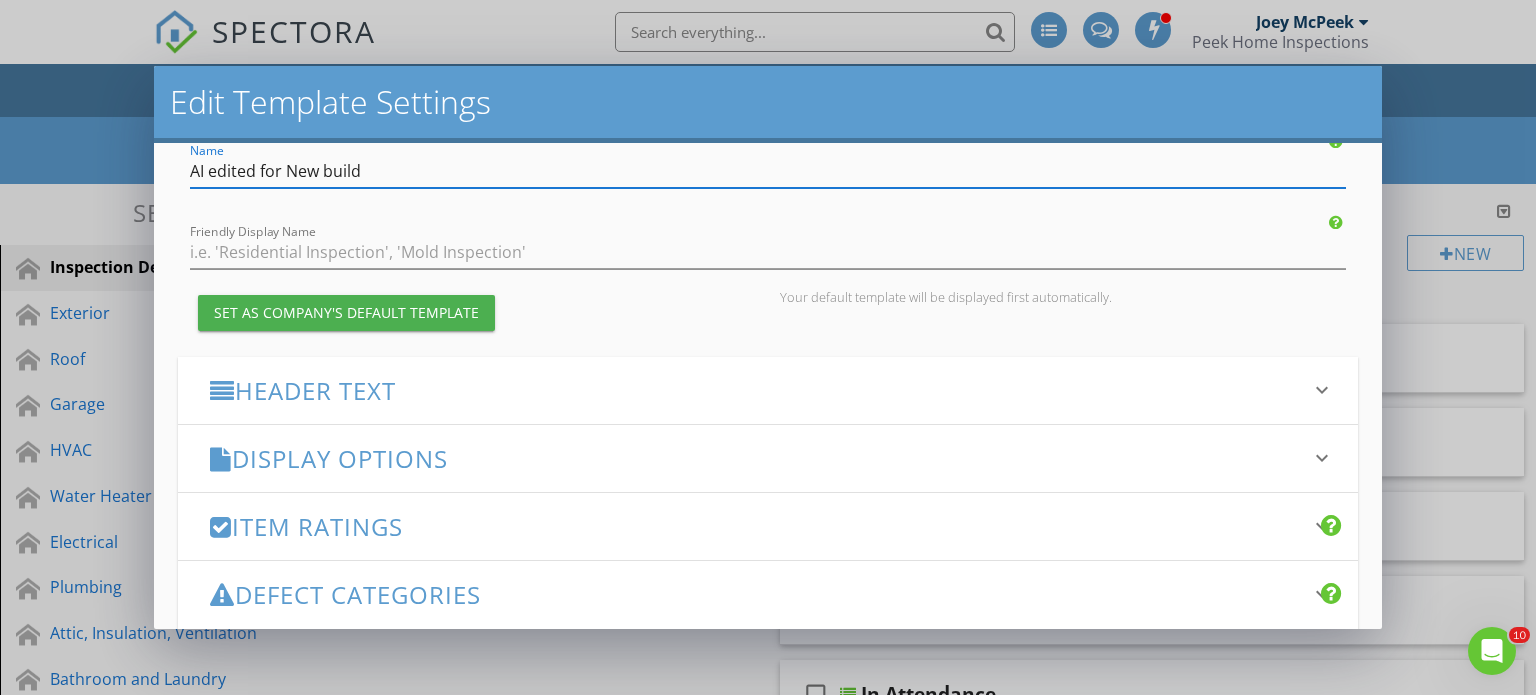 scroll, scrollTop: 300, scrollLeft: 0, axis: vertical 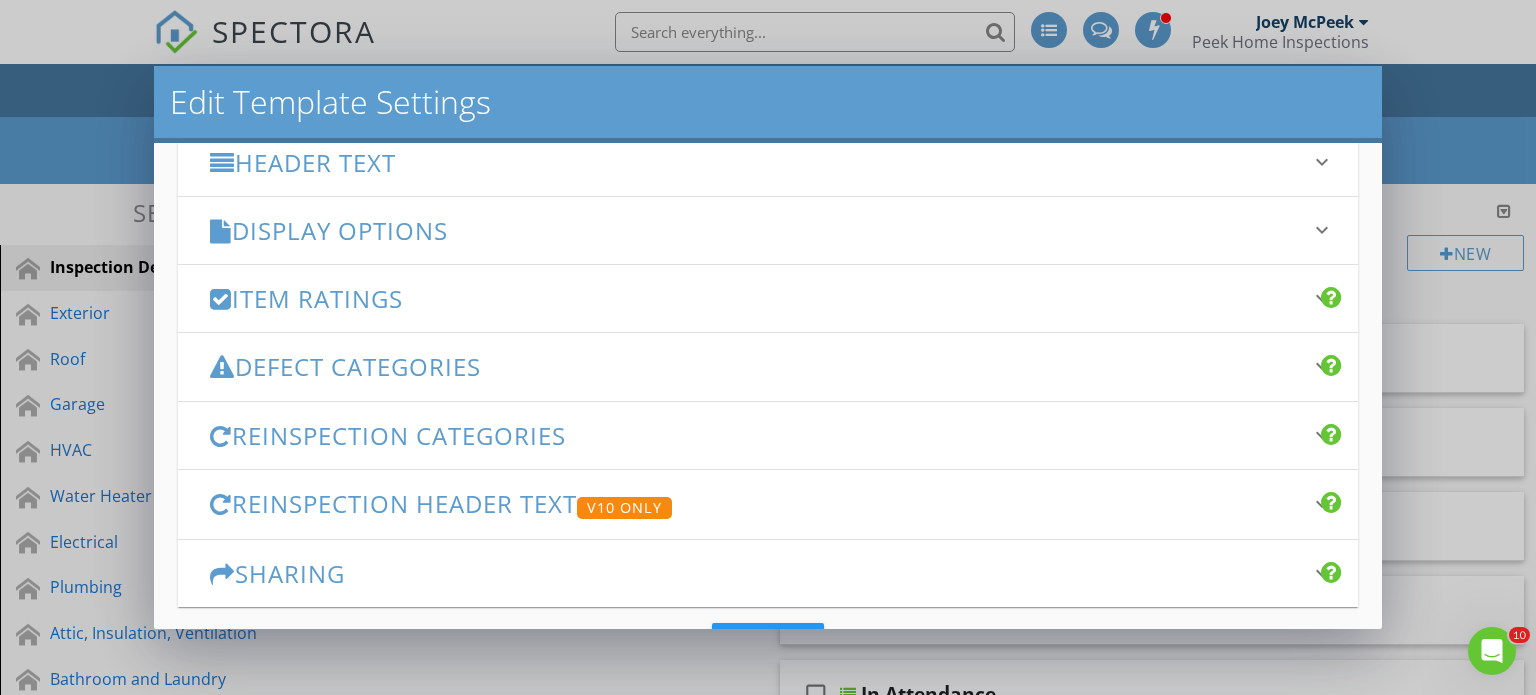 click on "Defect Categories" at bounding box center (756, 366) 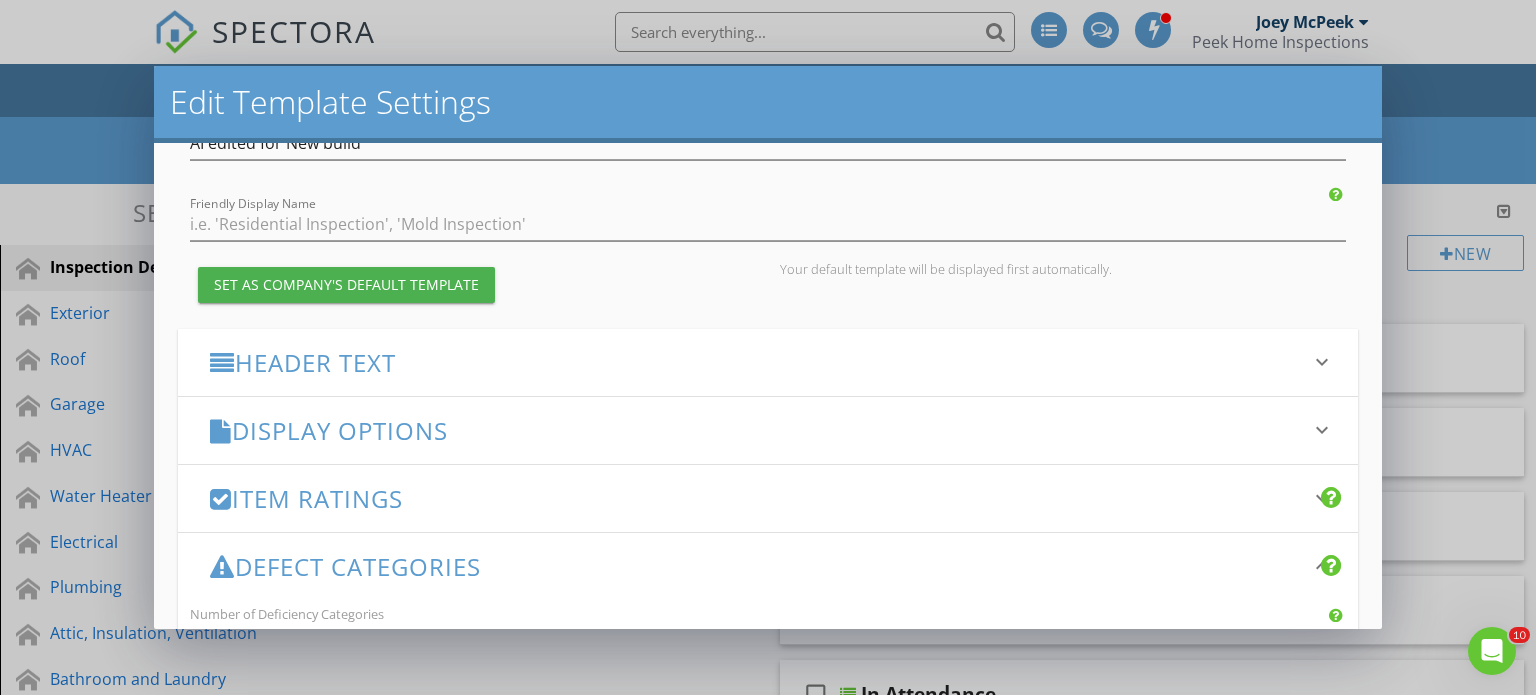 scroll, scrollTop: 0, scrollLeft: 0, axis: both 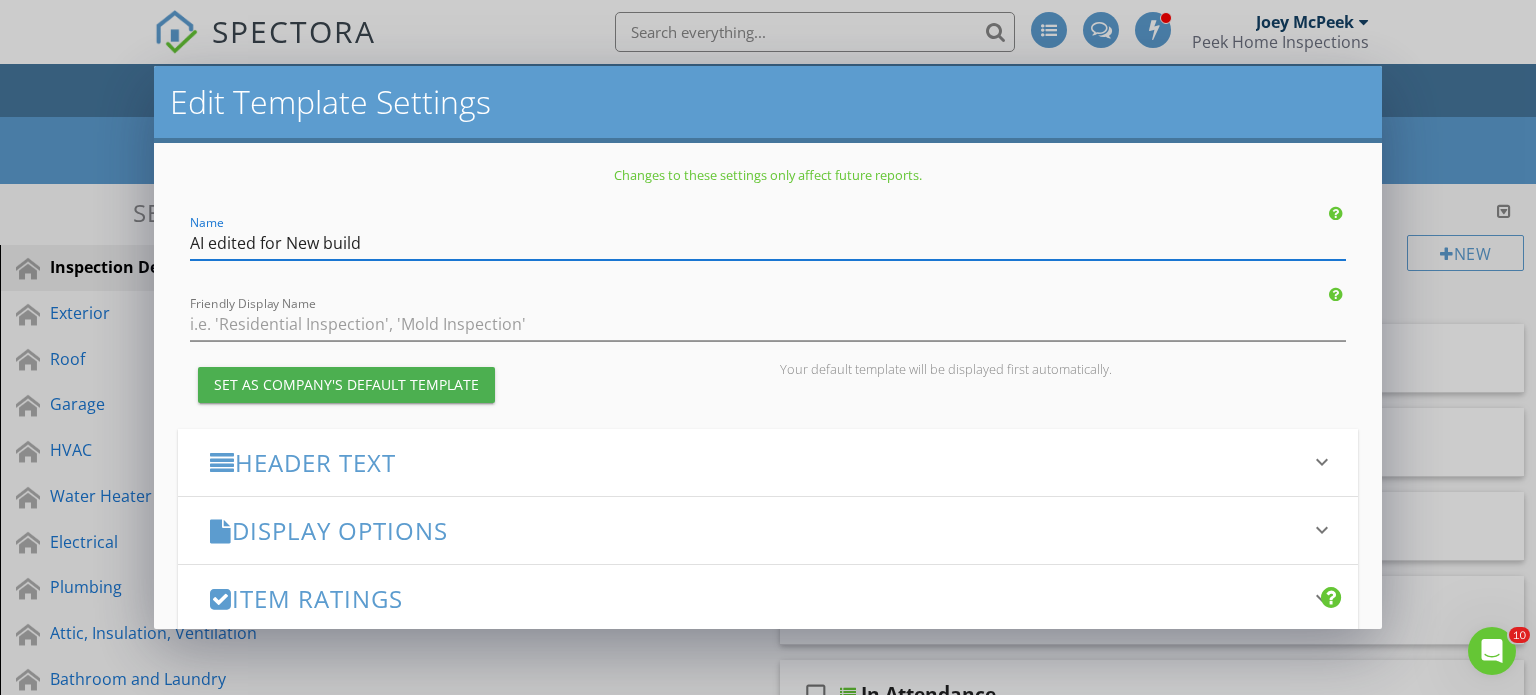 drag, startPoint x: 365, startPoint y: 239, endPoint x: 180, endPoint y: 240, distance: 185.0027 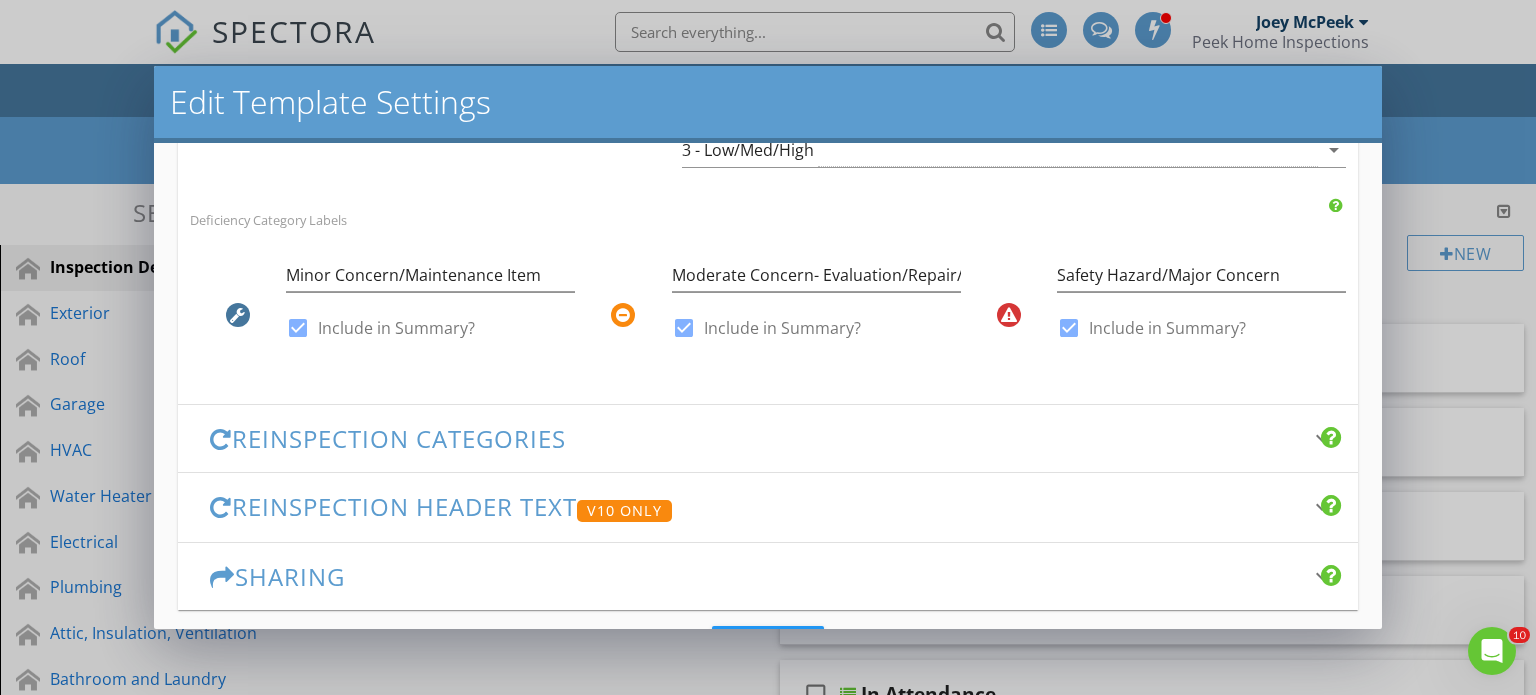 scroll, scrollTop: 676, scrollLeft: 0, axis: vertical 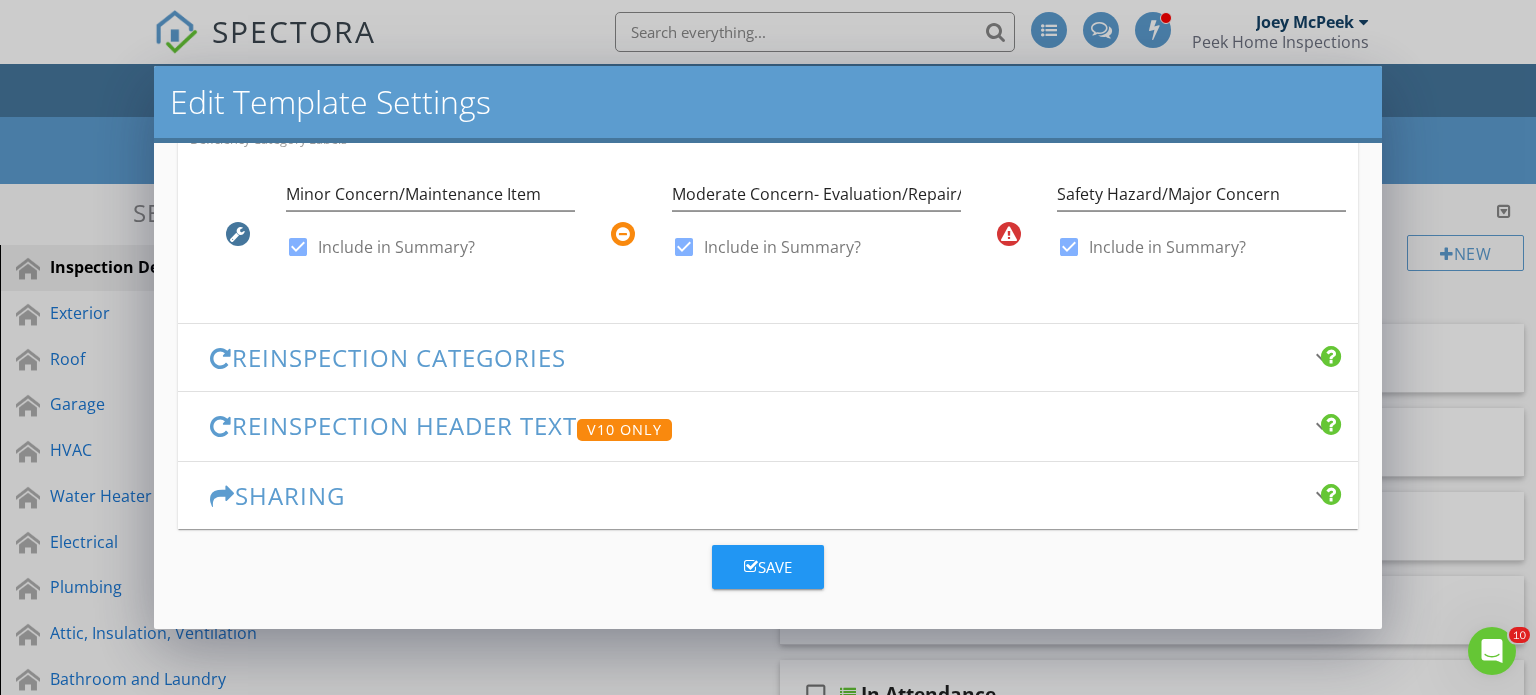 type on "New Construction 8.2025" 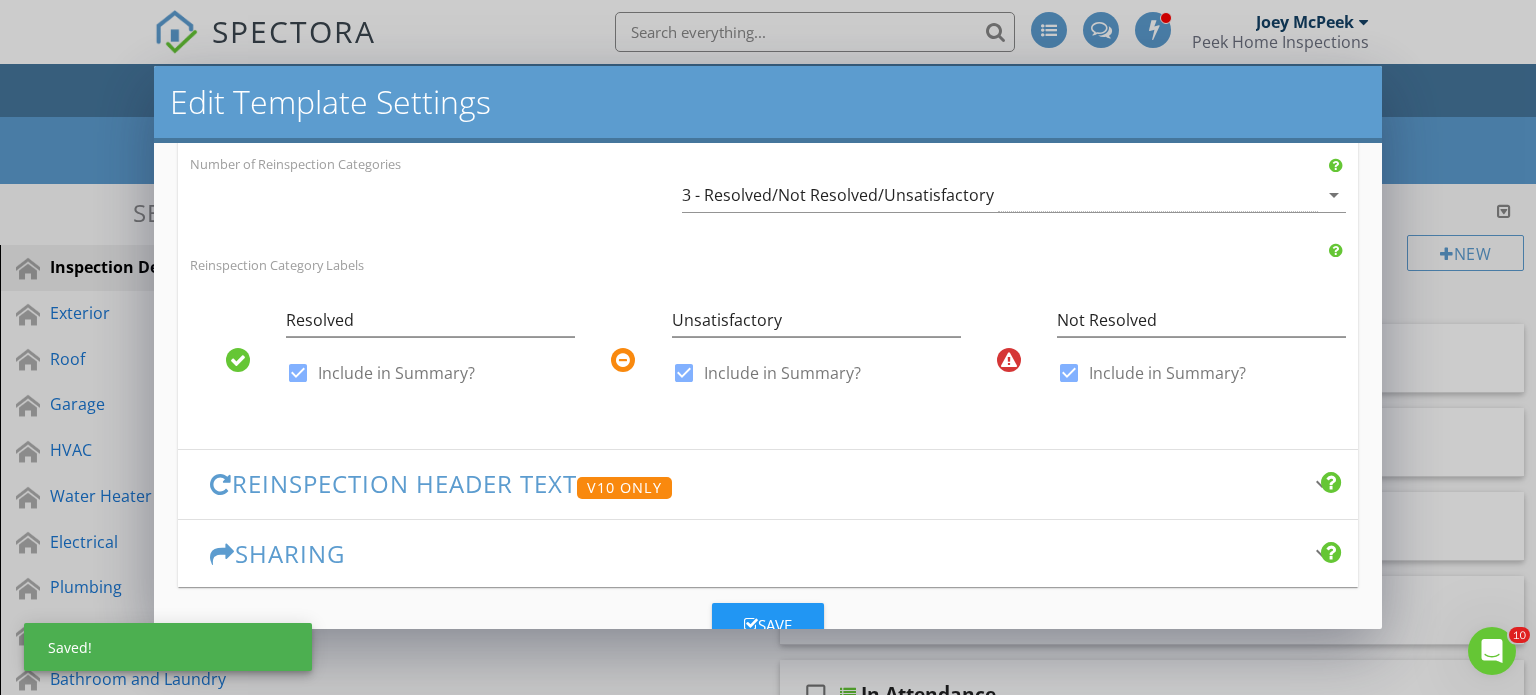 scroll, scrollTop: 676, scrollLeft: 0, axis: vertical 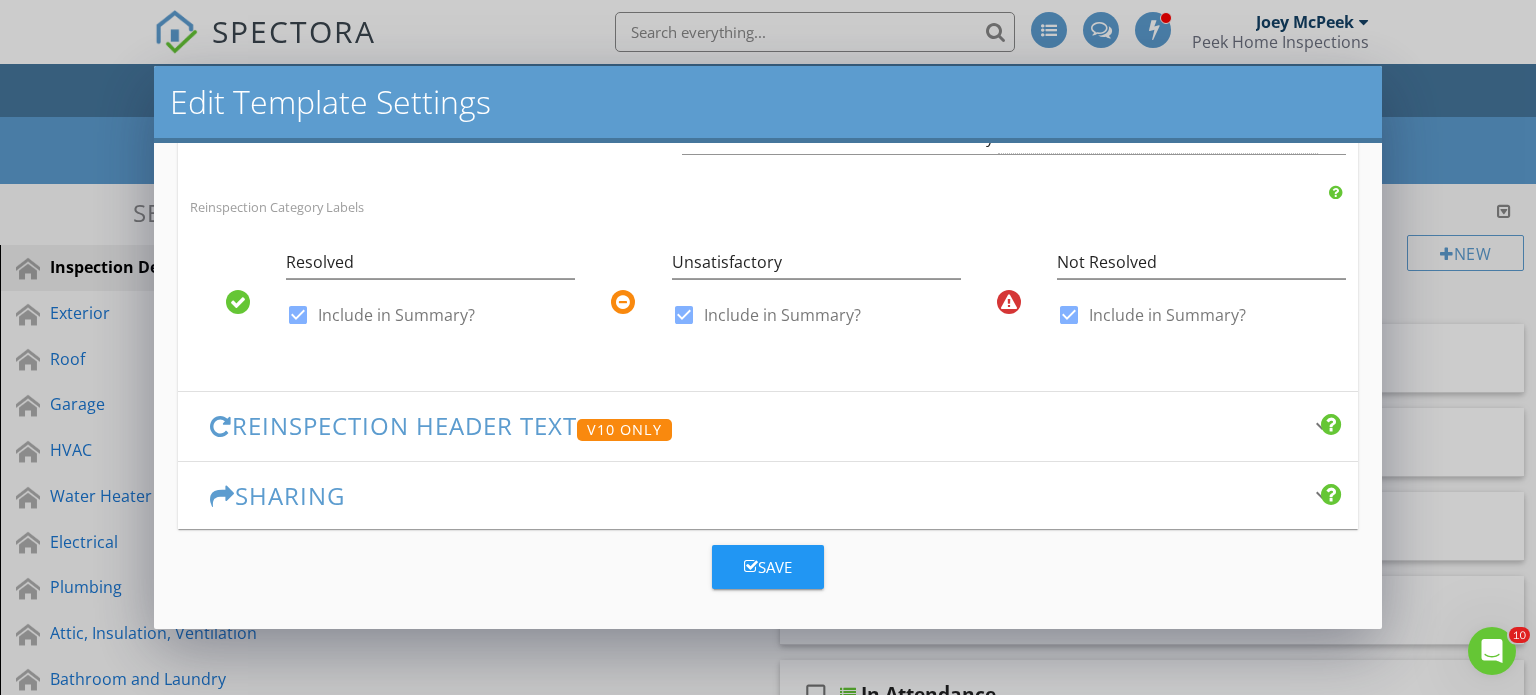 click on "Save" at bounding box center (768, 567) 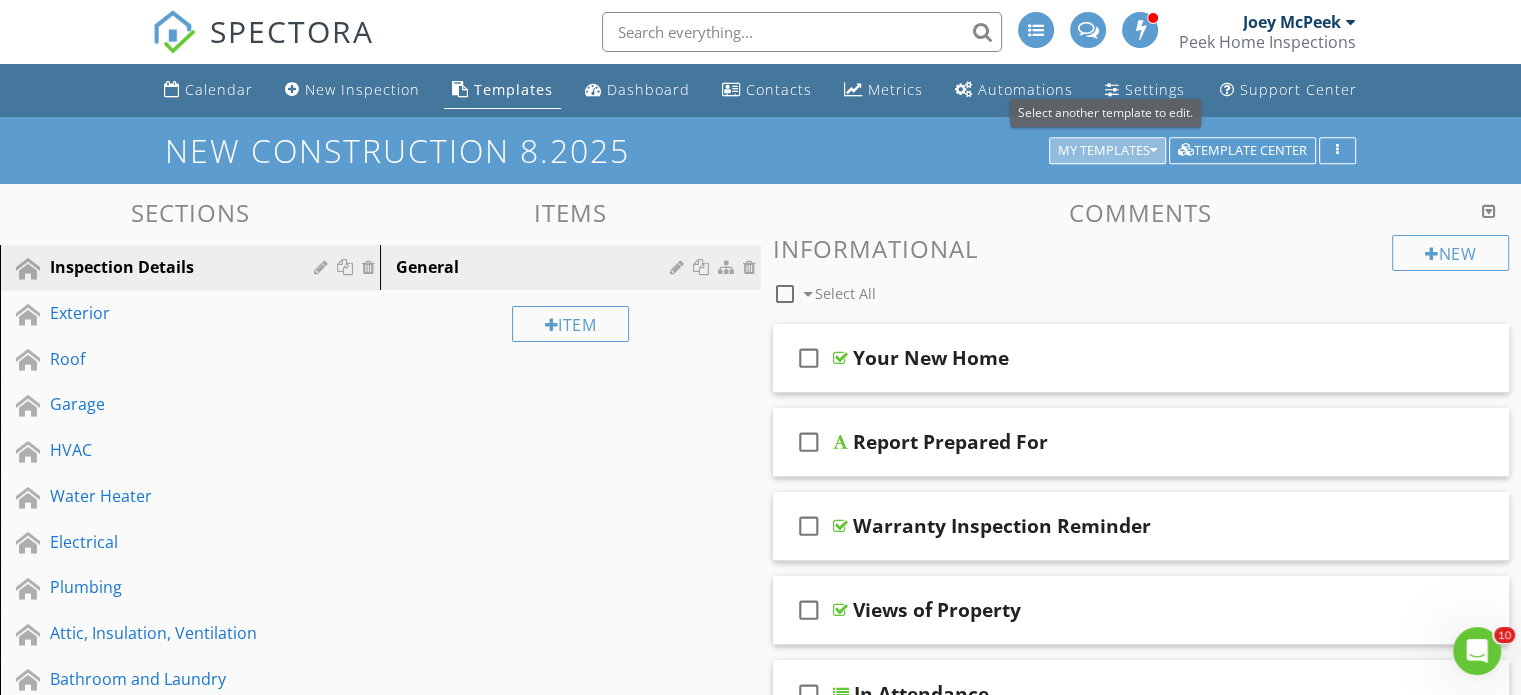 click on "My Templates" at bounding box center (1107, 151) 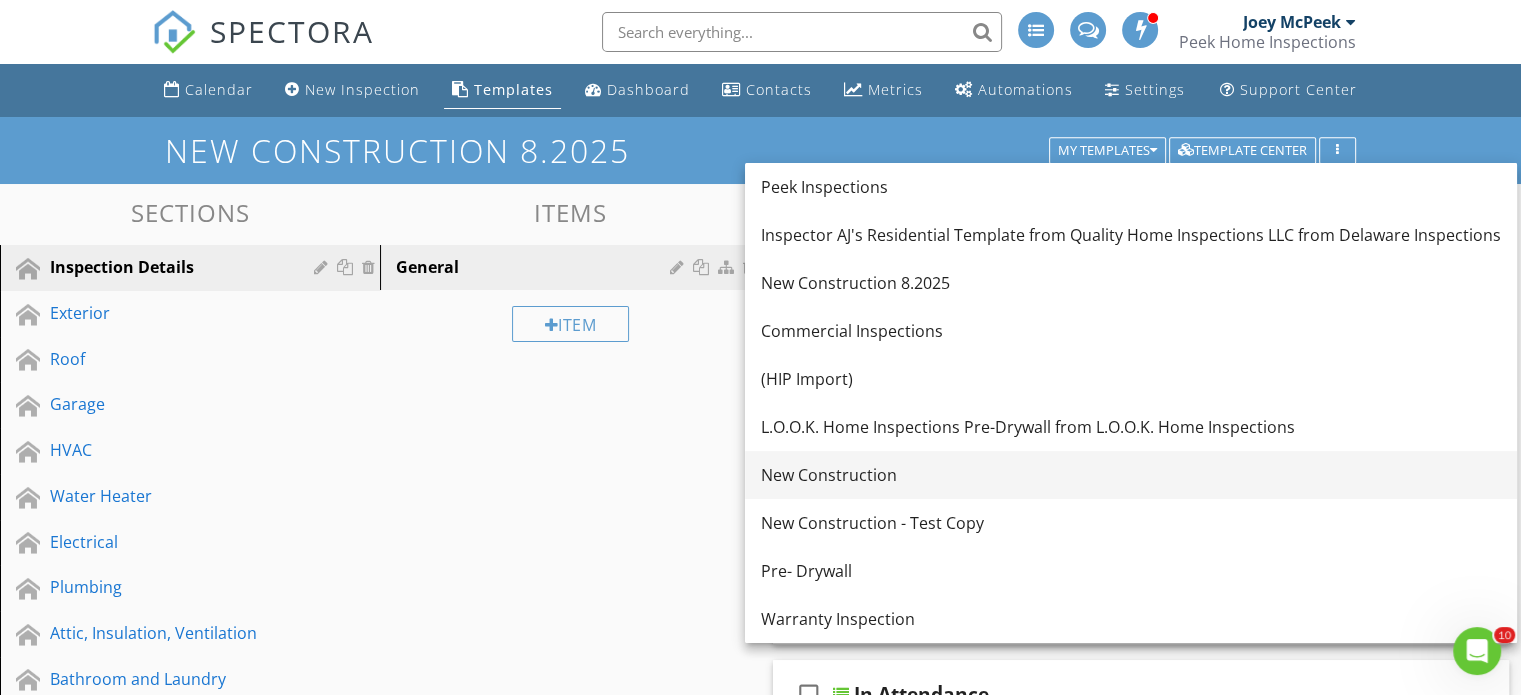 click on "New Construction" at bounding box center (1131, 475) 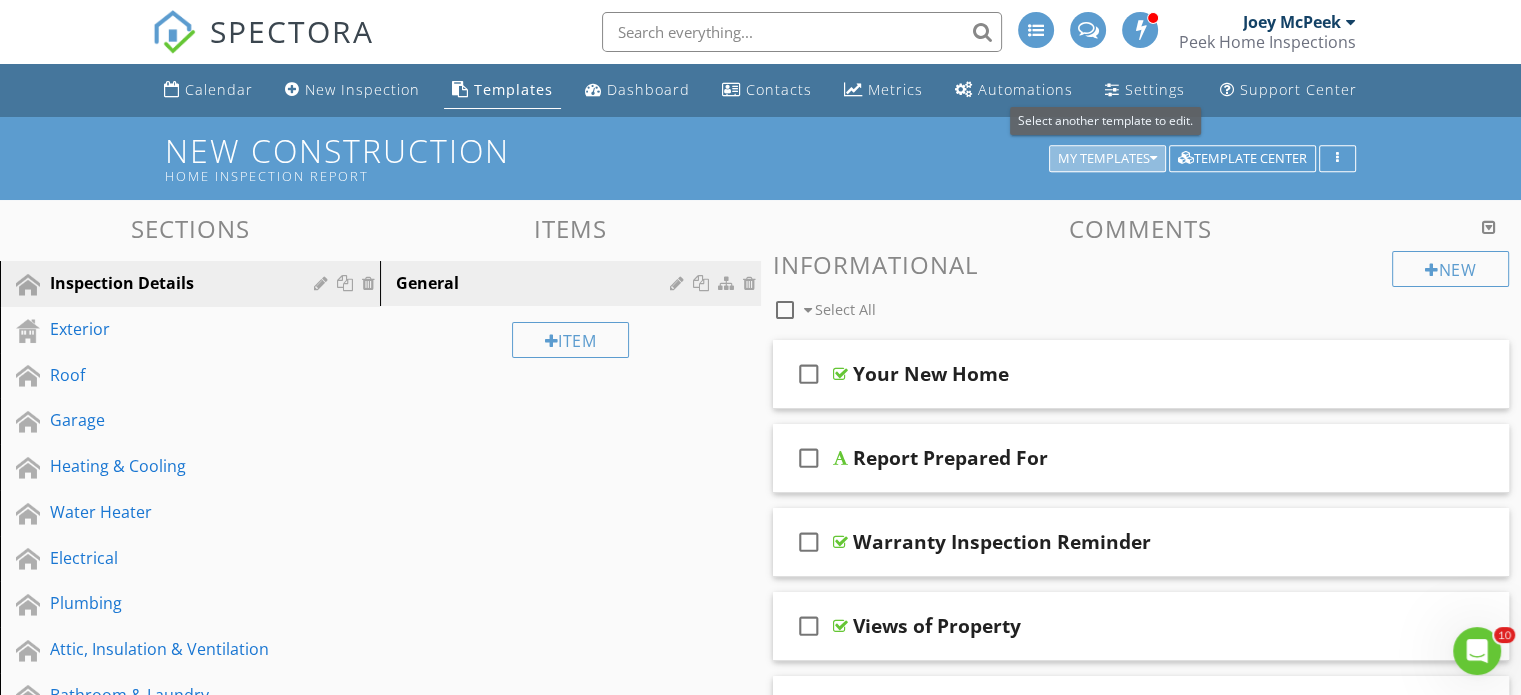 click on "My Templates" at bounding box center (1107, 159) 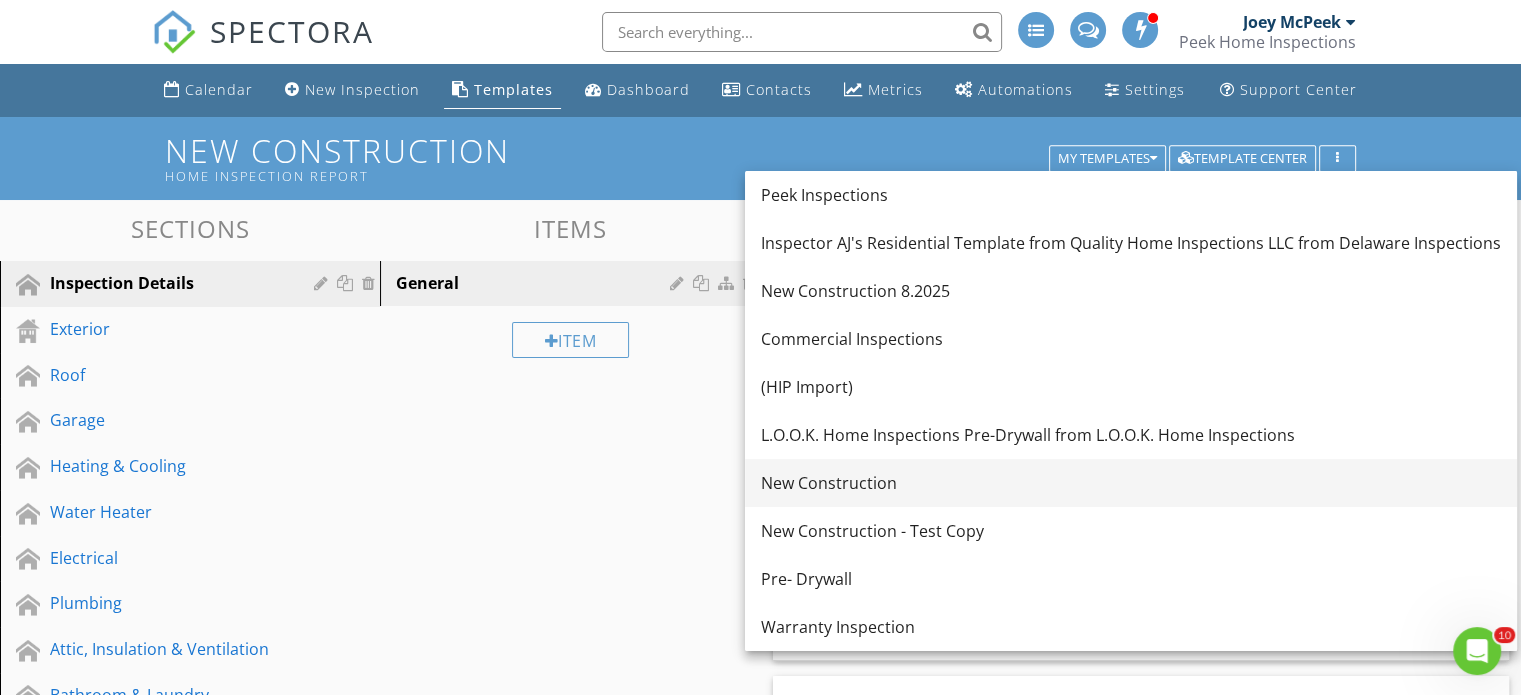 click on "New Construction" at bounding box center [1131, 483] 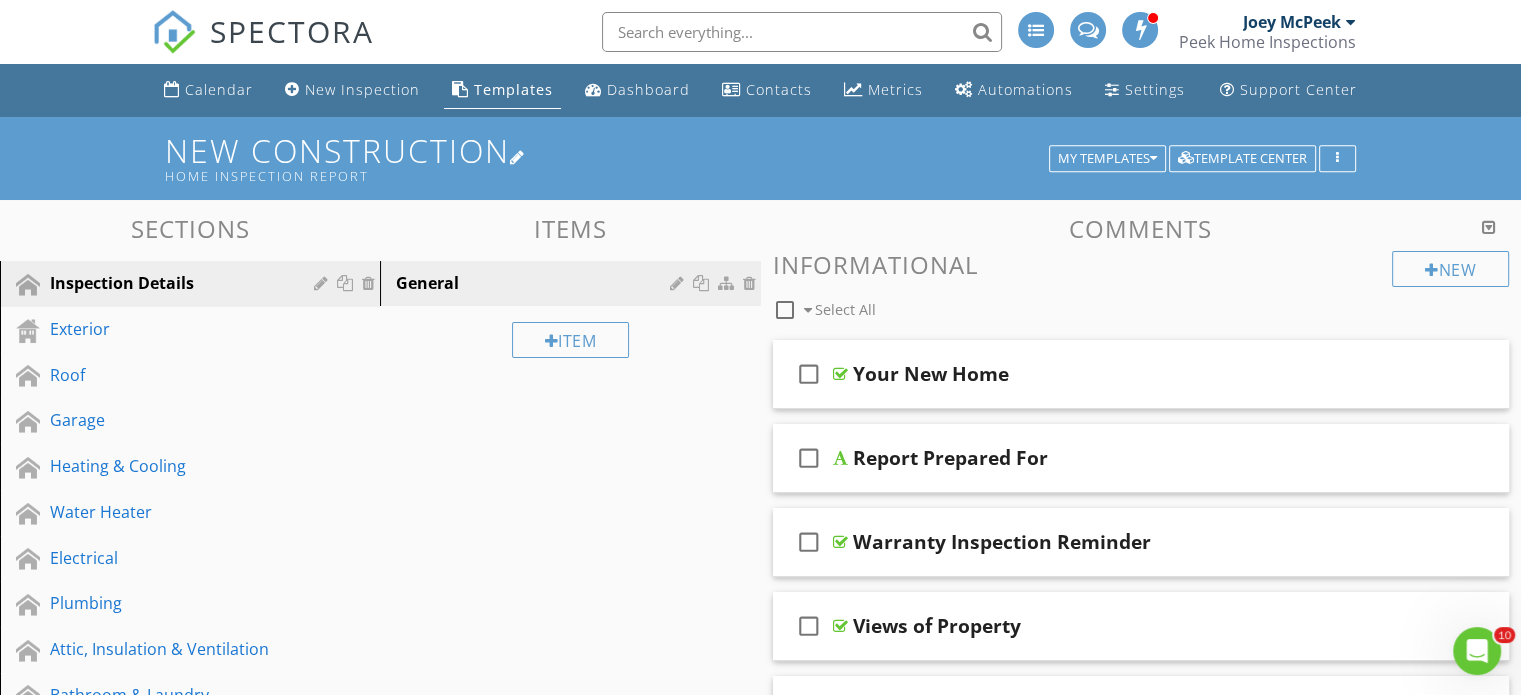 click at bounding box center (518, 157) 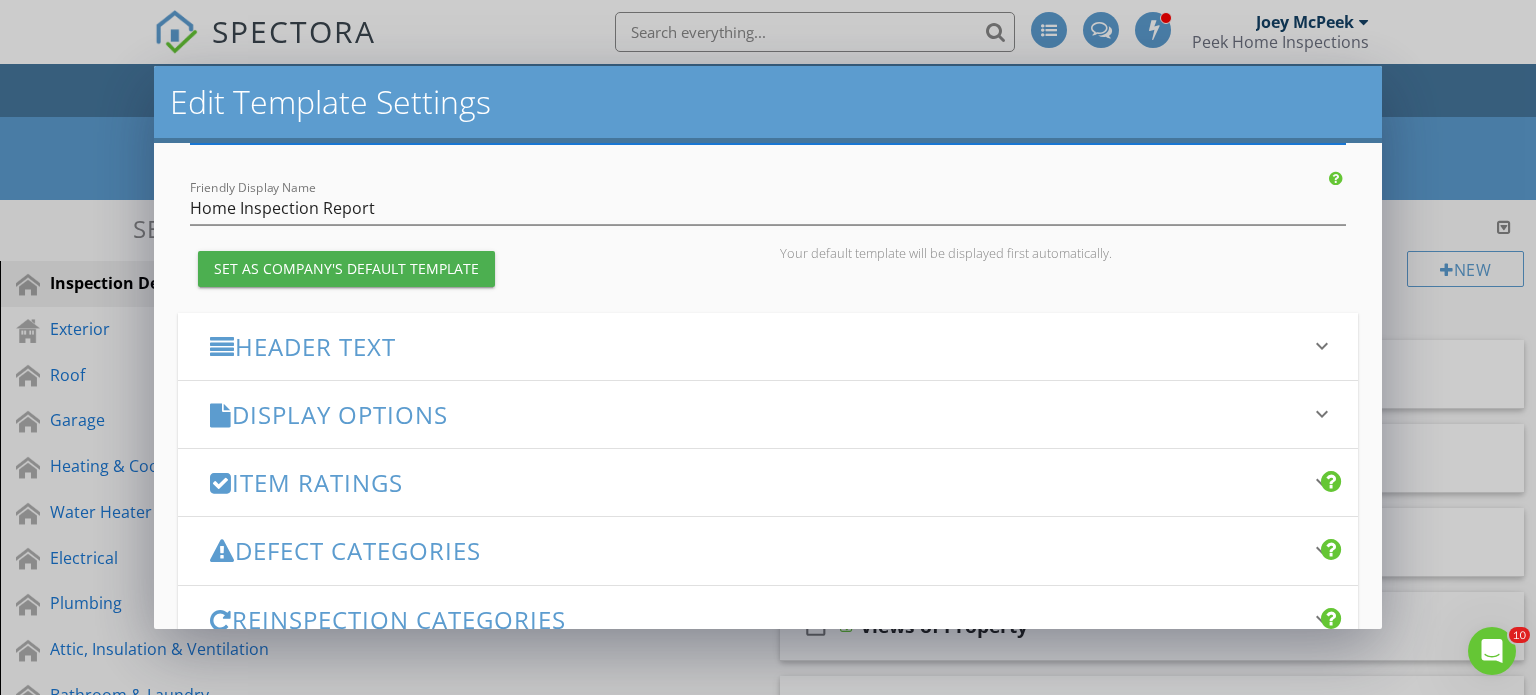 scroll, scrollTop: 378, scrollLeft: 0, axis: vertical 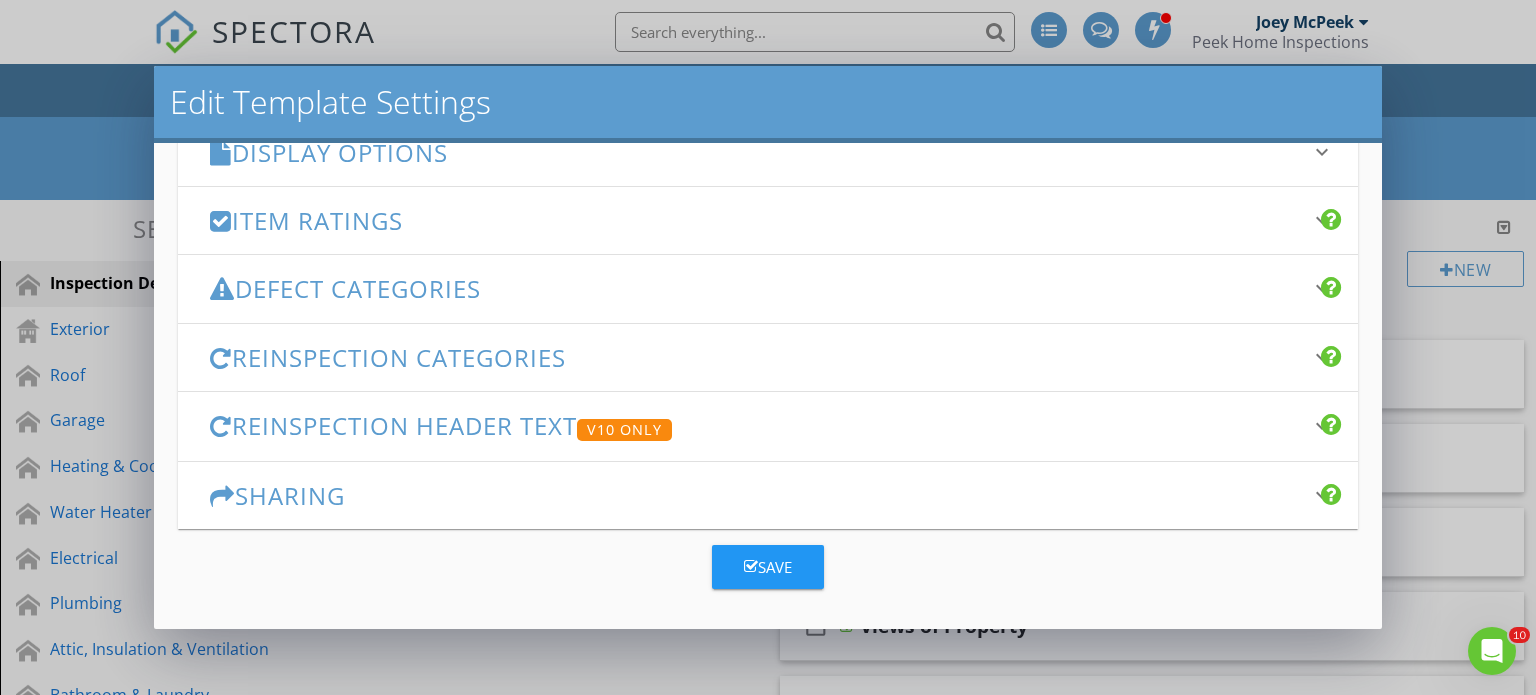 type on "New Construction (Original)" 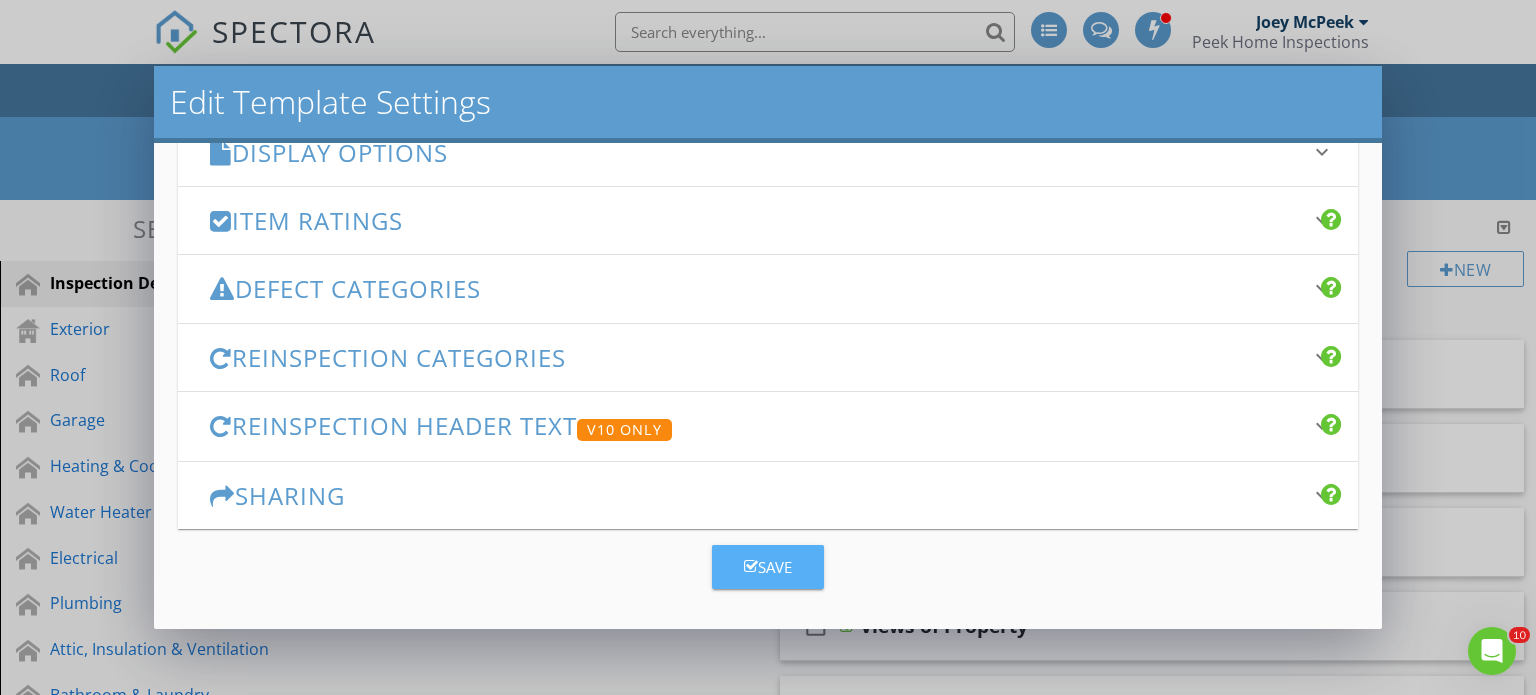 click on "Save" at bounding box center (768, 567) 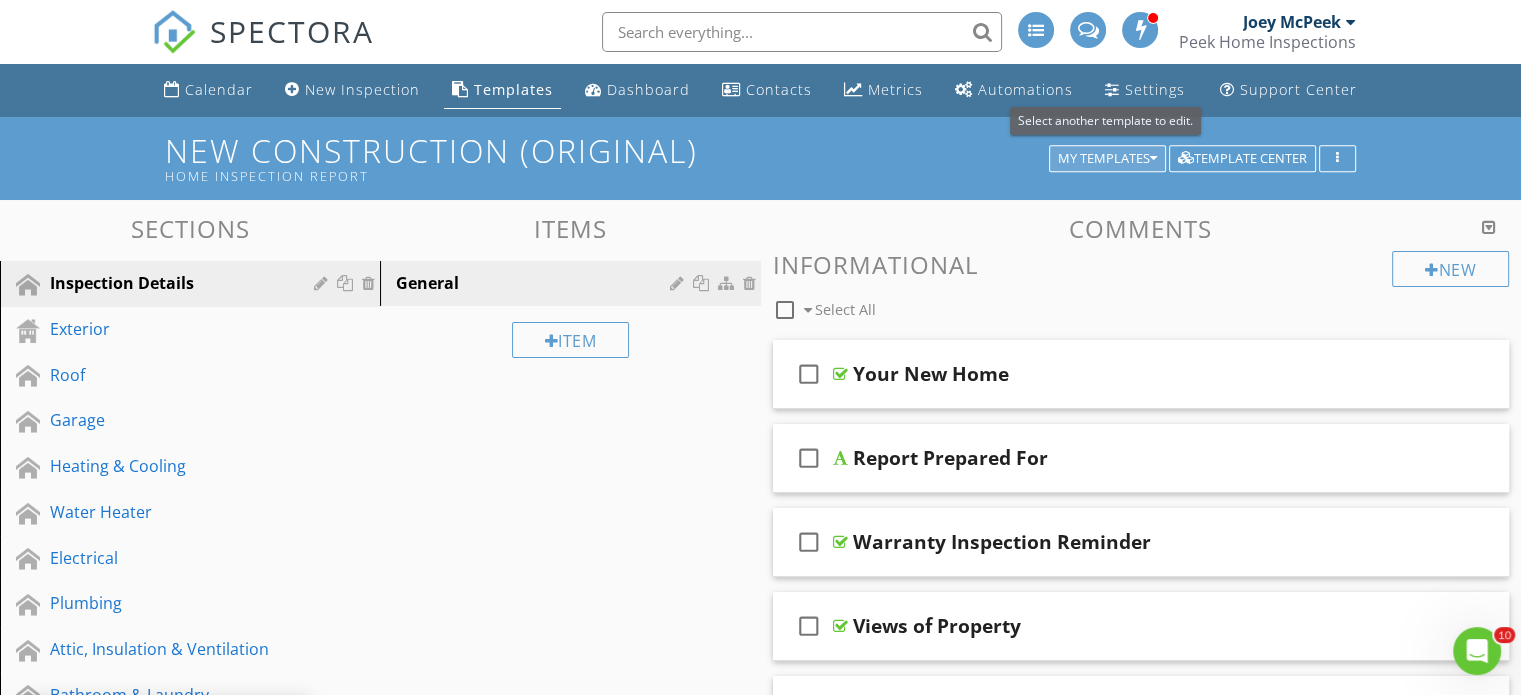 click on "My Templates" at bounding box center (1107, 159) 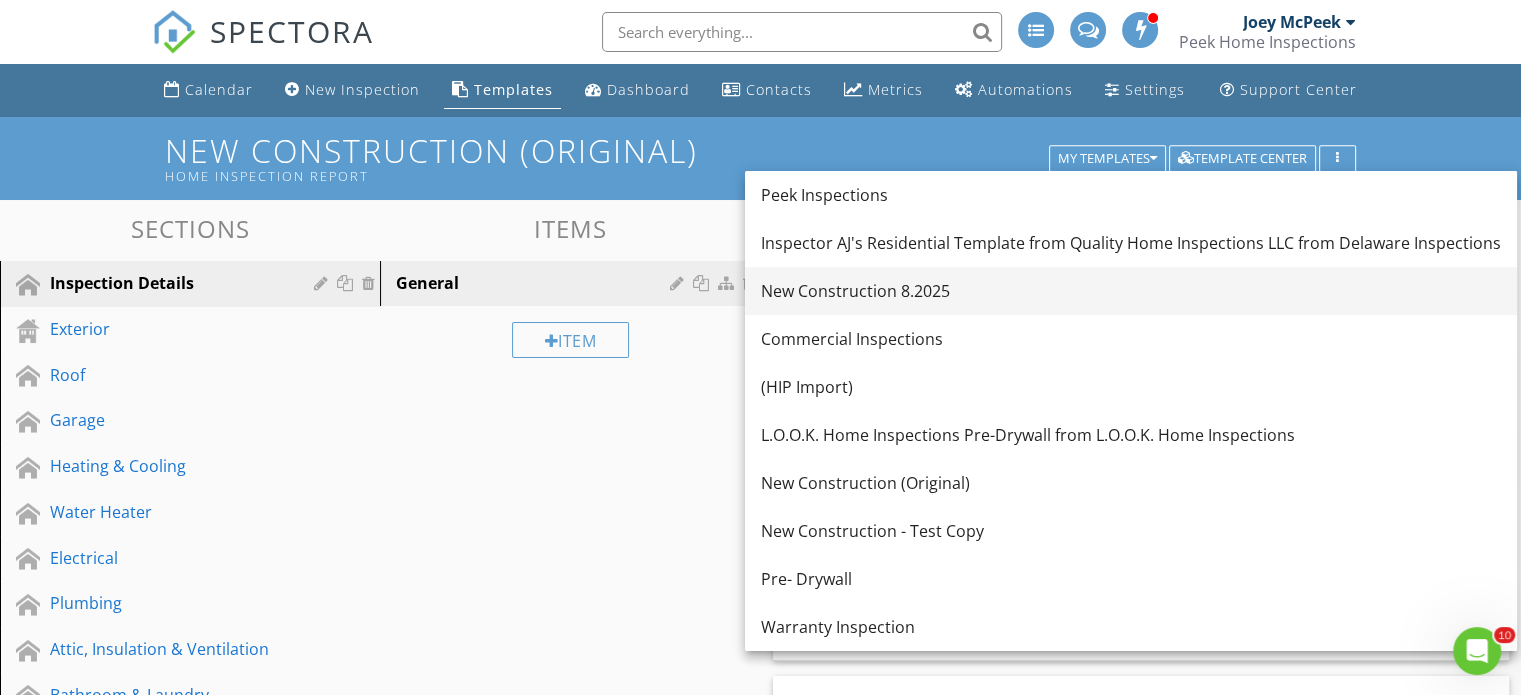 click on "New Construction 8.2025" at bounding box center [1131, 291] 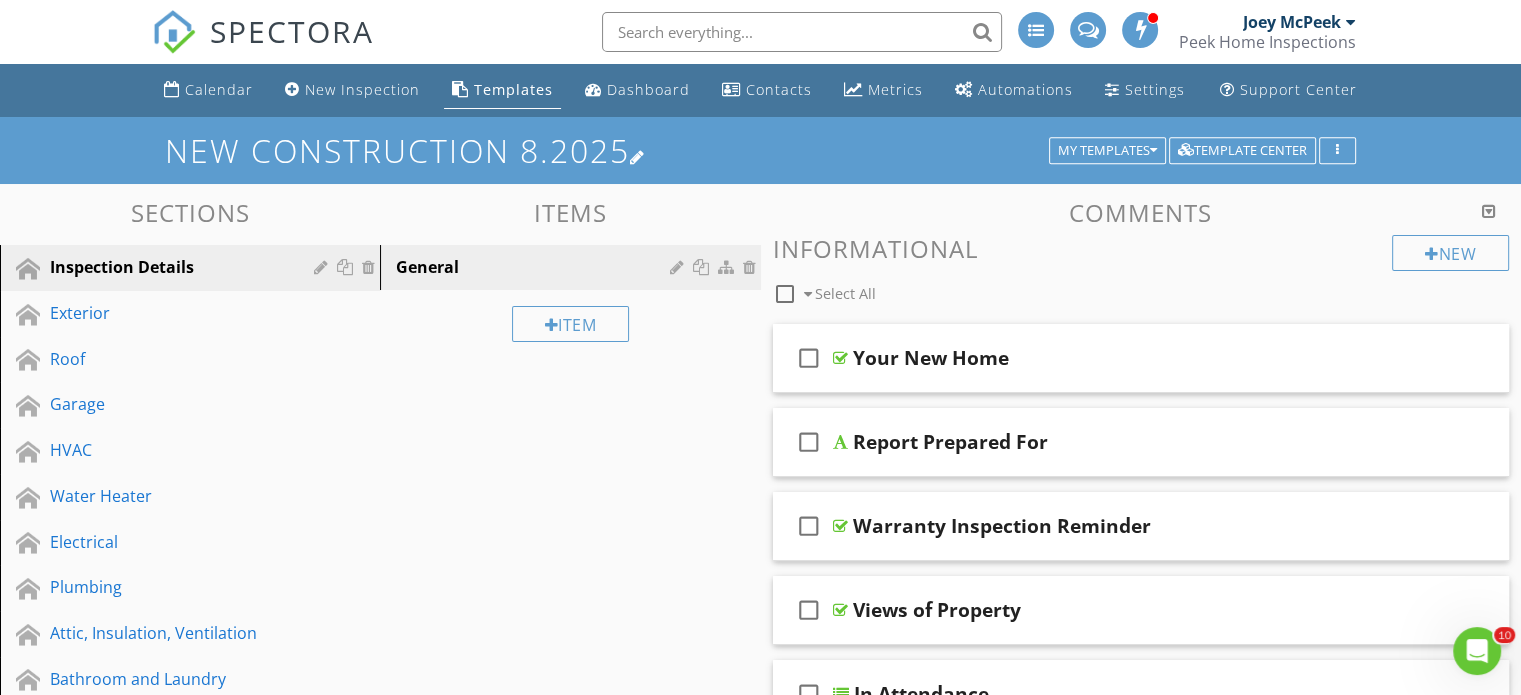 click at bounding box center [638, 157] 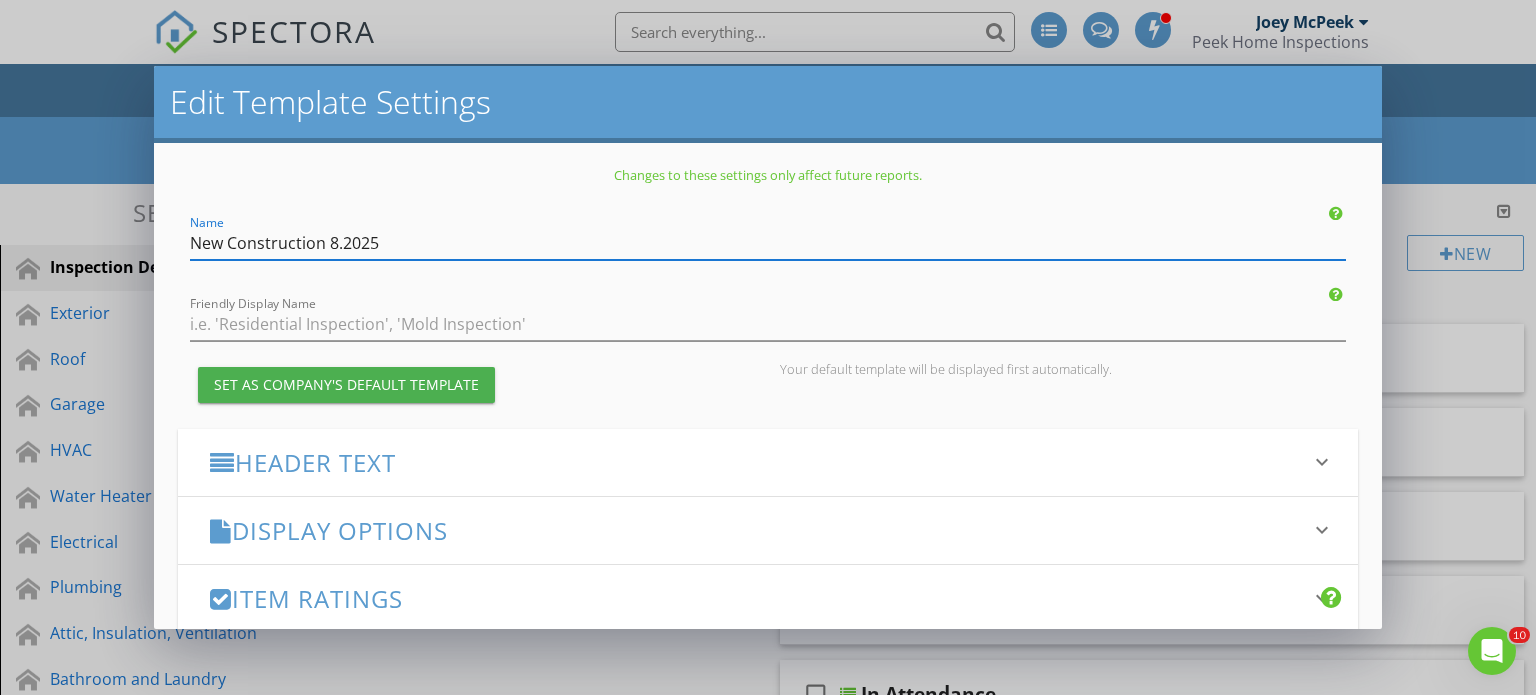 drag, startPoint x: 376, startPoint y: 239, endPoint x: 330, endPoint y: 239, distance: 46 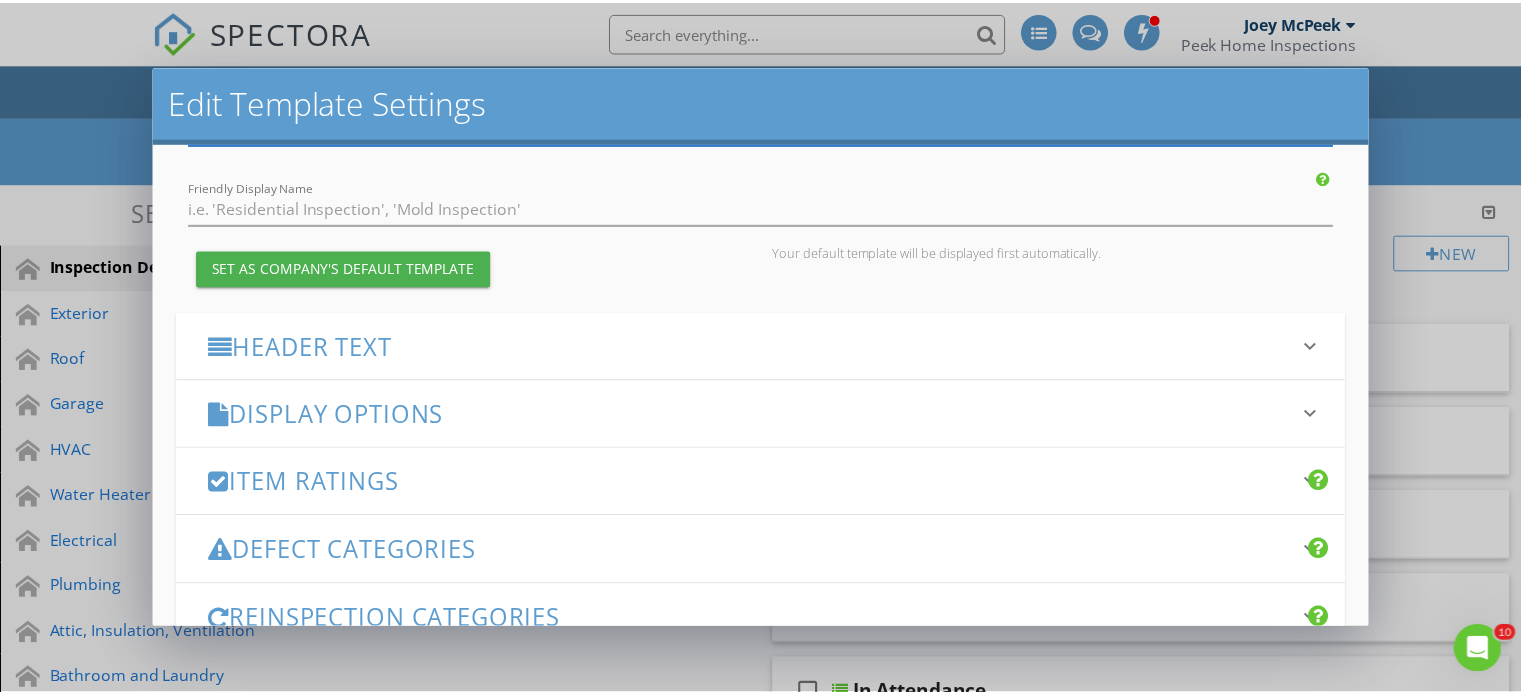 scroll, scrollTop: 378, scrollLeft: 0, axis: vertical 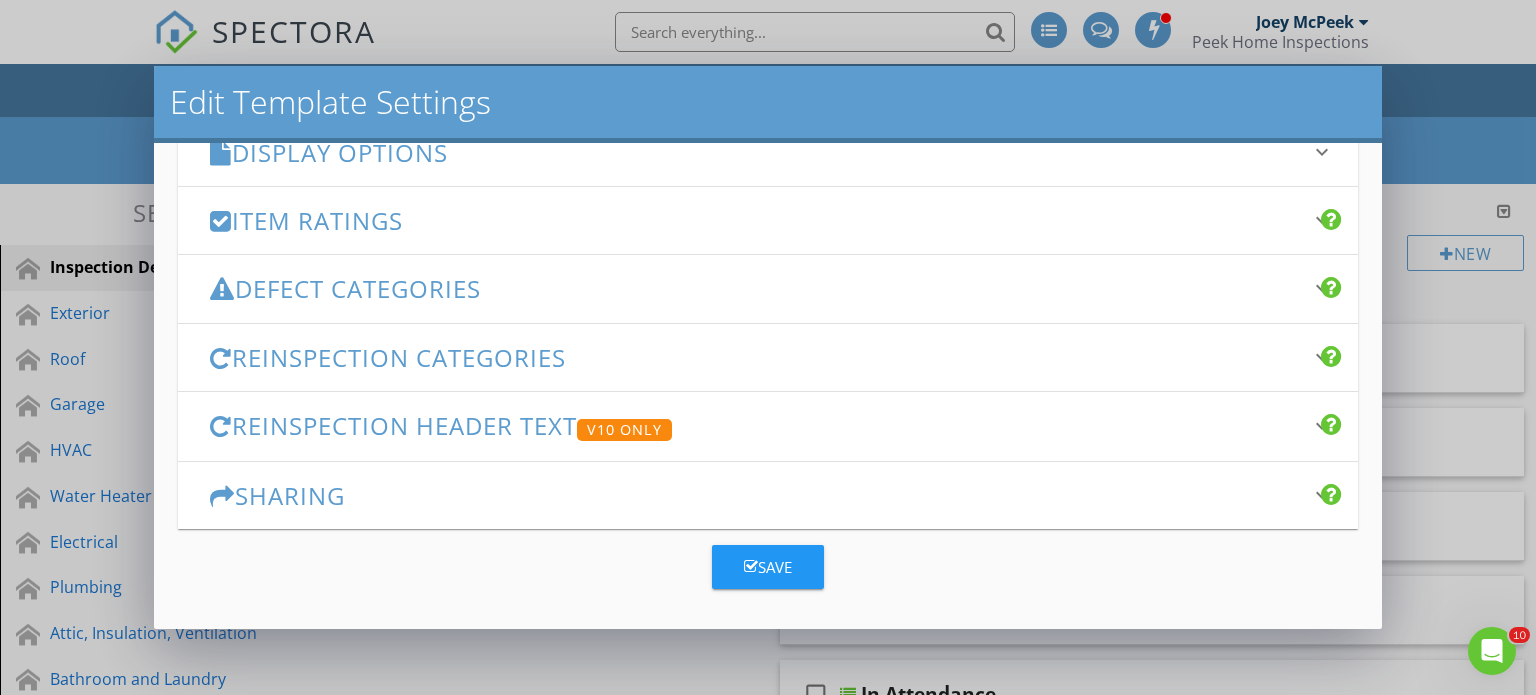 click on "Save" at bounding box center (768, 567) 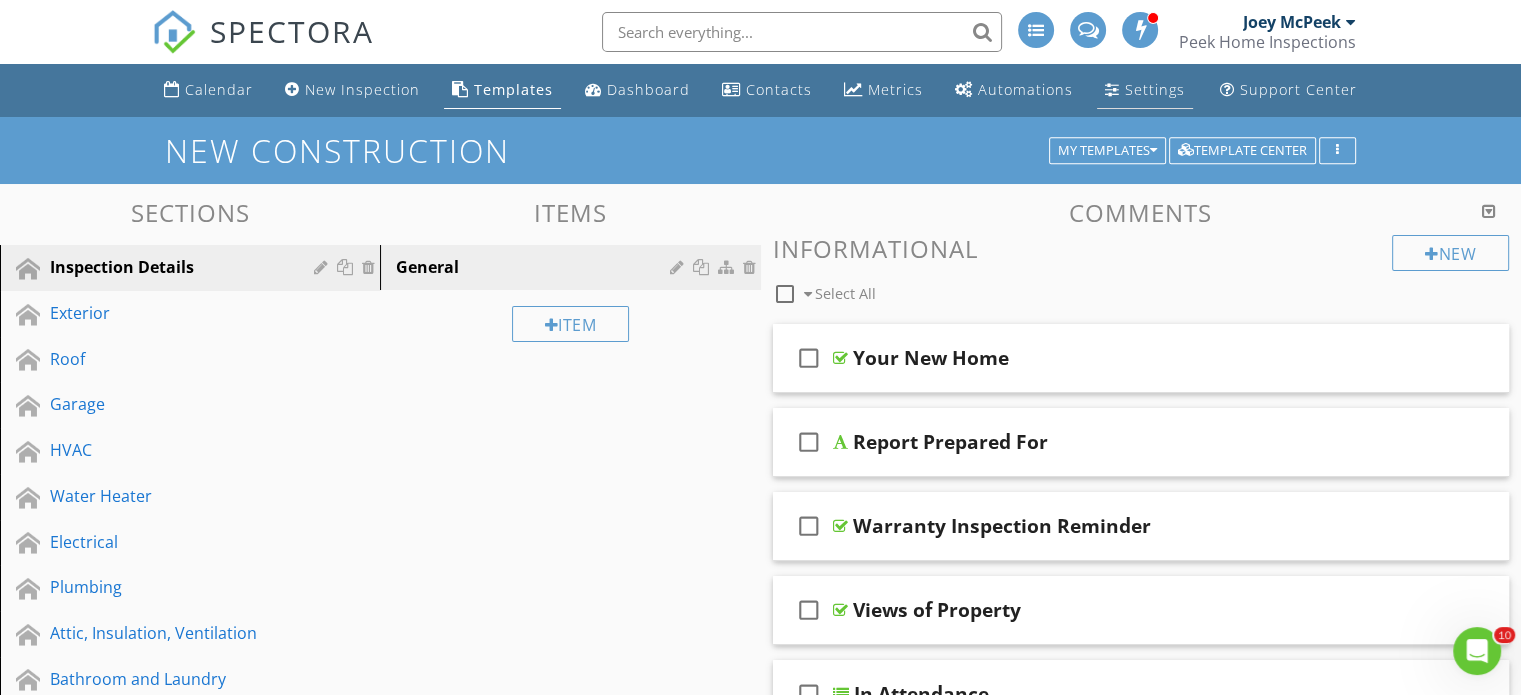 click on "Settings" at bounding box center [1155, 89] 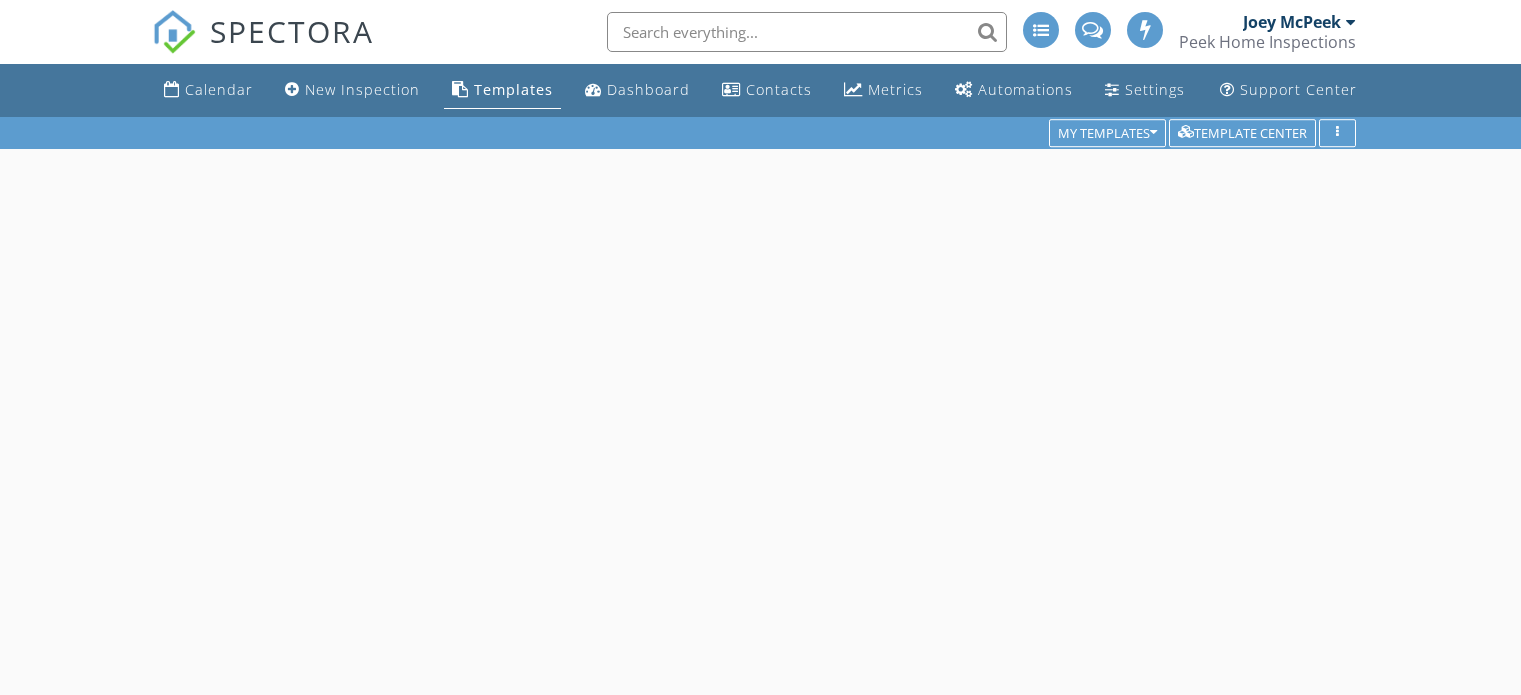 scroll, scrollTop: 0, scrollLeft: 0, axis: both 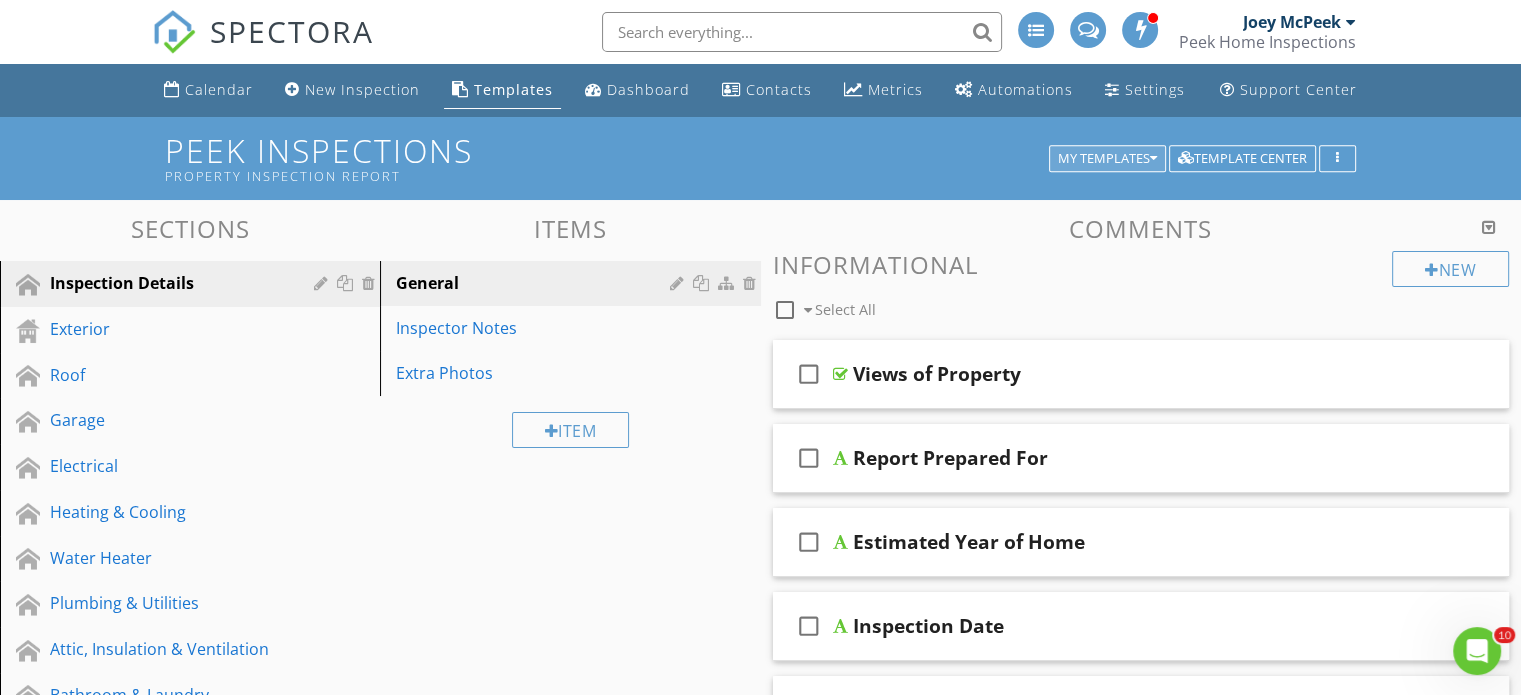 click on "My Templates" at bounding box center (1107, 159) 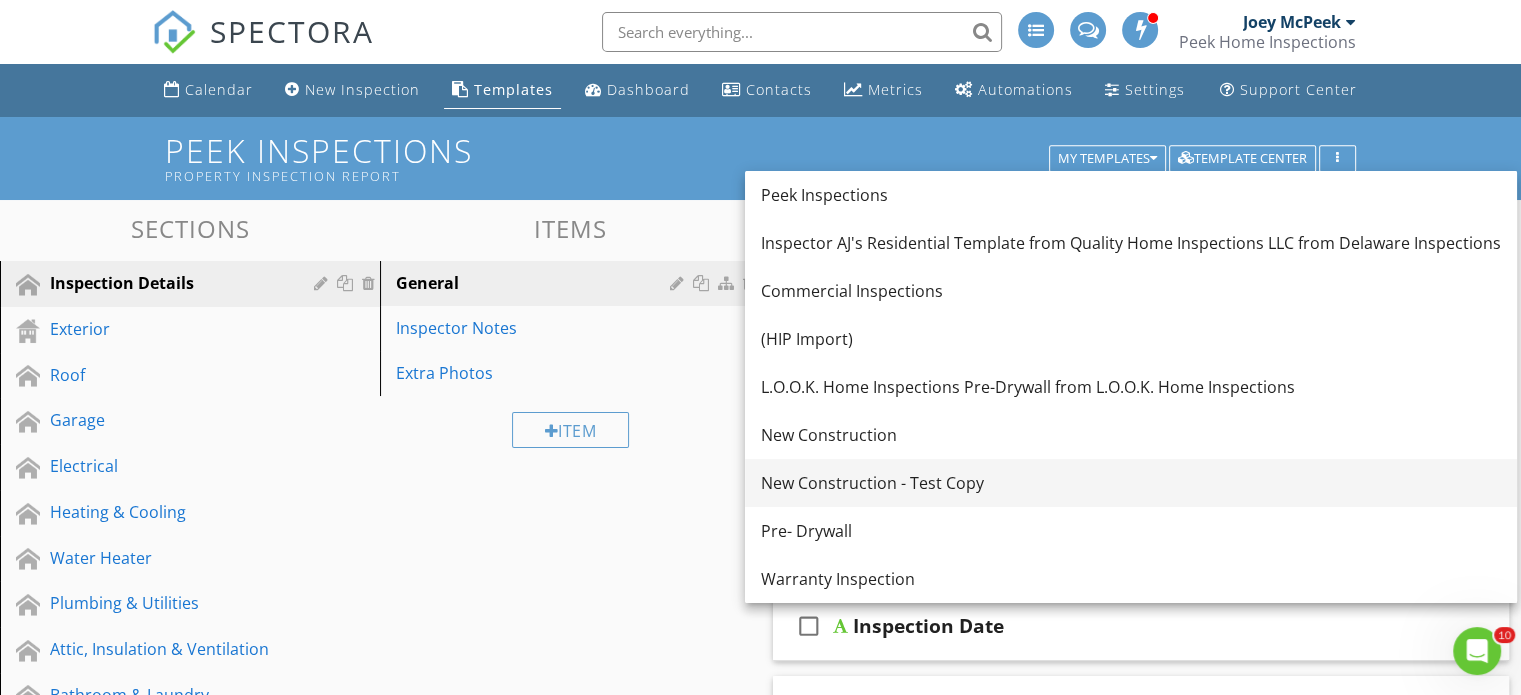 click on "New Construction - Test Copy" at bounding box center (1131, 483) 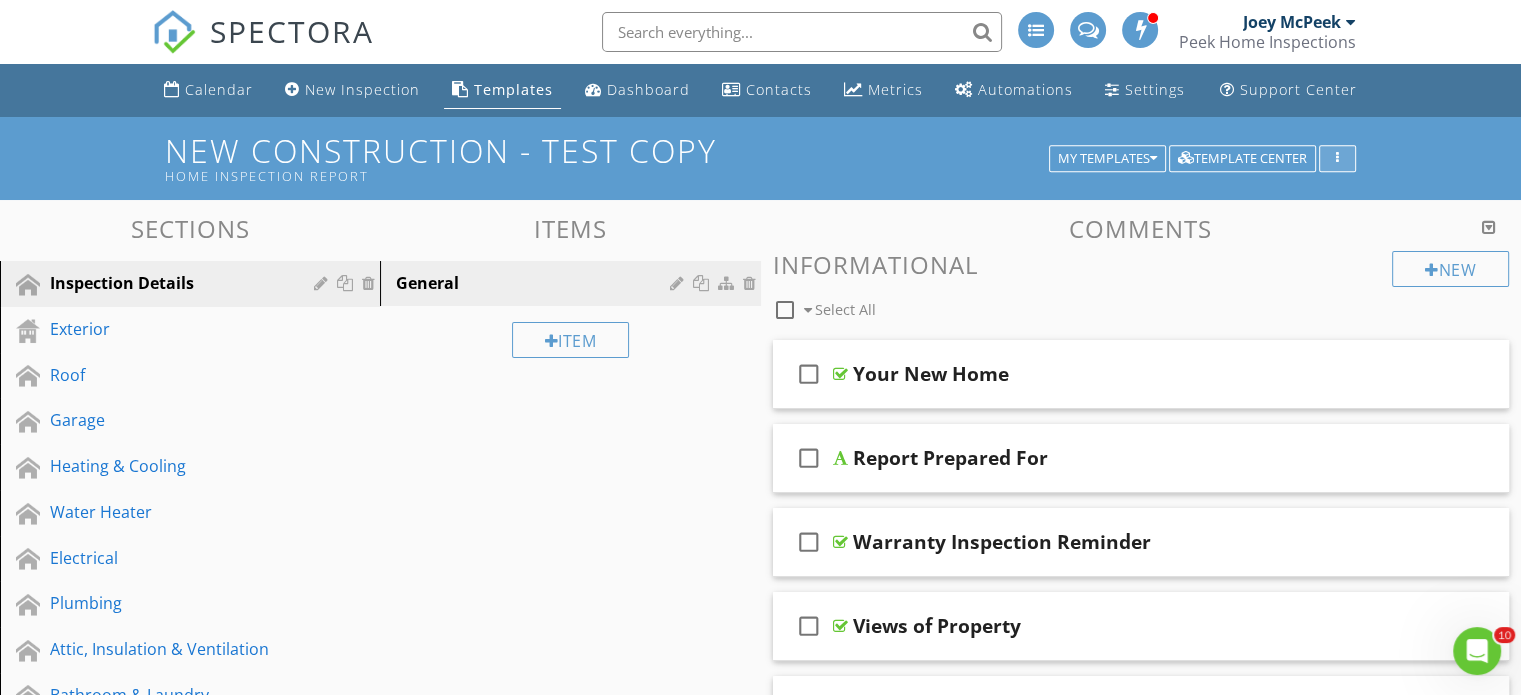 click at bounding box center (1337, 159) 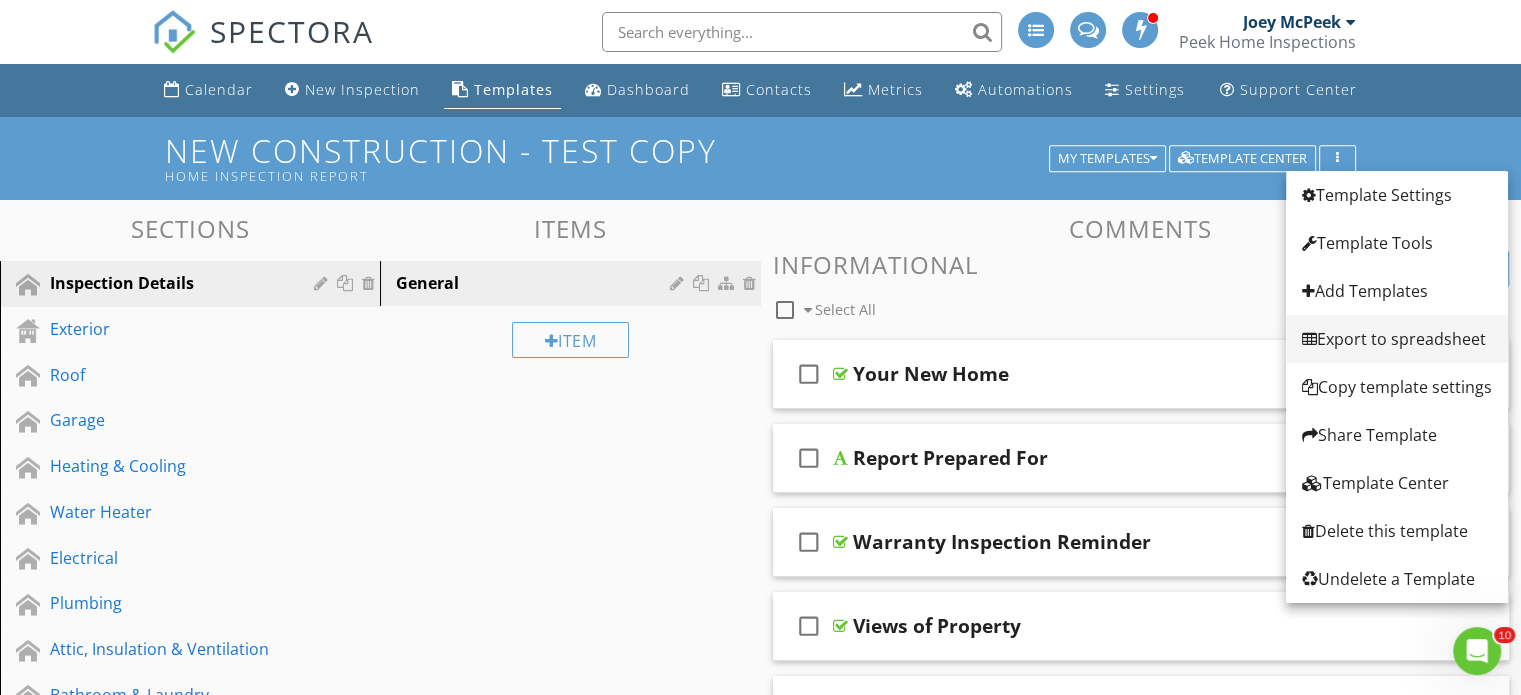click on "Export to spreadsheet" at bounding box center [1397, 339] 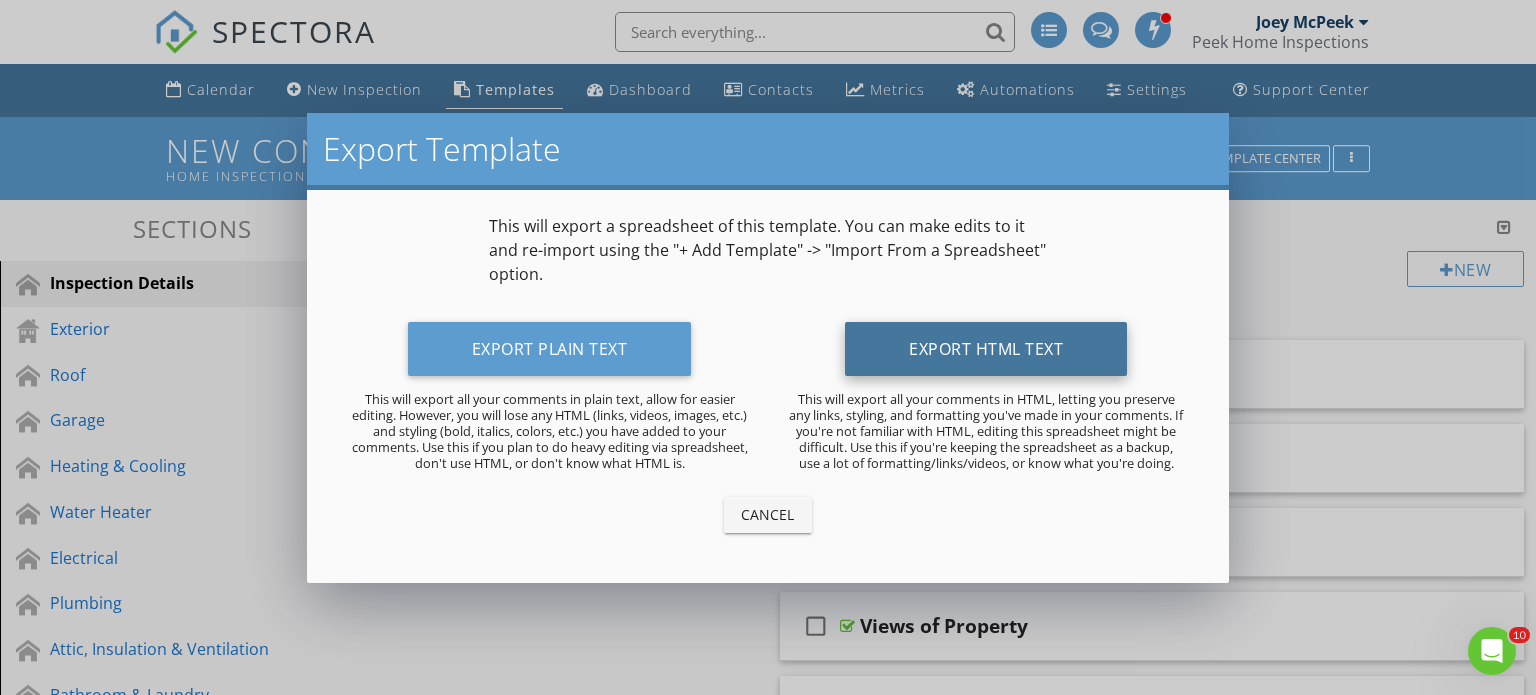 click on "Export HTML Text" at bounding box center (986, 349) 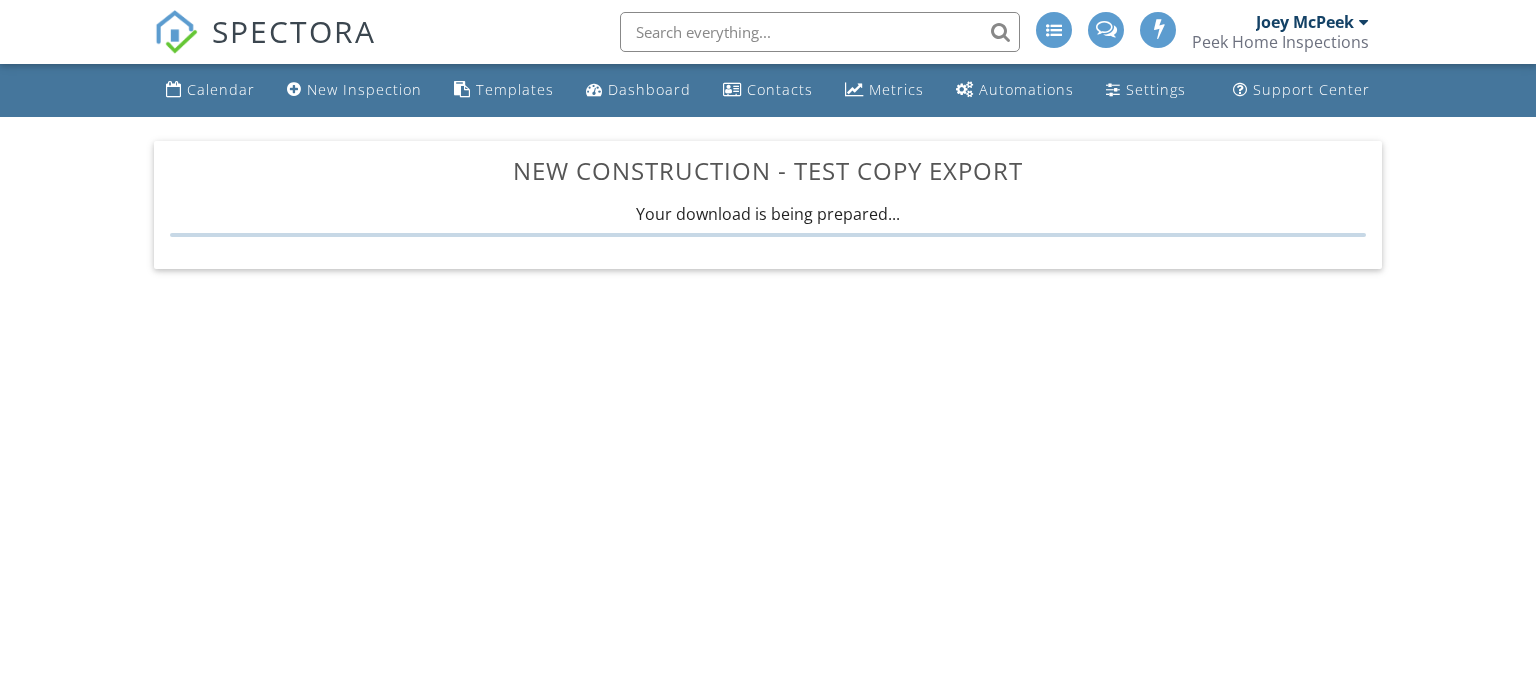 scroll, scrollTop: 0, scrollLeft: 0, axis: both 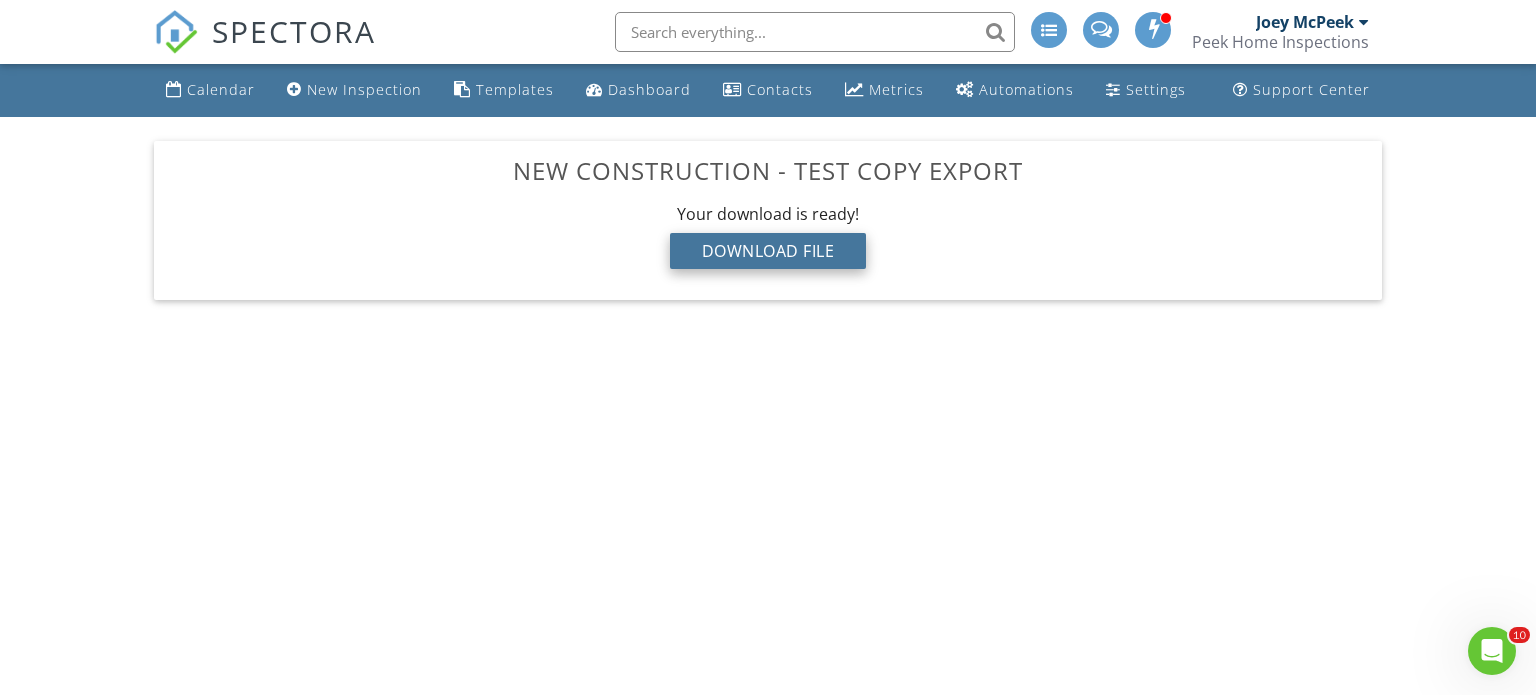 click on "Download File" at bounding box center (768, 251) 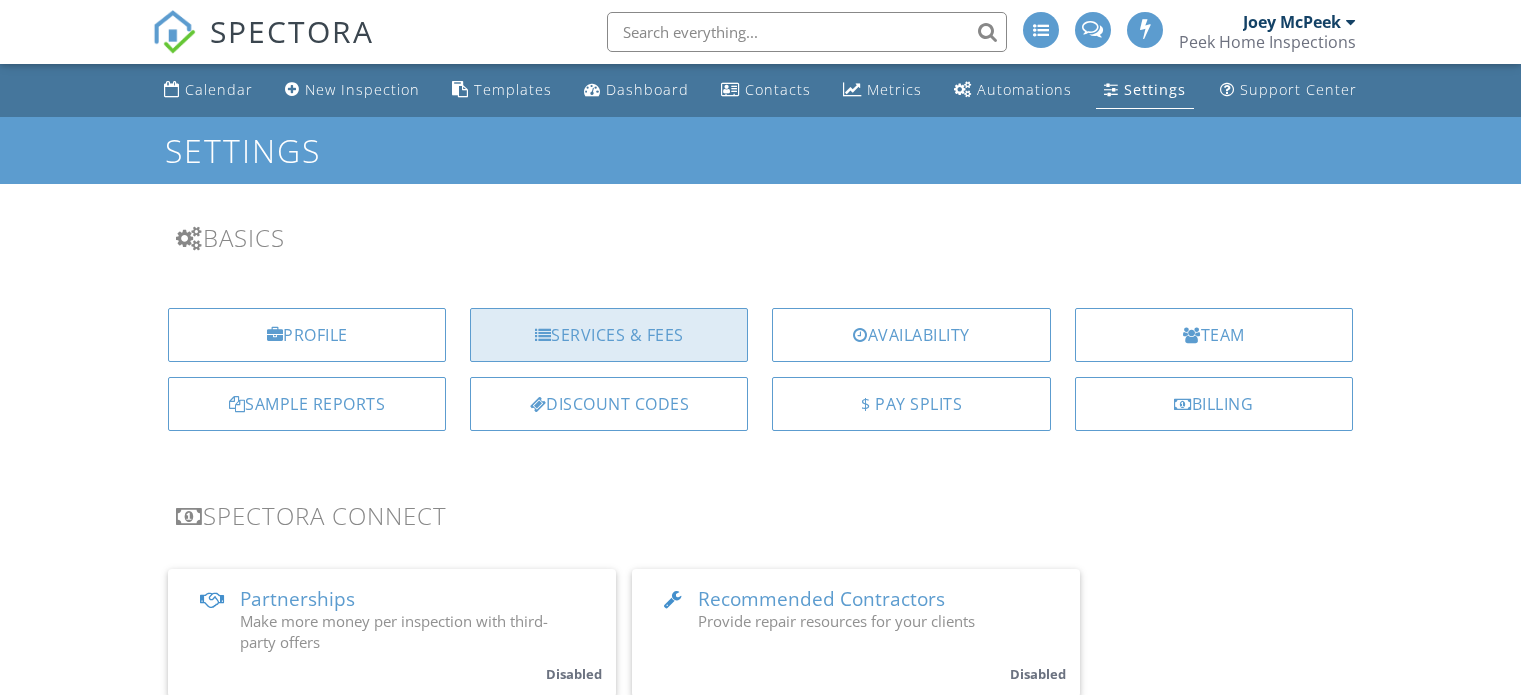 scroll, scrollTop: 0, scrollLeft: 0, axis: both 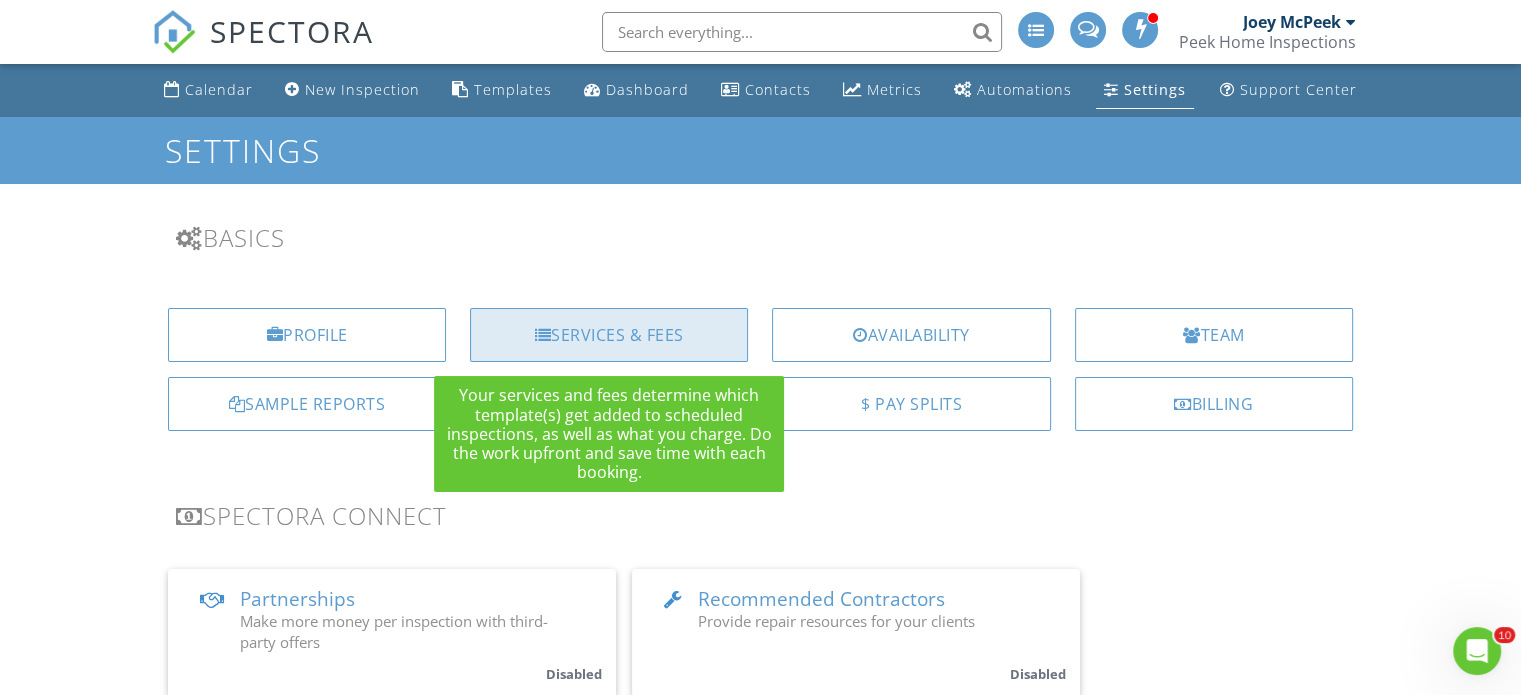 click on "Services & Fees" at bounding box center (609, 335) 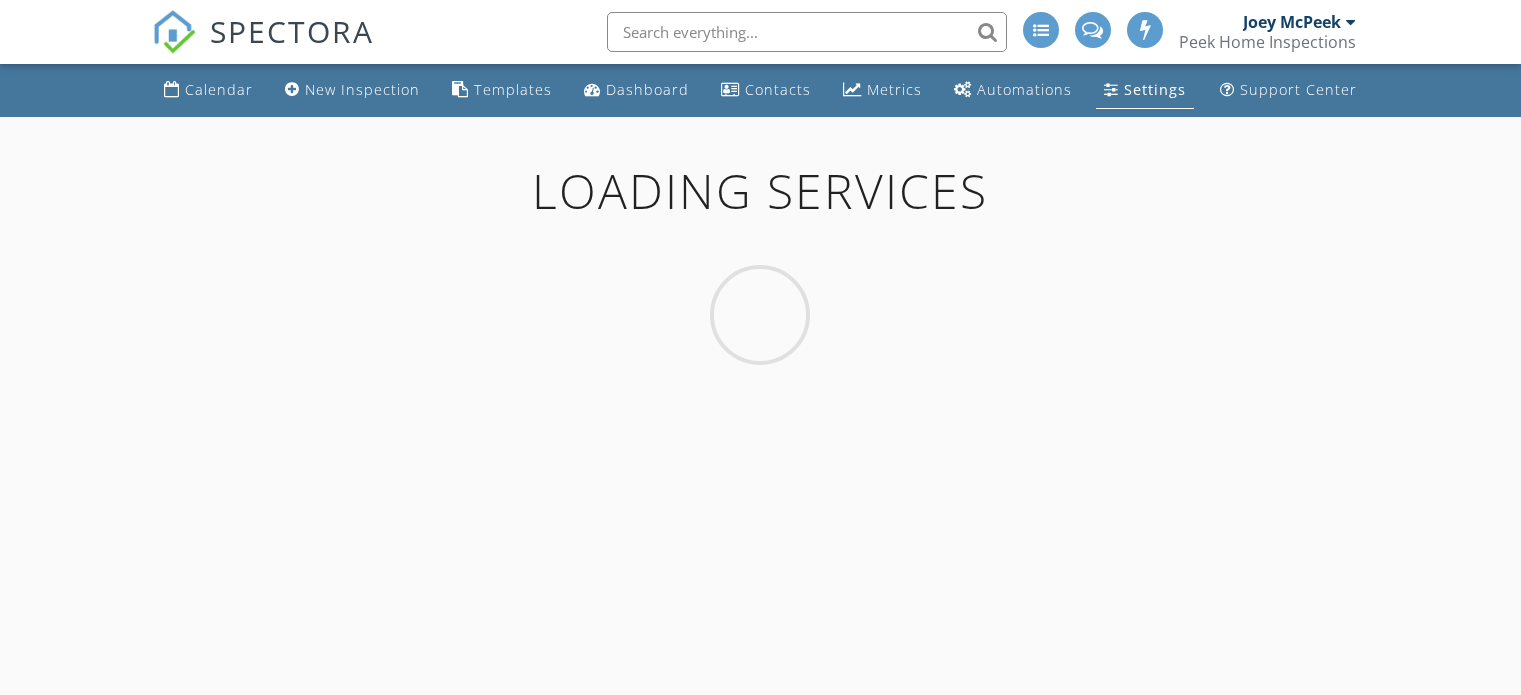 scroll, scrollTop: 0, scrollLeft: 0, axis: both 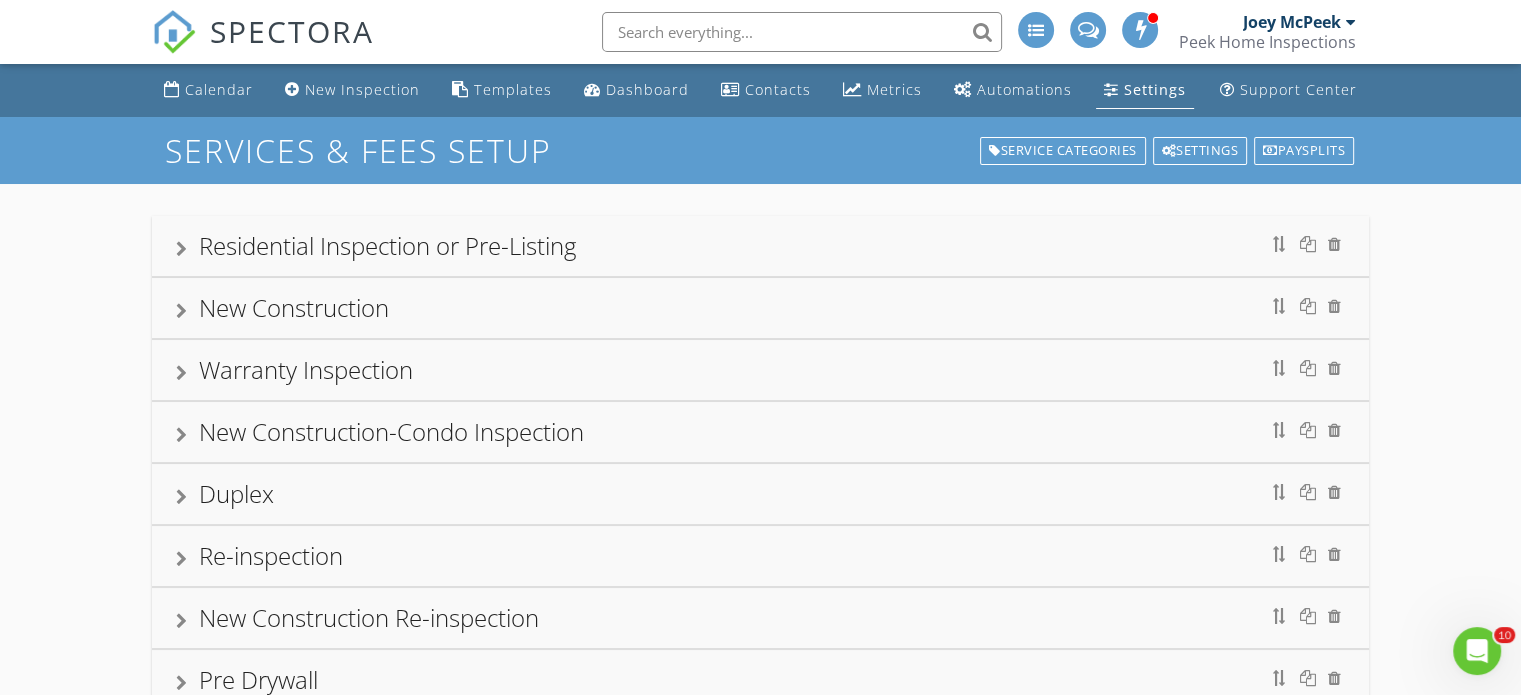 click on "New Construction" at bounding box center (760, 308) 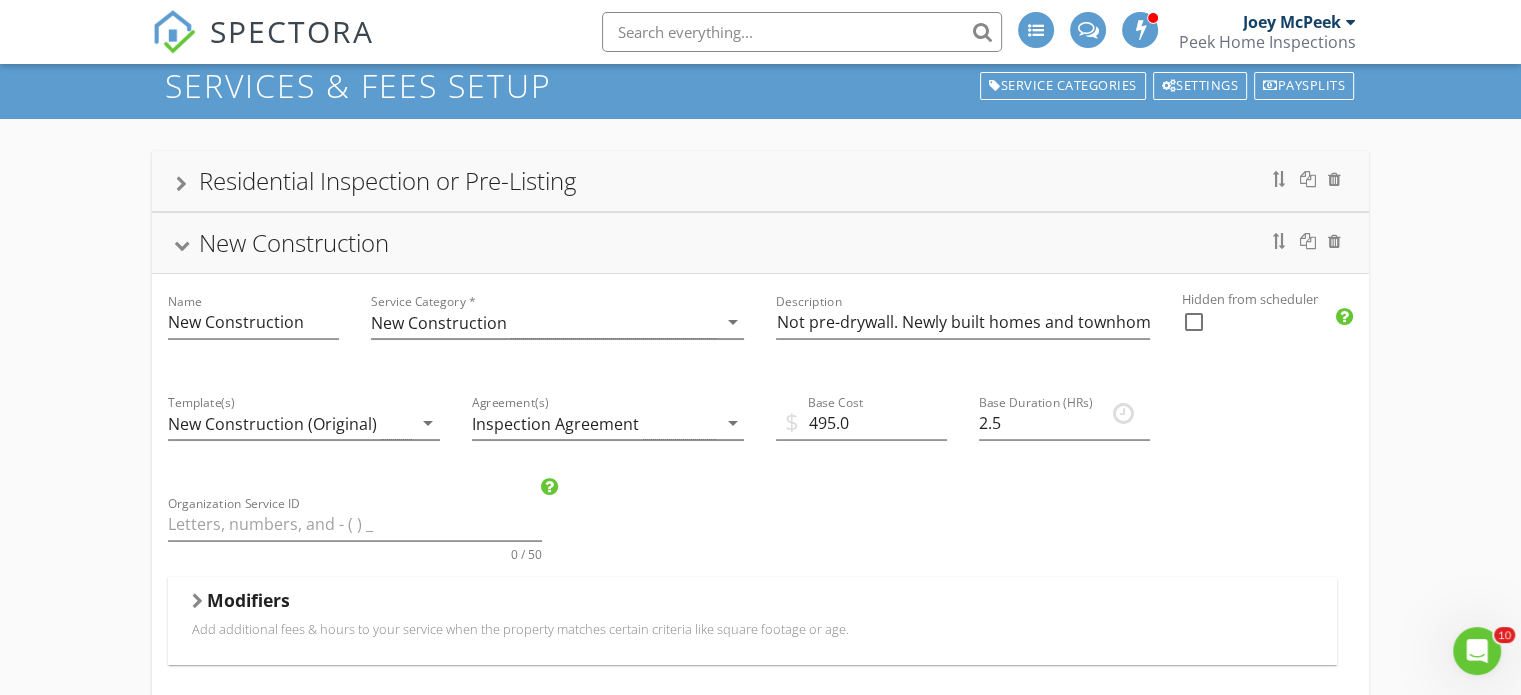 scroll, scrollTop: 100, scrollLeft: 0, axis: vertical 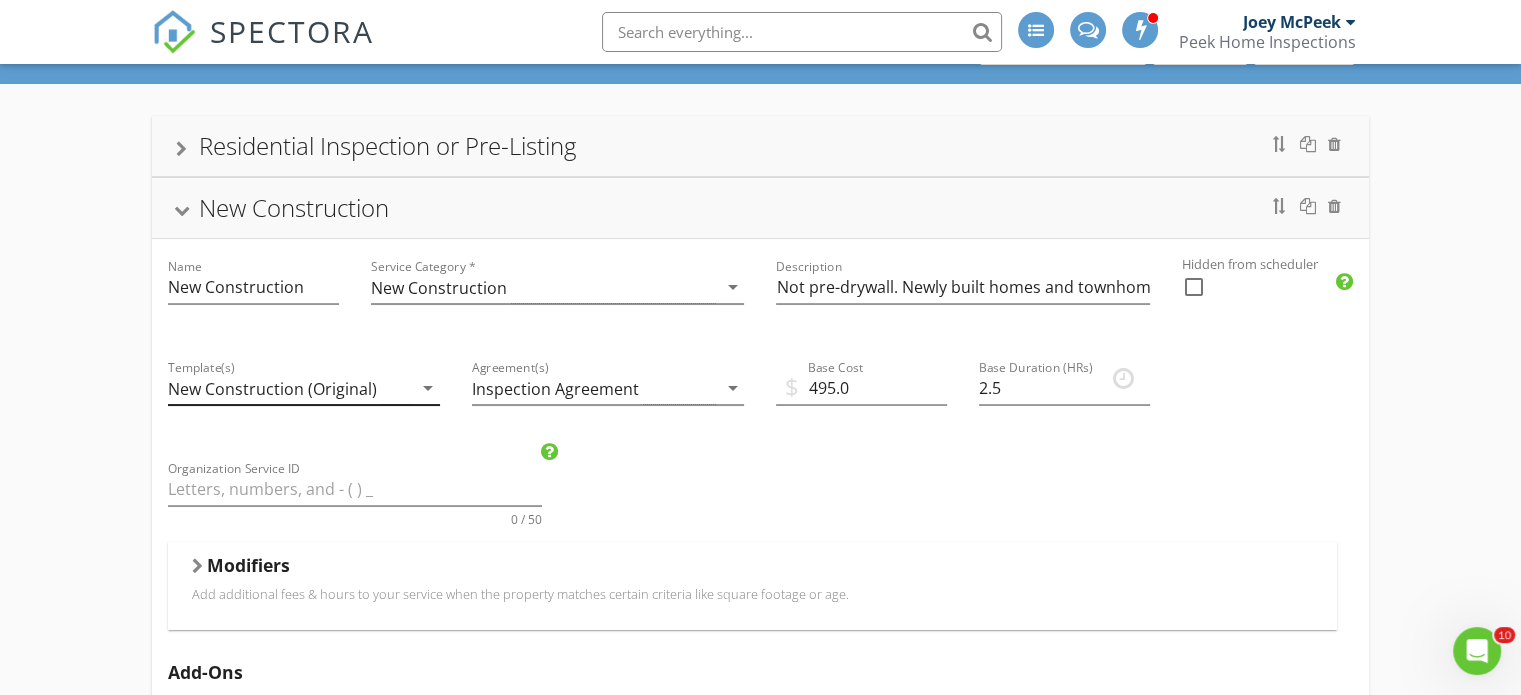 click on "New Construction (Original)" at bounding box center [290, 388] 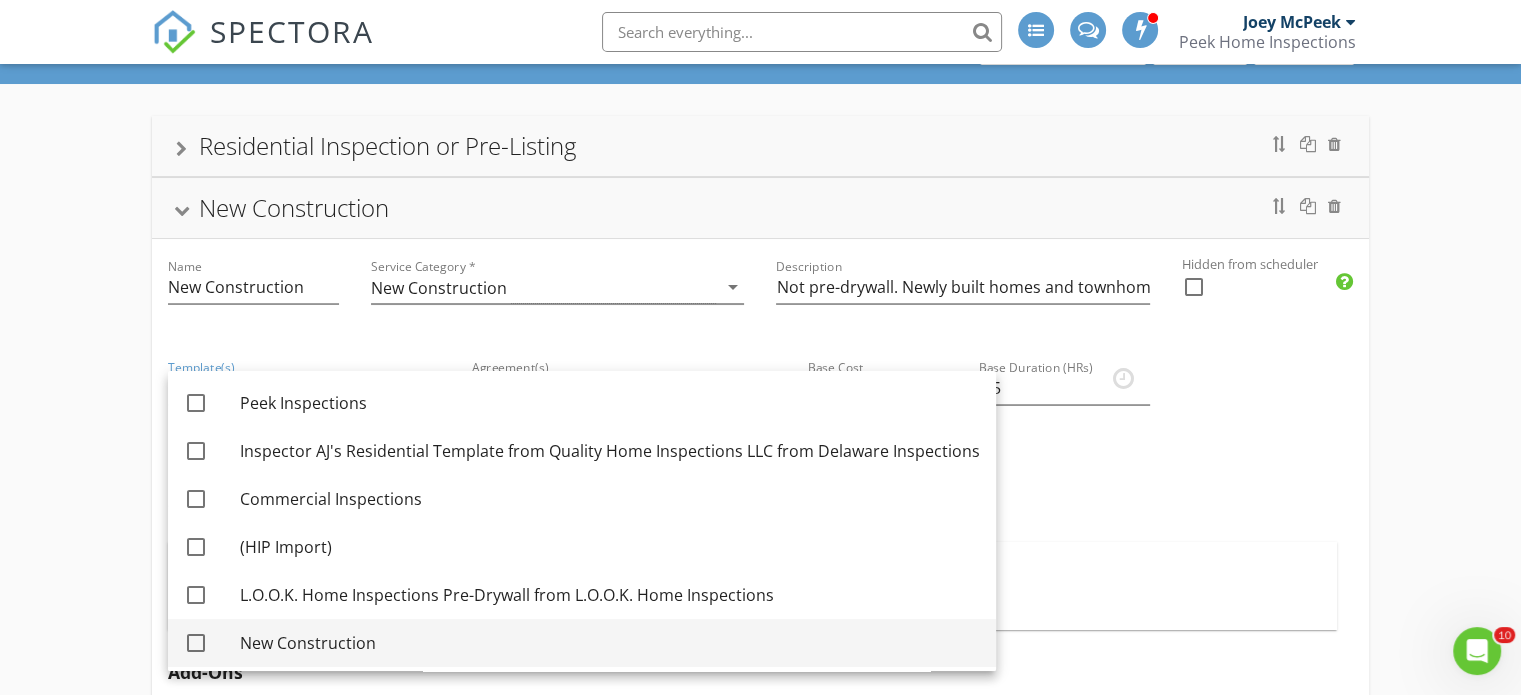 click on "New Construction" at bounding box center (610, 643) 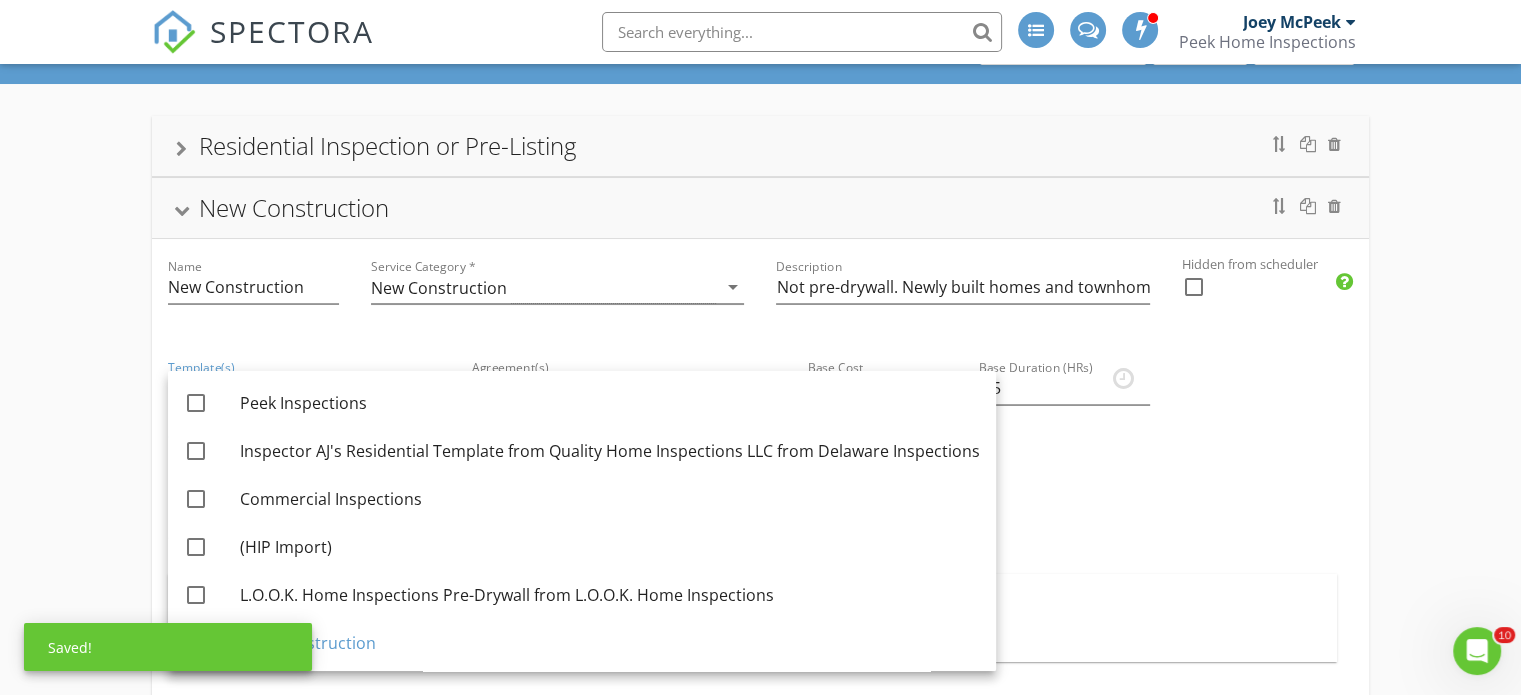 click on "Residential Inspection or Pre-Listing         New Construction    Name New Construction   Service Category * New Construction arrow_drop_down   Description Not pre-drywall. Newly built homes and townhomes, never occupied   Hidden from scheduler   check_box_outline_blank     Template(s) New Construction (Original),  New Construction  arrow_drop_down   Agreement(s) Inspection Agreement arrow_drop_down   $   Base Cost 495.0   Base Duration (HRs) 2.5     Organization Service ID 0 / 50             Modifiers
Add additional fees & hours to your service when the
property matches certain criteria like square footage or age.
When Miles away from company address arrow_drop_down   Type Range arrow_drop_down   Greater than (>) 40   Less than or Equal to (<=) 75       Add Fee 50.0   Add Hours 0   When Miles away from company address arrow_drop_down   Type Range arrow_drop_down   Greater than (>) 75   Less than or Equal to (<=) 150       Add Fee 100.0   Add Hours 0" at bounding box center [760, 1448] 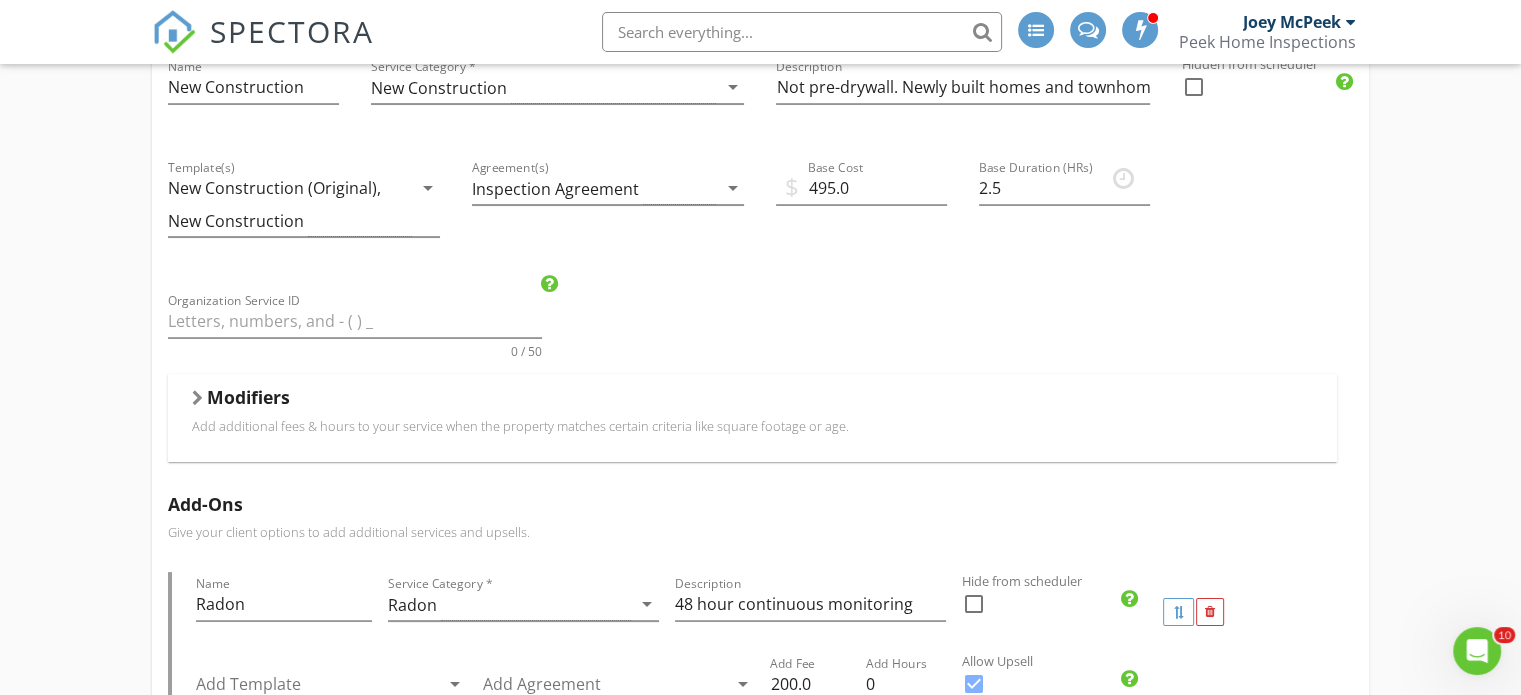 scroll, scrollTop: 0, scrollLeft: 0, axis: both 